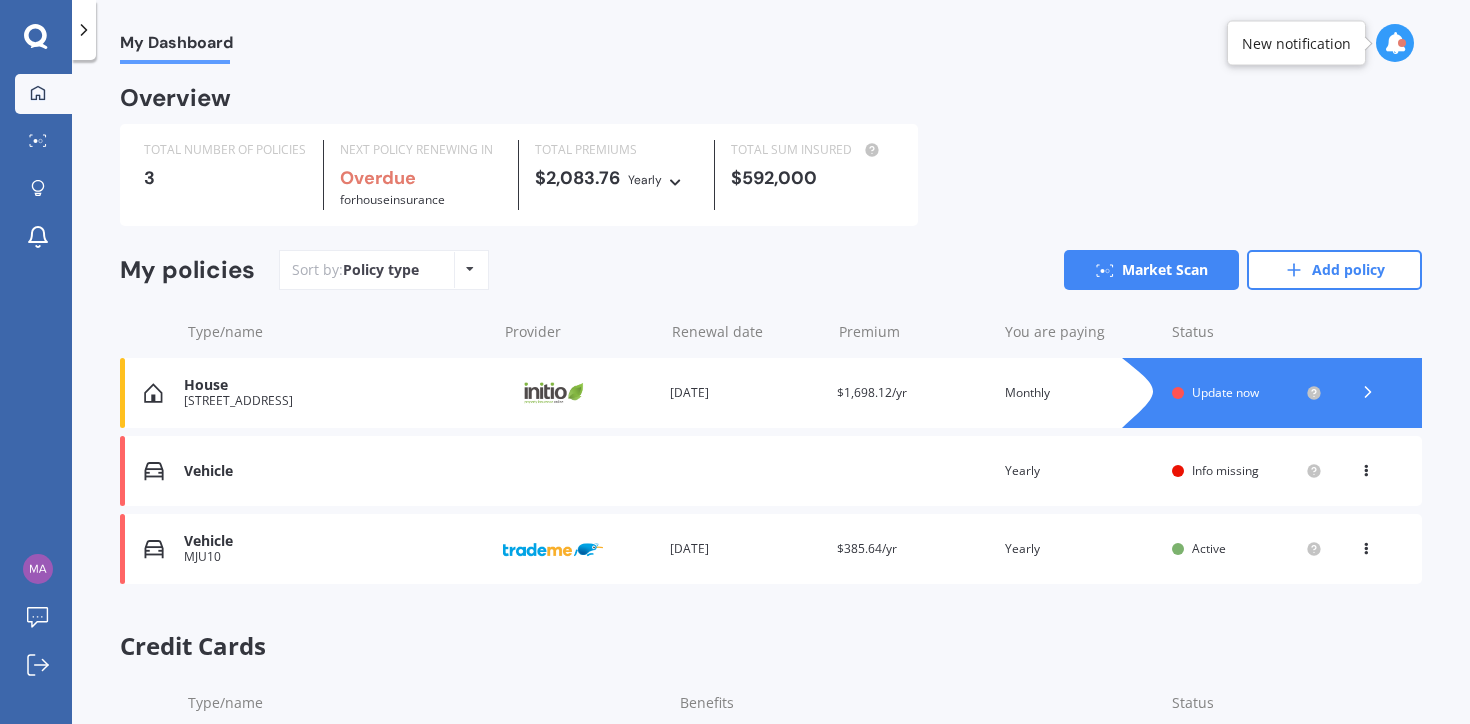 scroll, scrollTop: 0, scrollLeft: 0, axis: both 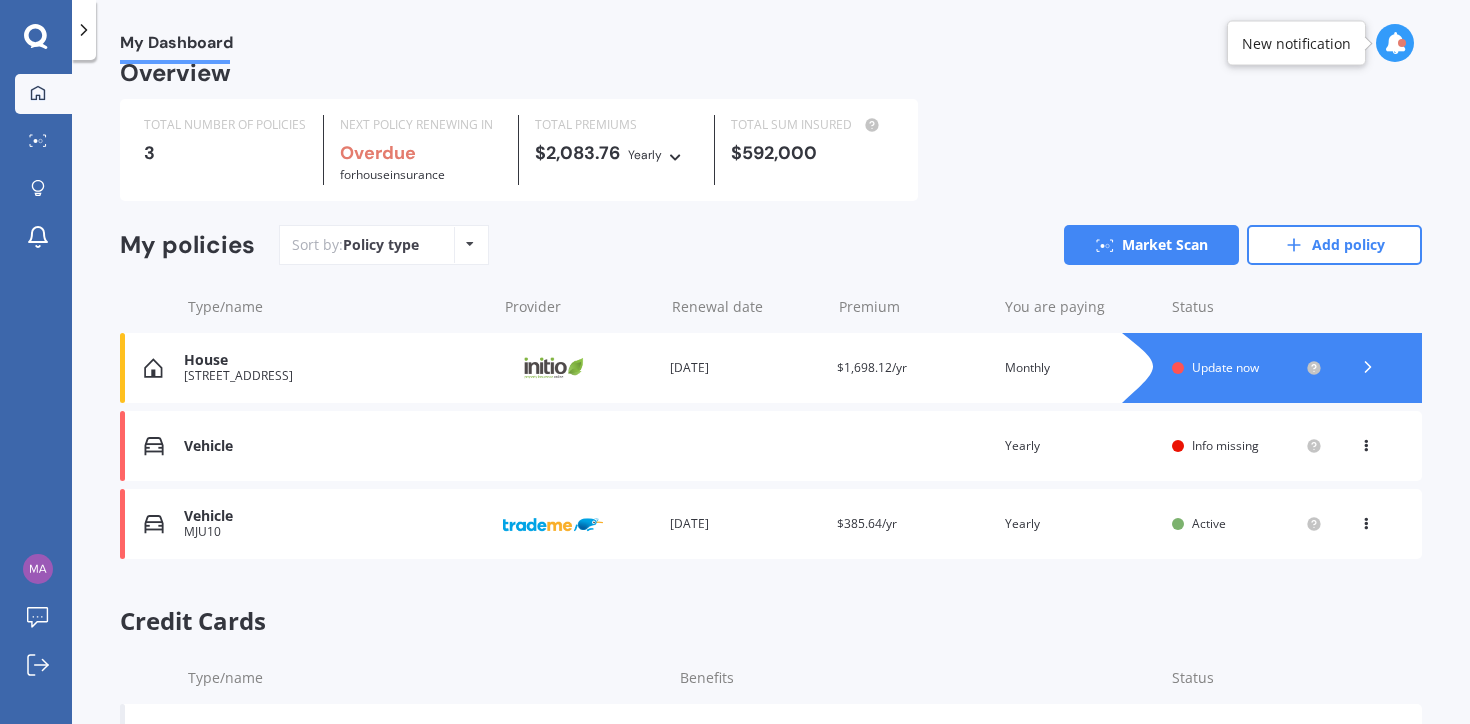 click at bounding box center [1366, 520] 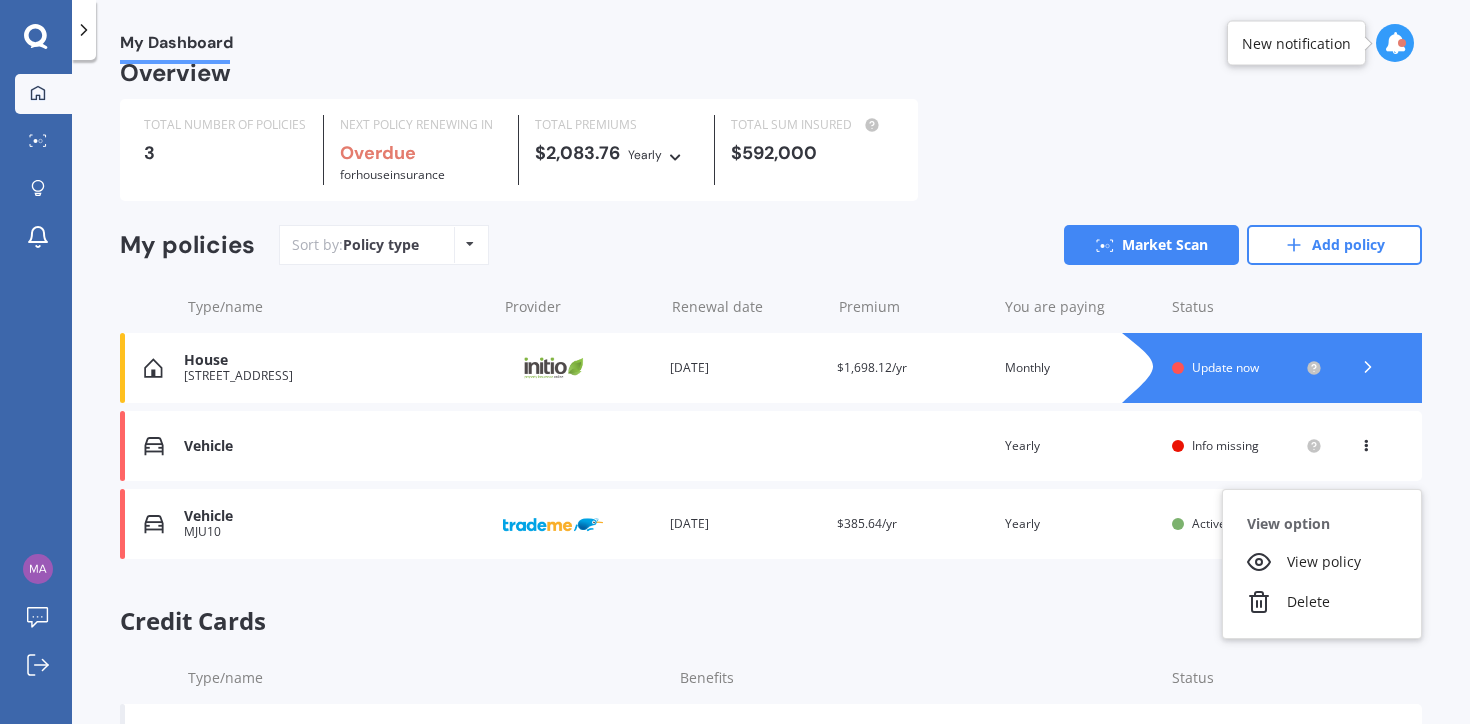 click on "Overview TOTAL NUMBER OF POLICIES 3 NEXT POLICY RENEWING IN Overdue   for  House  insurance TOTAL PREMIUMS $2,083.76 Yearly Yearly Six-Monthly Quarterly Monthly Fortnightly Weekly TOTAL SUM INSURED $592,000 My policies Sort by:  Policy type Policy type Alphabetical Date added Renewing next Market Scan Add policy Type/name Provider Renewal date Premium You are paying Status House [STREET_ADDRESS] Provider Renewal date [DATE] Premium $1,698.12/yr You are paying Monthly Status Update now House [STREET_ADDRESS][GEOGRAPHIC_DATA] Provider Renewal date [DATE] Premium $1,698.12/yr You are paying Monthly Status Update now Vehicle Renewal date Premium You are paying Yearly Status Info missing View option View policy Delete Vehicle Renewal date Premium You are paying Yearly Status Info missing View option View policy Delete Vehicle MJU10 Provider Renewal date [DATE] Premium $385.64/yr You are paying Yearly Status Active View option View policy Delete Vehicle MJU10 Provider Renewal date Premium" at bounding box center [771, 461] 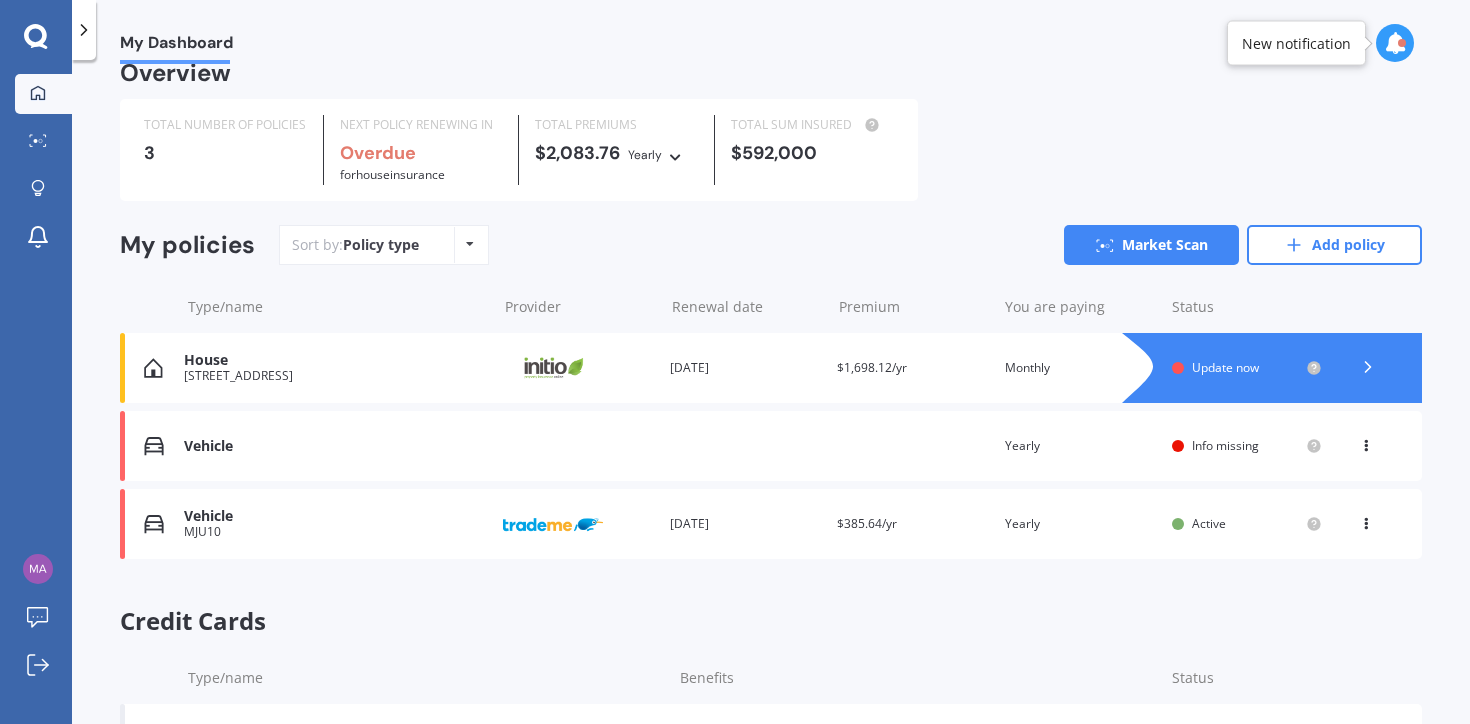 click on "Renewal date [DATE]" at bounding box center (745, 524) 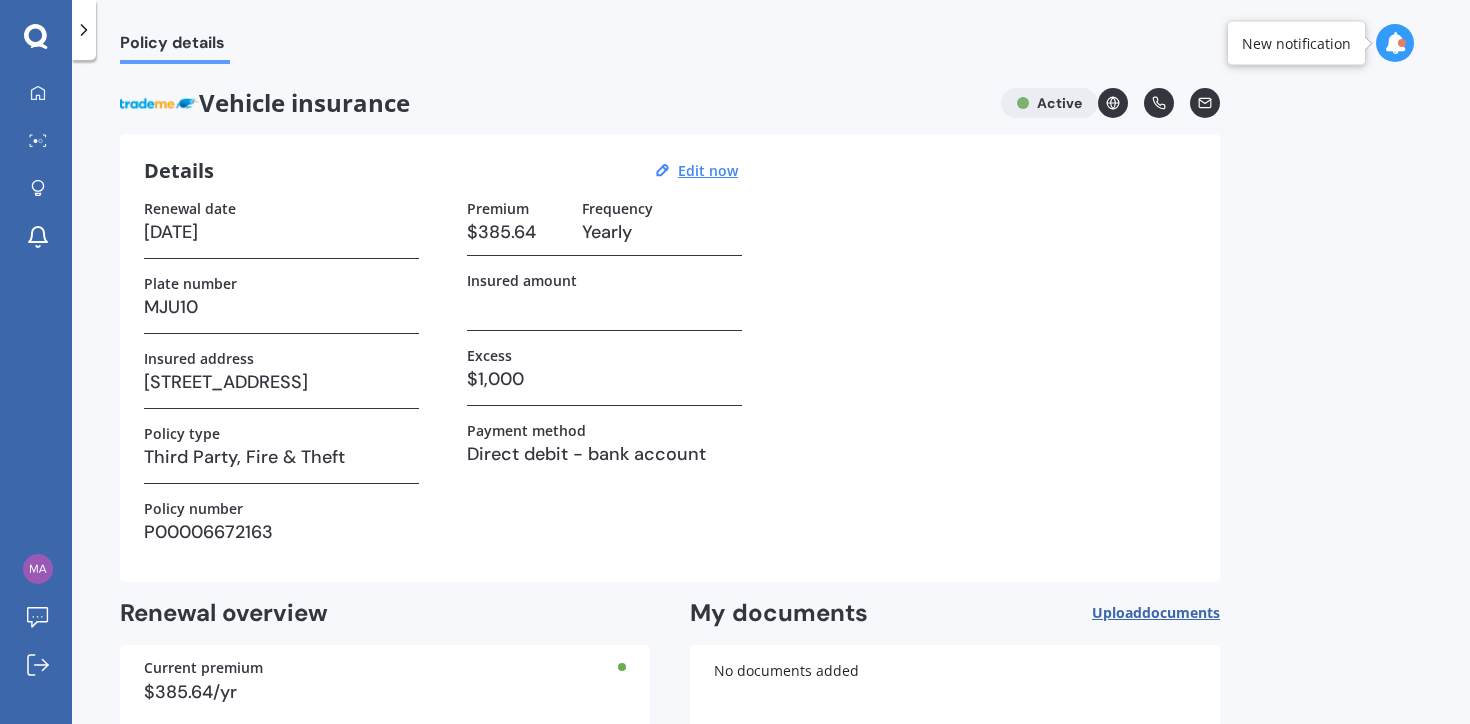 scroll, scrollTop: 119, scrollLeft: 0, axis: vertical 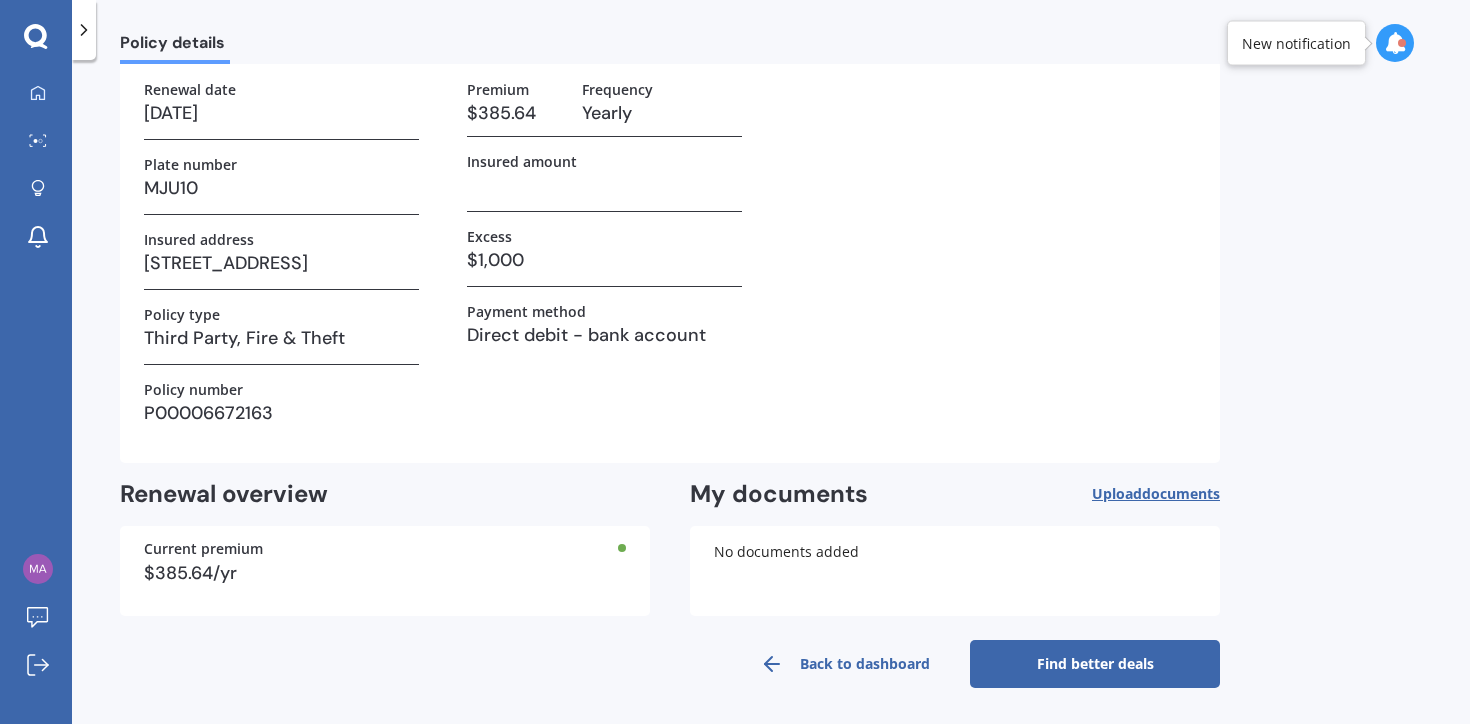click on "Find better deals" at bounding box center (1095, 664) 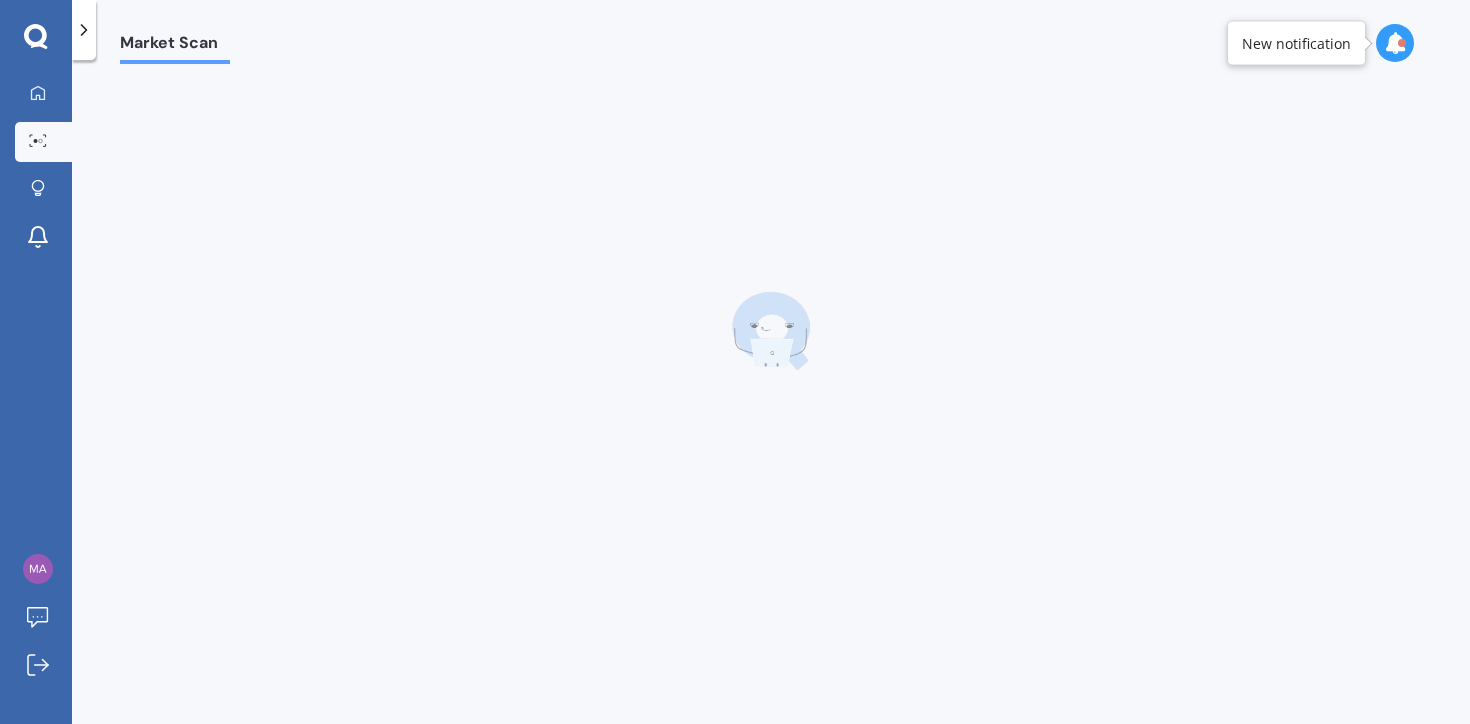 scroll, scrollTop: 0, scrollLeft: 0, axis: both 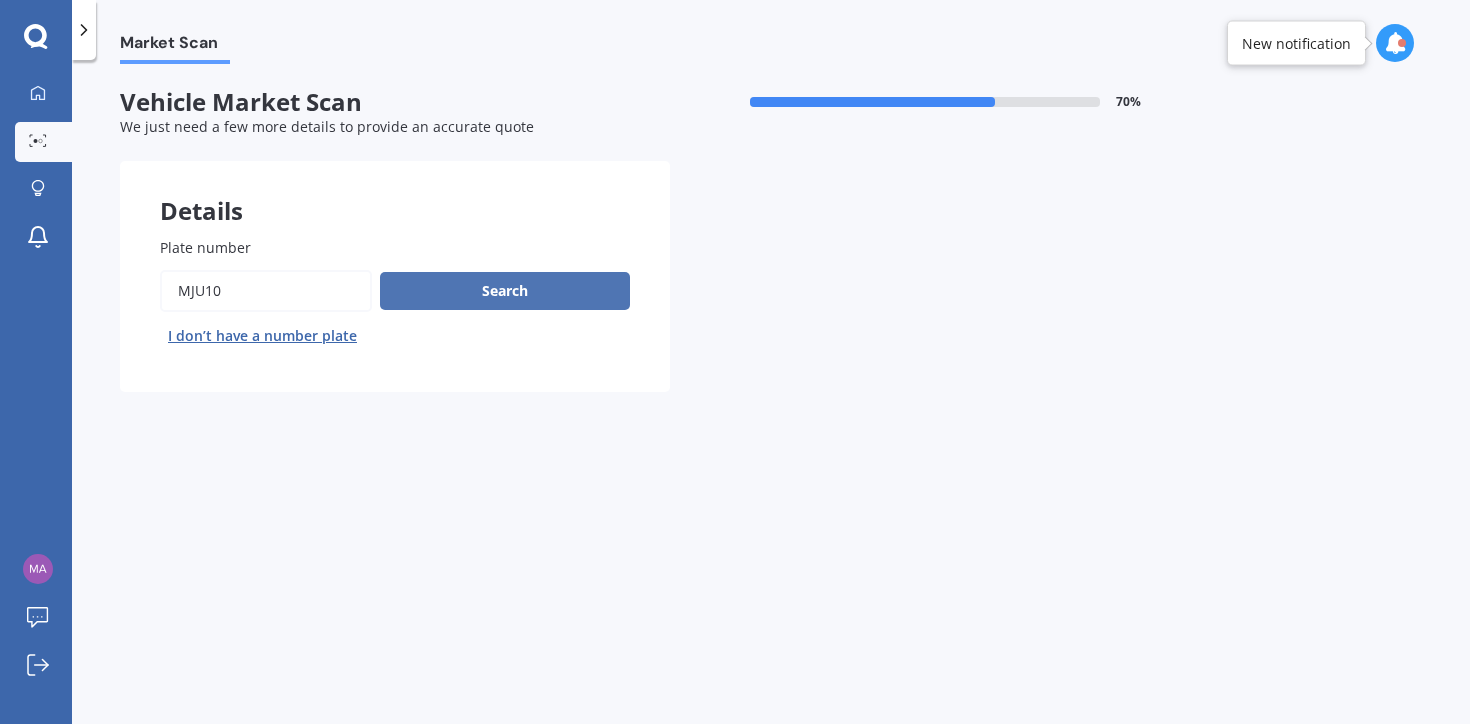 click on "Search" at bounding box center [505, 291] 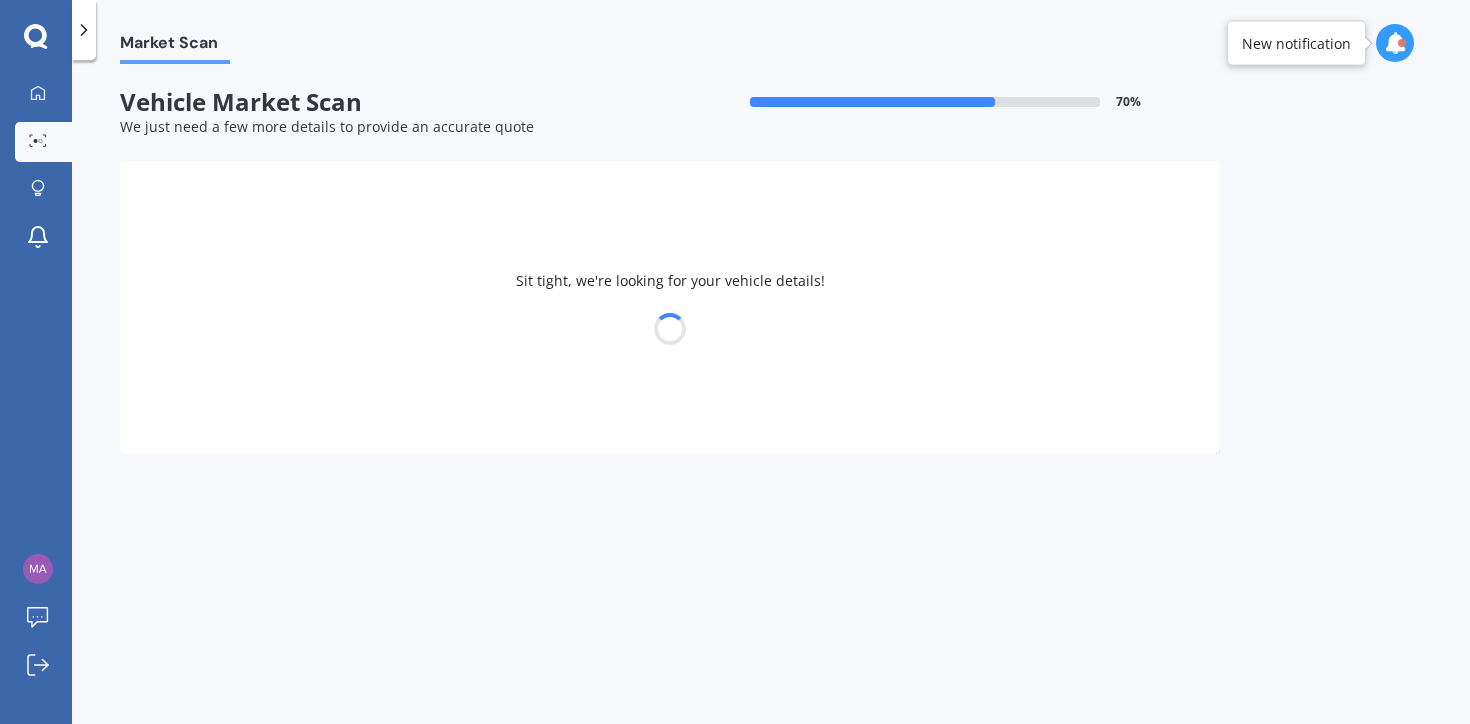 select on "BMW" 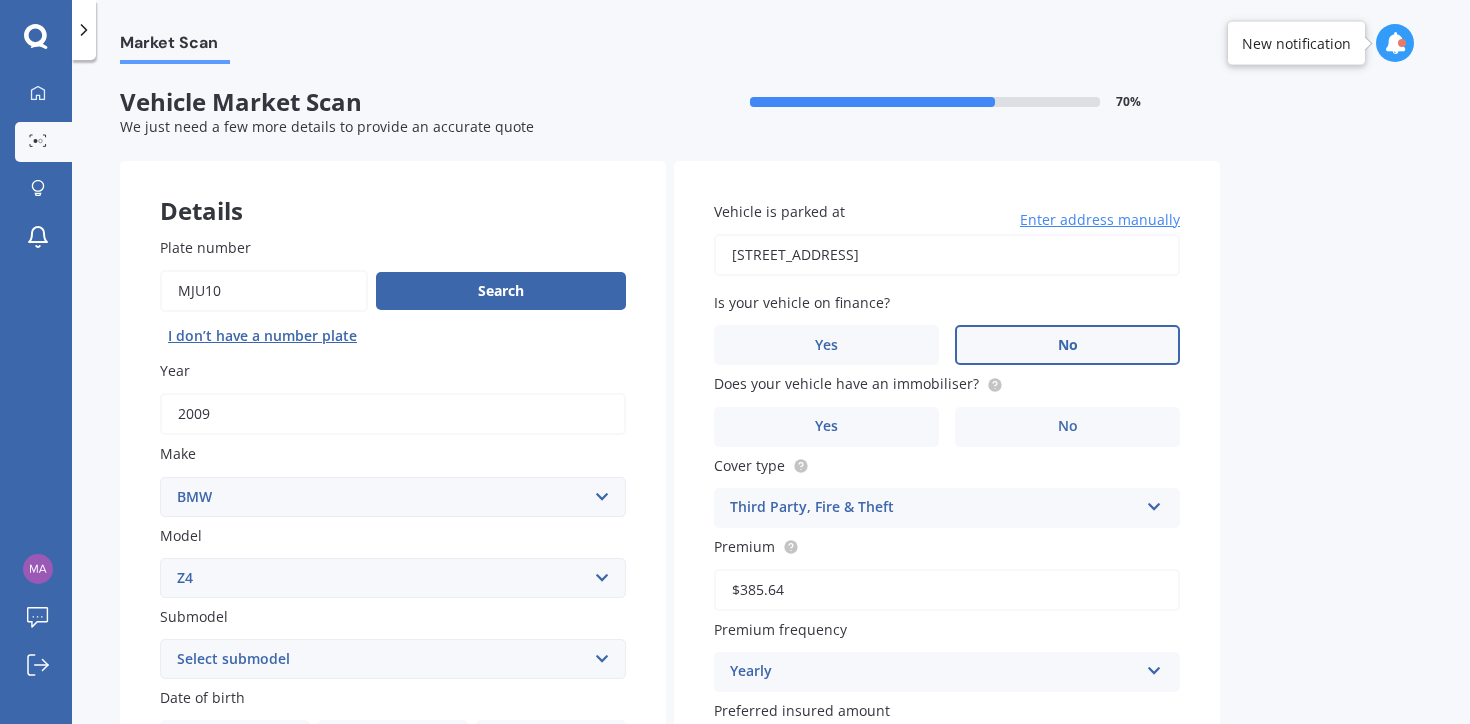 click on "No" at bounding box center [1067, 345] 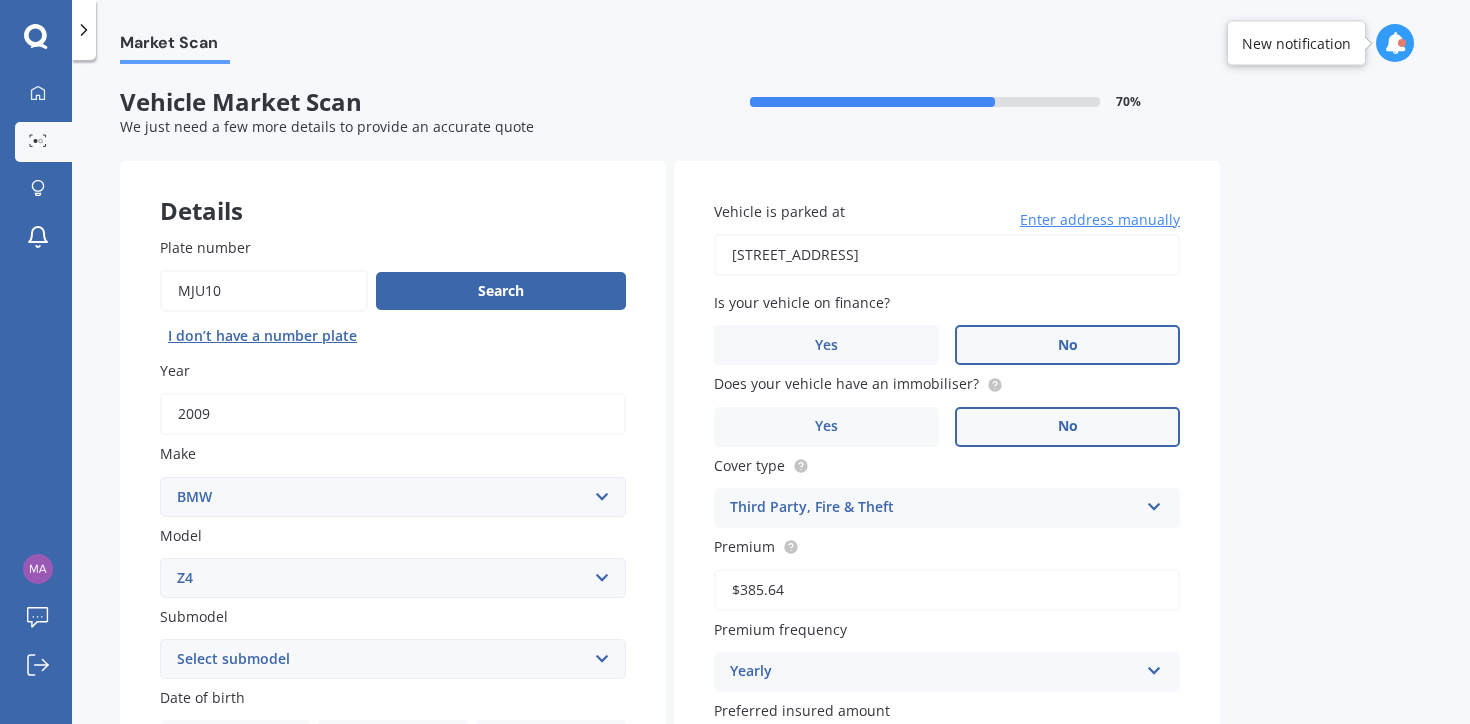 click on "No" at bounding box center [1067, 427] 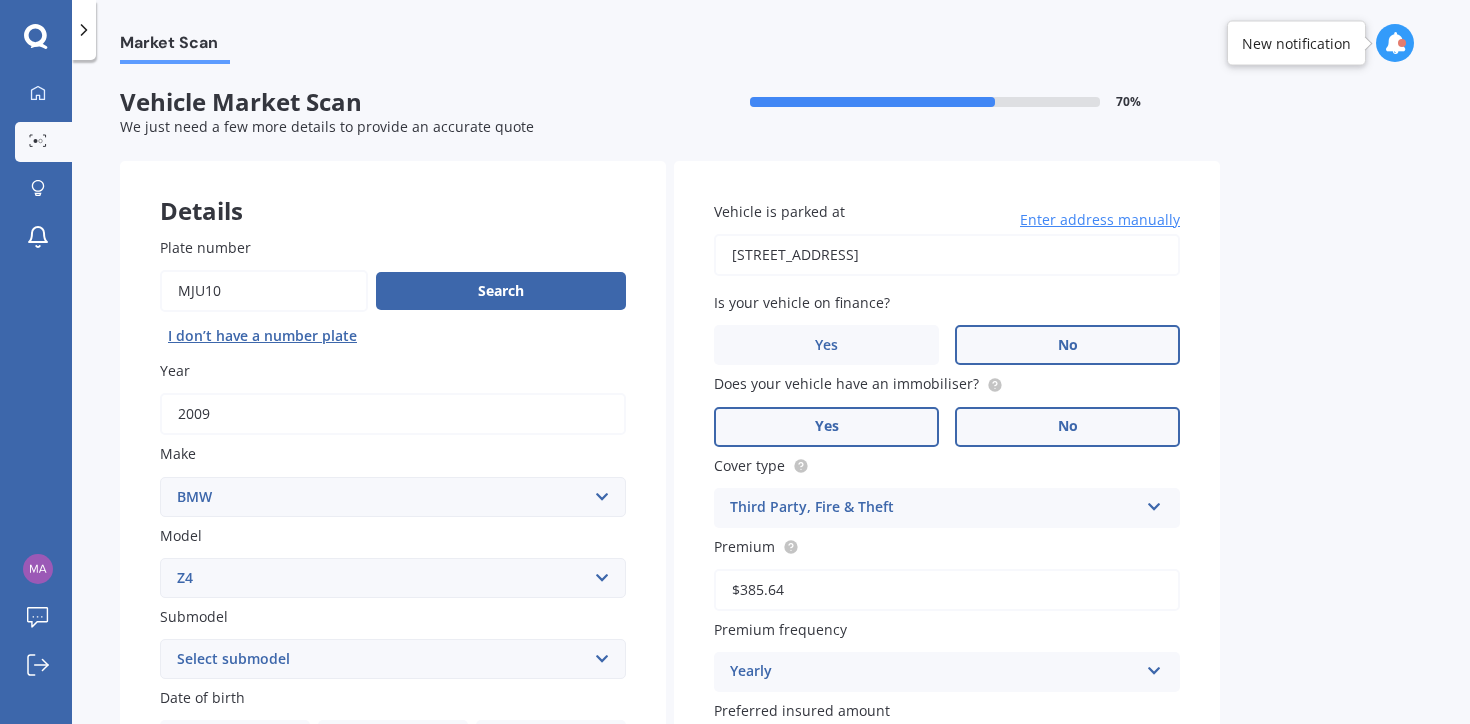 click on "Yes" at bounding box center (826, 427) 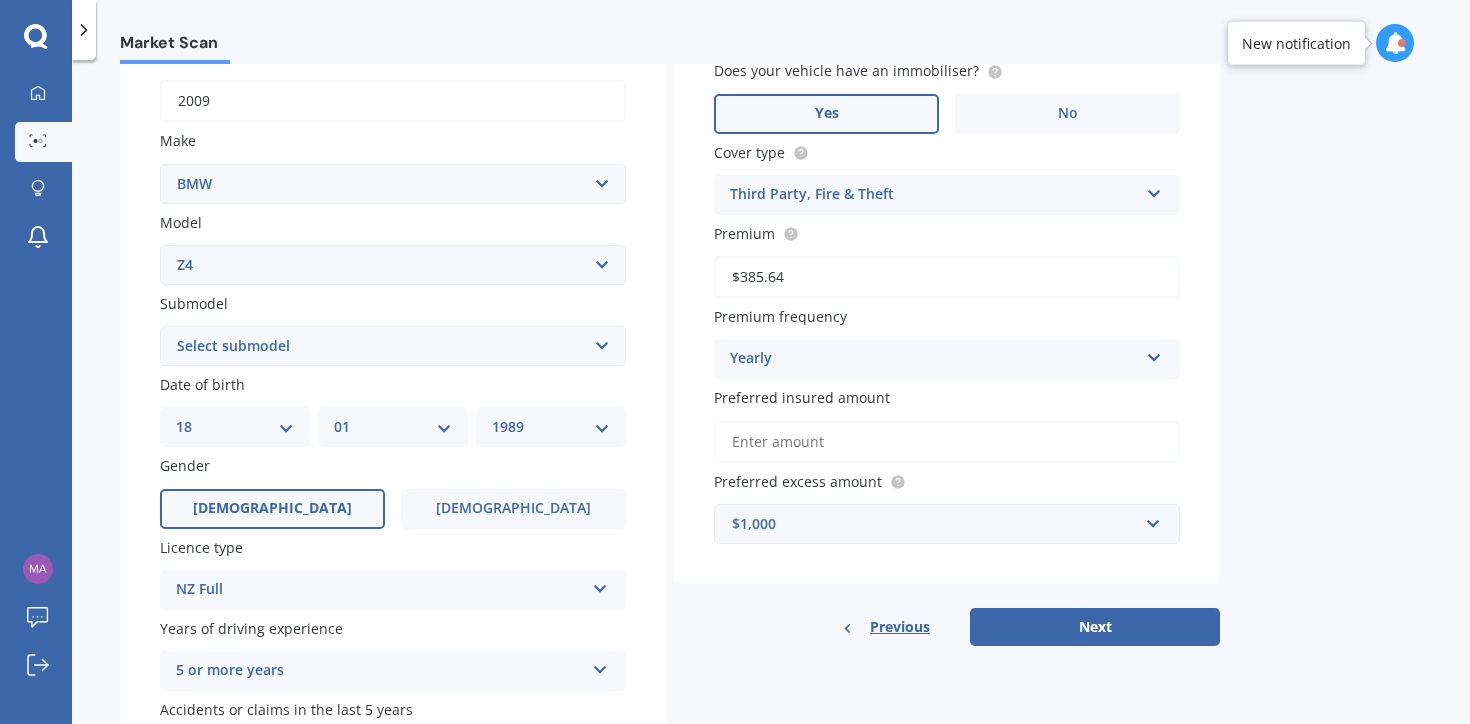 scroll, scrollTop: 326, scrollLeft: 0, axis: vertical 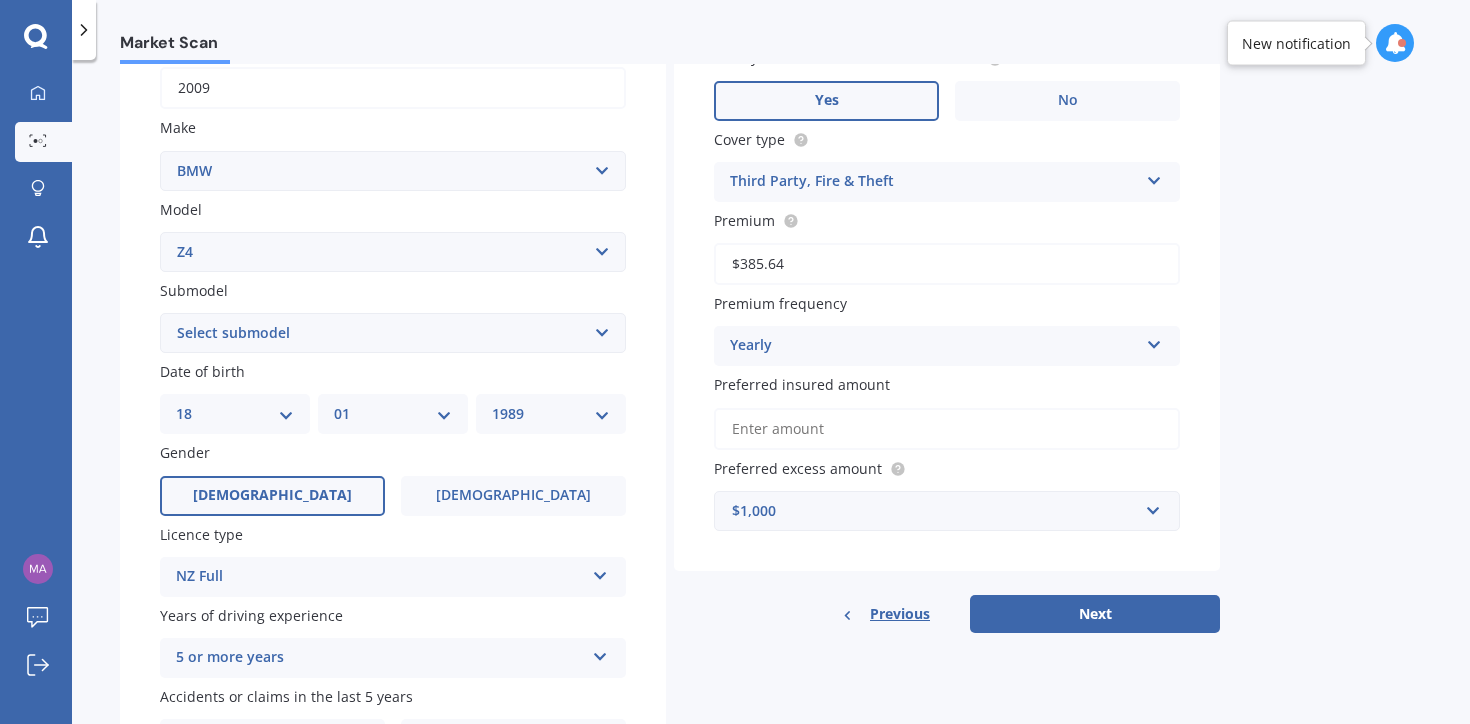 select on "3.0 I" 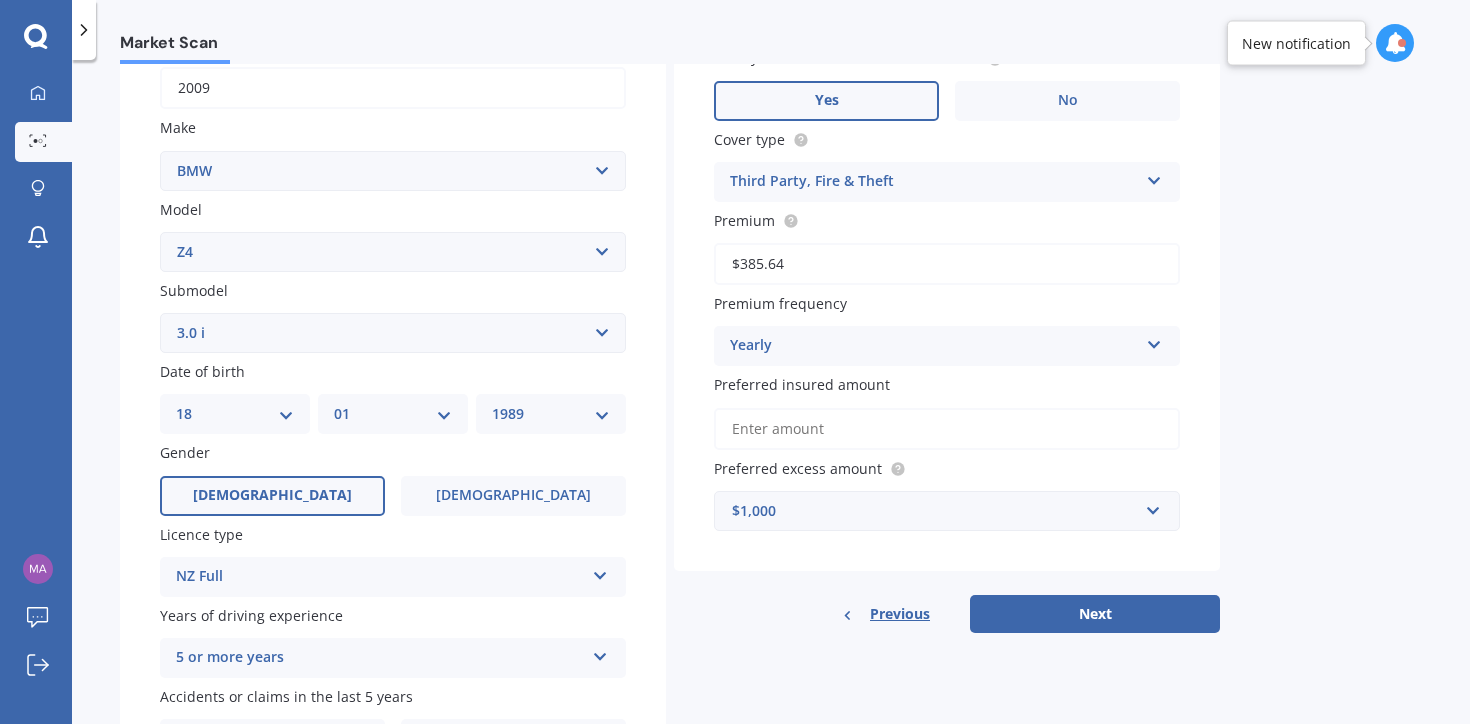 click on "3.0 i" at bounding box center [0, 0] 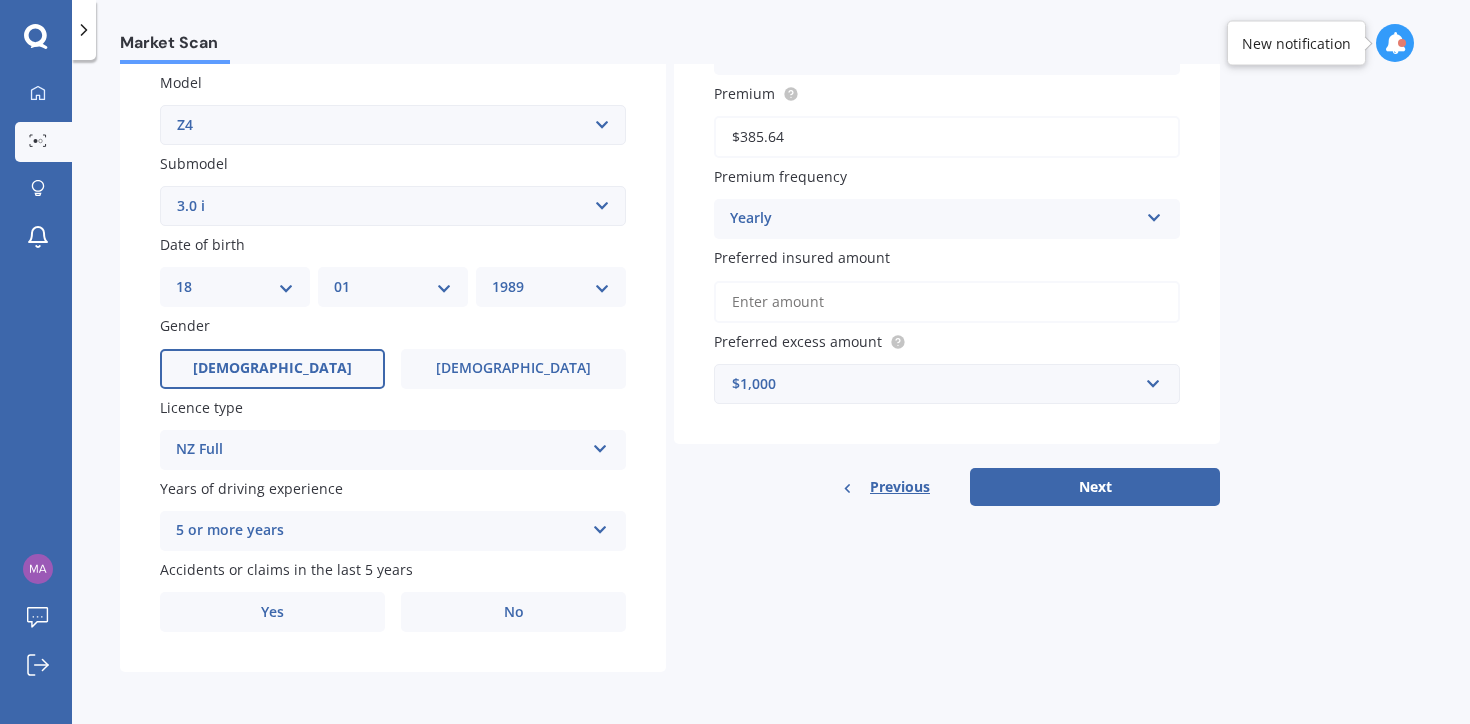 scroll, scrollTop: 457, scrollLeft: 0, axis: vertical 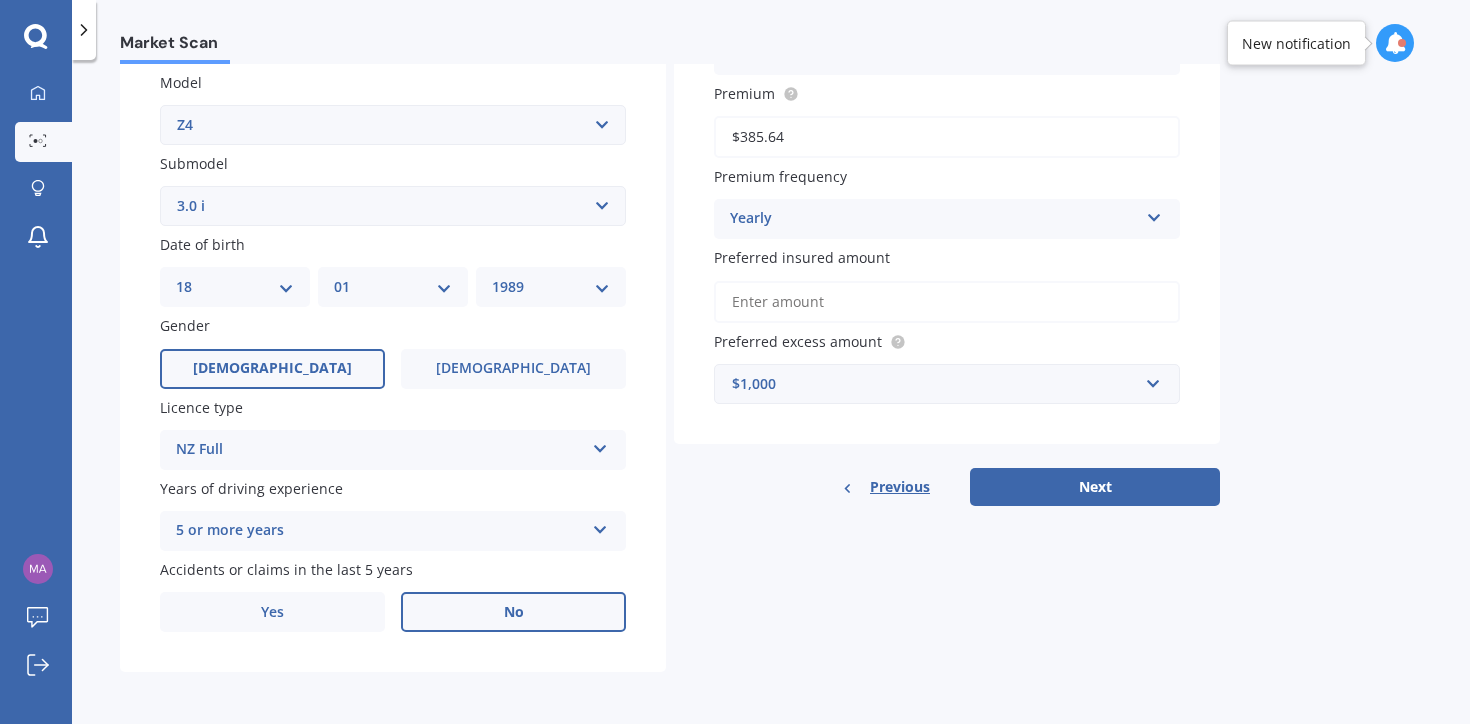 click on "No" at bounding box center [513, 612] 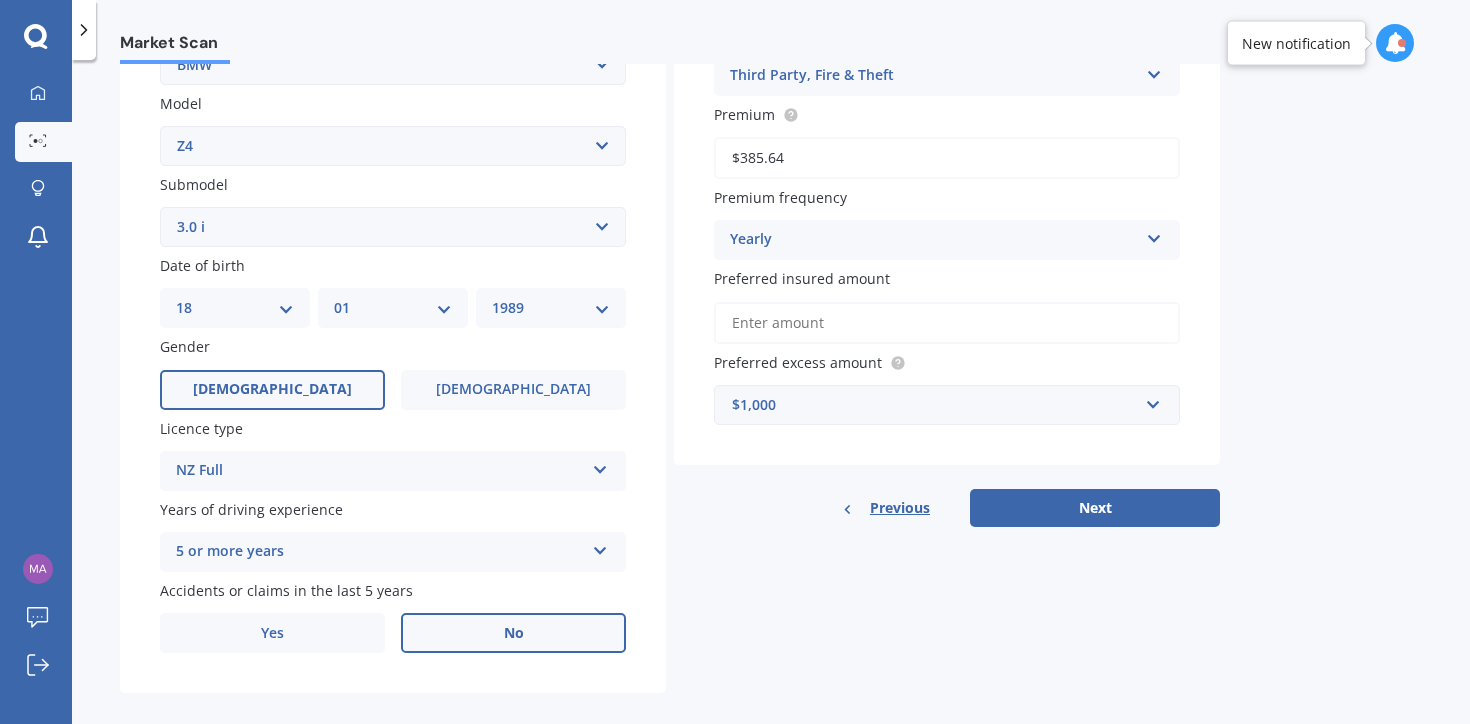 scroll, scrollTop: 406, scrollLeft: 0, axis: vertical 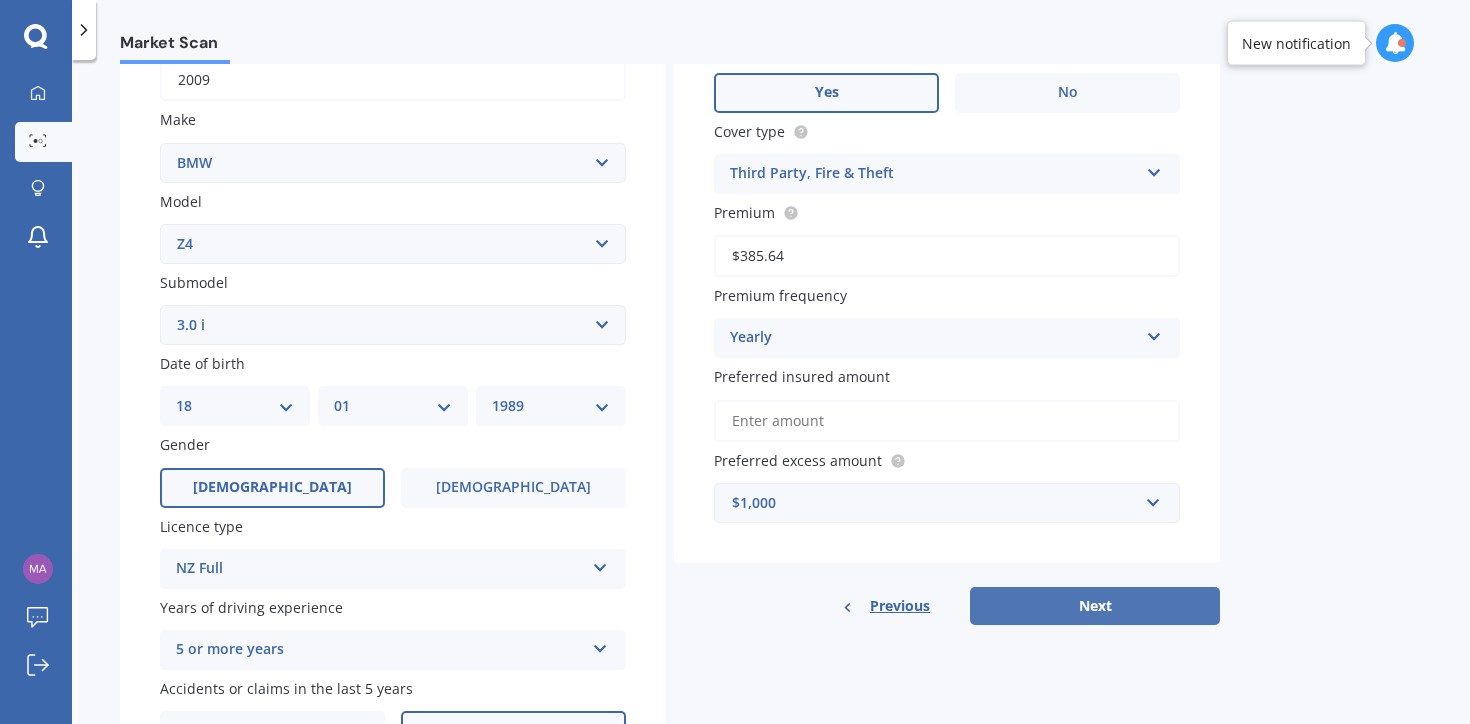 click on "Next" at bounding box center (1095, 606) 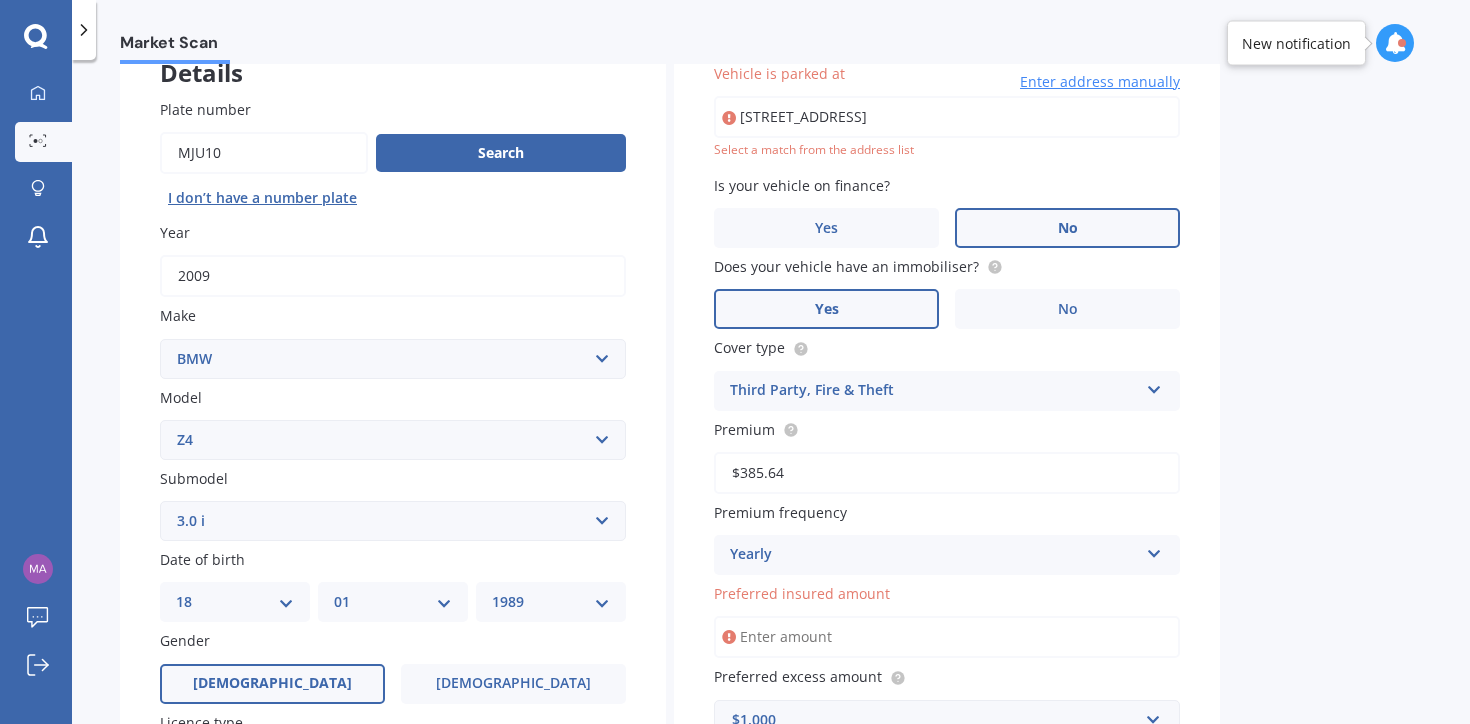 scroll, scrollTop: 137, scrollLeft: 0, axis: vertical 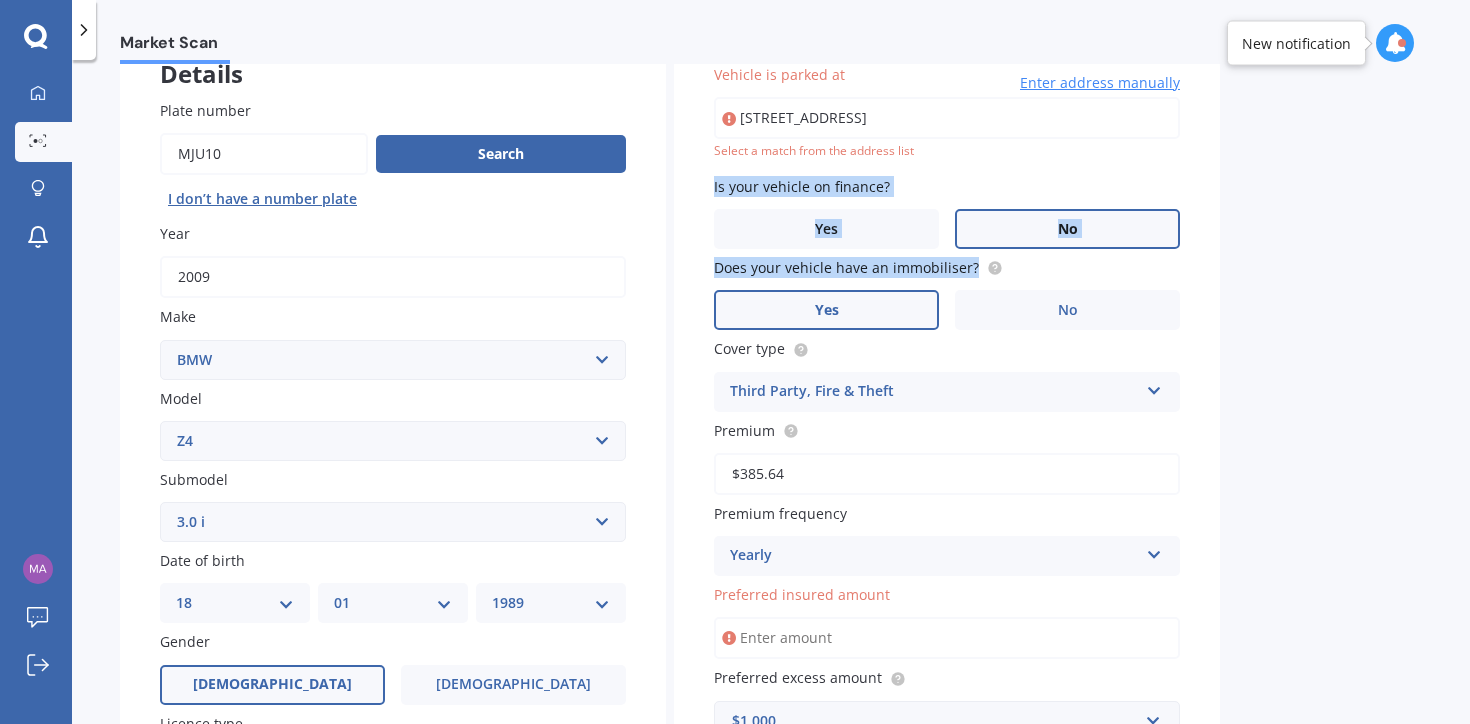 type on "[STREET_ADDRESS]" 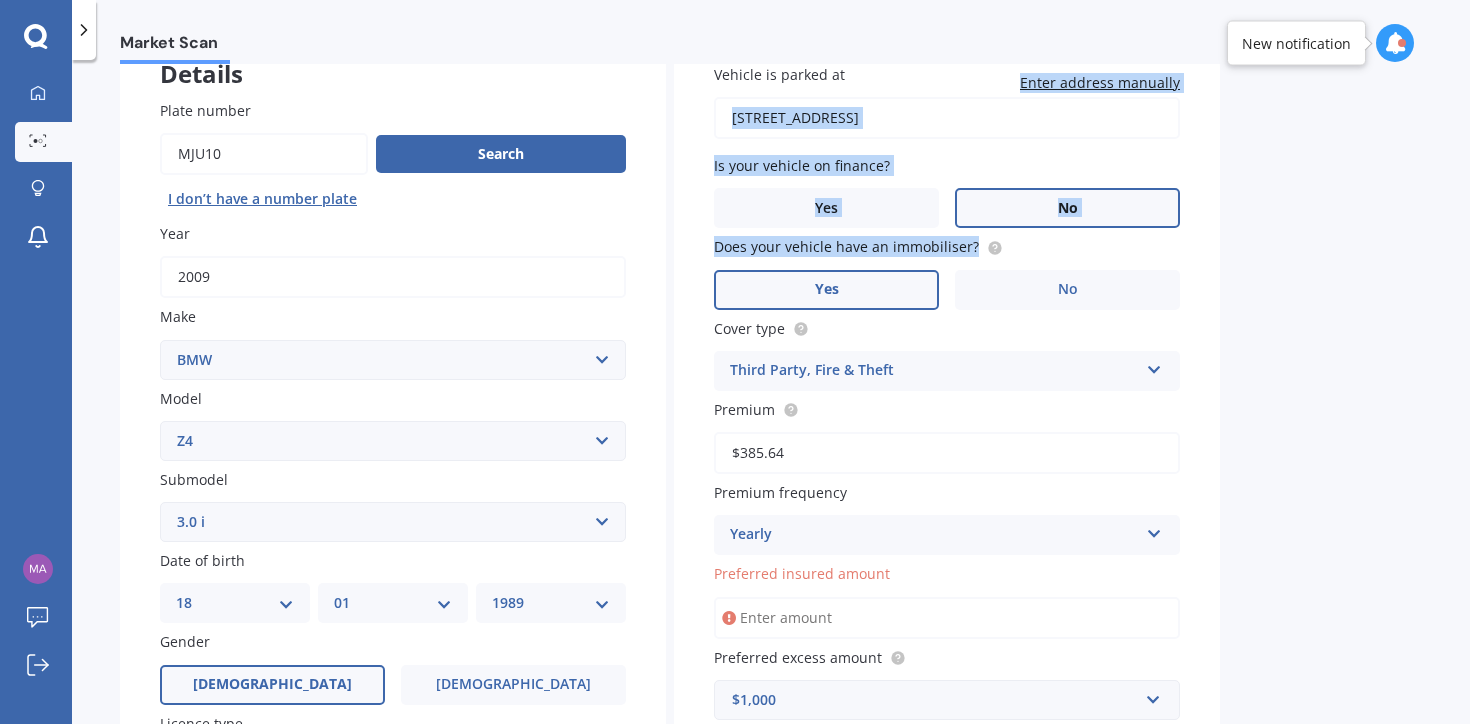 click on "Market Scan Vehicle Market Scan 70 % We just need a few more details to provide an accurate quote Details Plate number Search I don’t have a number plate Year [DATE] Make Select make AC ALFA ROMEO ASTON [PERSON_NAME] AUDI AUSTIN BEDFORD Bentley BMW BYD CADILLAC CAN-AM CHERY CHEVROLET CHRYSLER Citroen CRUISEAIR CUPRA DAEWOO DAIHATSU DAIMLER DAMON DIAHATSU DODGE EXOCET FACTORY FIVE FERRARI FIAT Fiord FLEETWOOD FORD FOTON FRASER GEELY GENESIS GEORGIE BOY GMC GREAT WALL GWM [PERSON_NAME] HINO [PERSON_NAME] HOLIDAY RAMBLER HONDA HUMMER HYUNDAI INFINITI ISUZU IVECO JAC JAECOO JAGUAR JEEP KGM KIA LADA LAMBORGHINI LANCIA LANDROVER LDV LEXUS LINCOLN LOTUS LUNAR M.G M.G. MAHINDRA MASERATI MAZDA MCLAREN MERCEDES AMG Mercedes Benz MERCEDES-AMG MERCURY MINI MITSUBISHI [PERSON_NAME] NEWMAR NISSAN OMODA OPEL OXFORD PEUGEOT Plymouth Polestar PONTIAC PORSCHE PROTON RAM Range Rover Rayne RENAULT ROLLS ROYCE ROVER SAAB SATURN SEAT SHELBY SKODA SMART SSANGYONG SUBARU SUZUKI TATA TESLA TIFFIN Toyota TRIUMPH TVR Vauxhall VOLKSWAGEN VOLVO ZX 116" at bounding box center [771, 396] 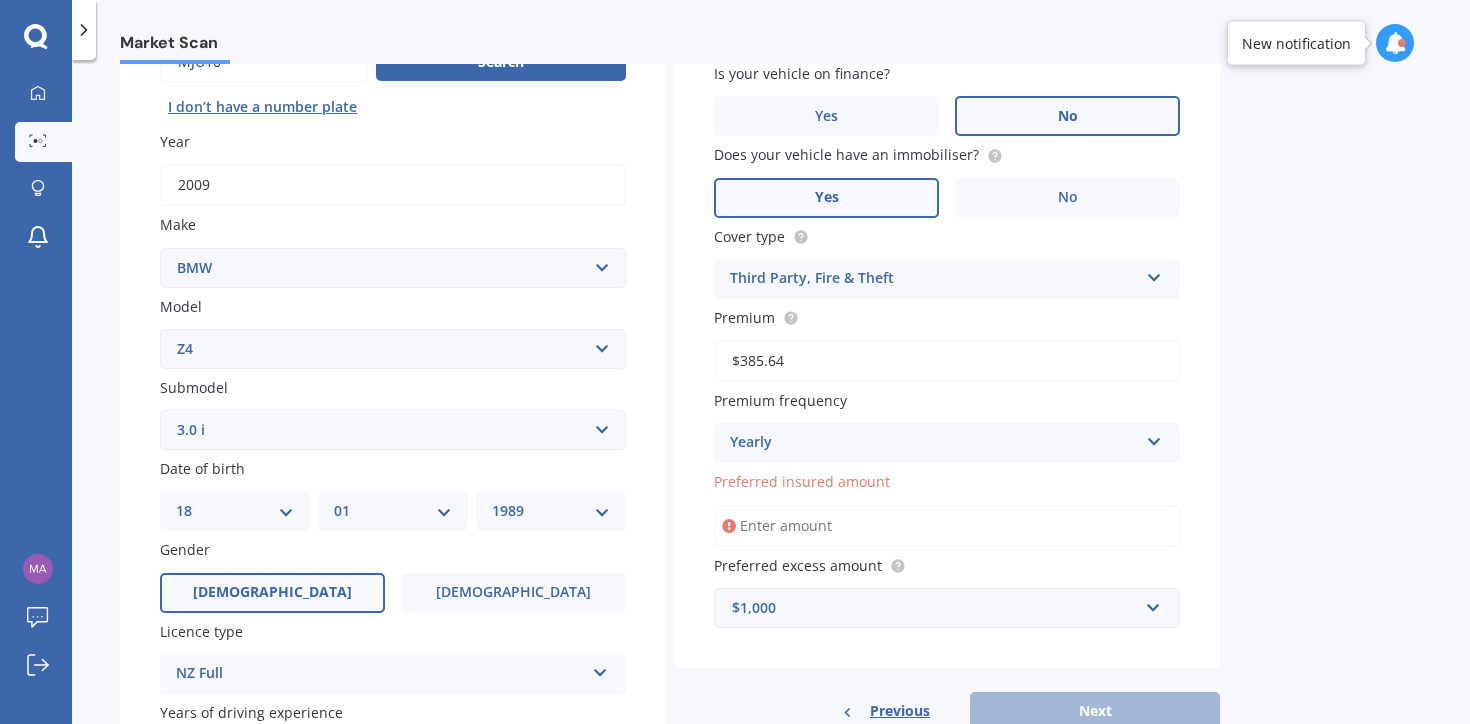 scroll, scrollTop: 336, scrollLeft: 0, axis: vertical 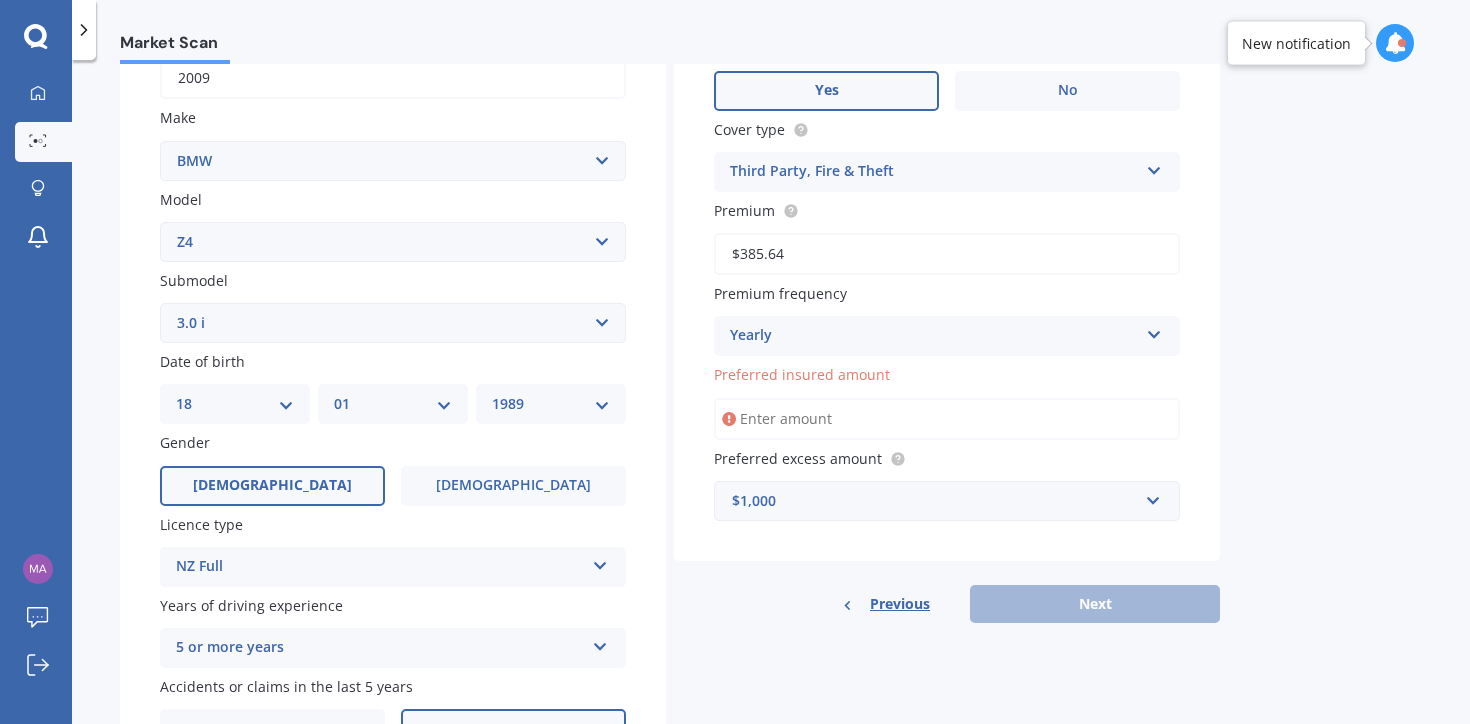 click on "Preferred insured amount" at bounding box center (947, 419) 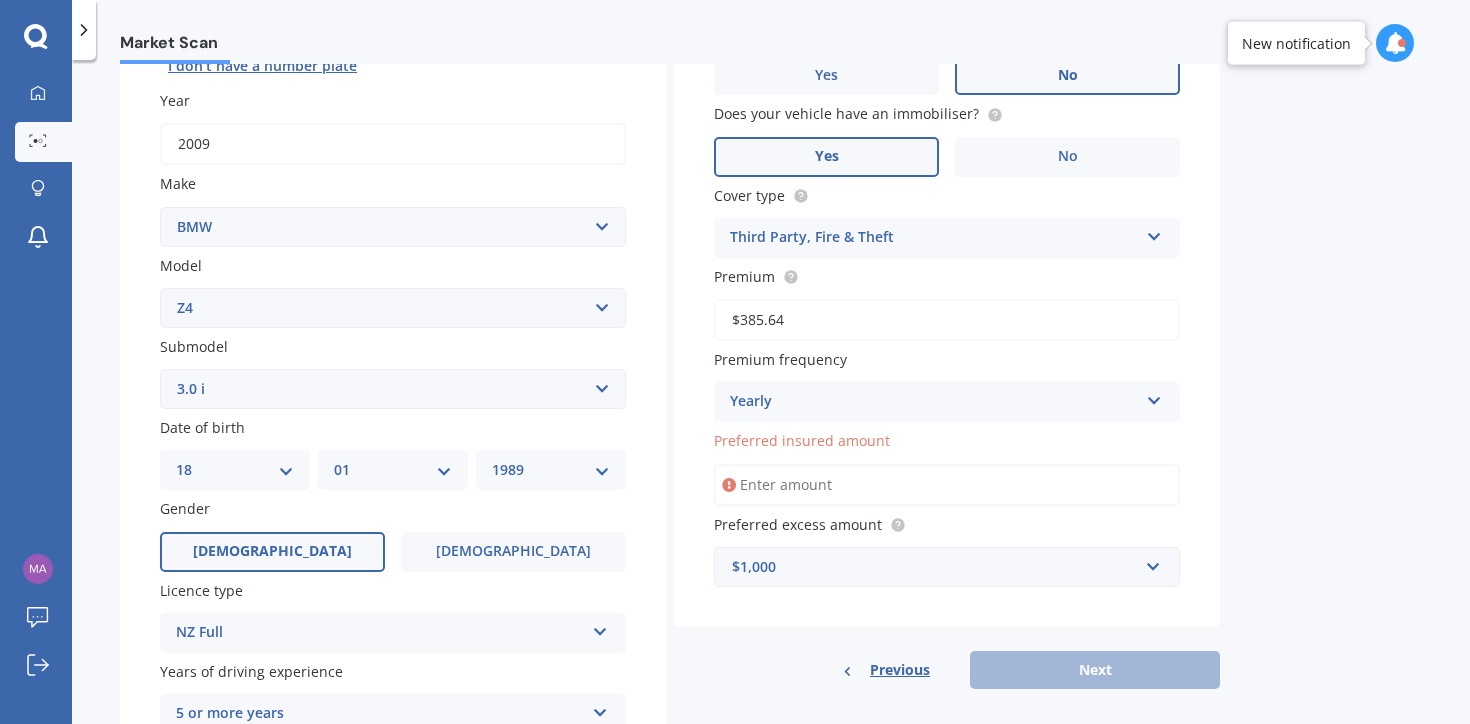 scroll, scrollTop: 296, scrollLeft: 0, axis: vertical 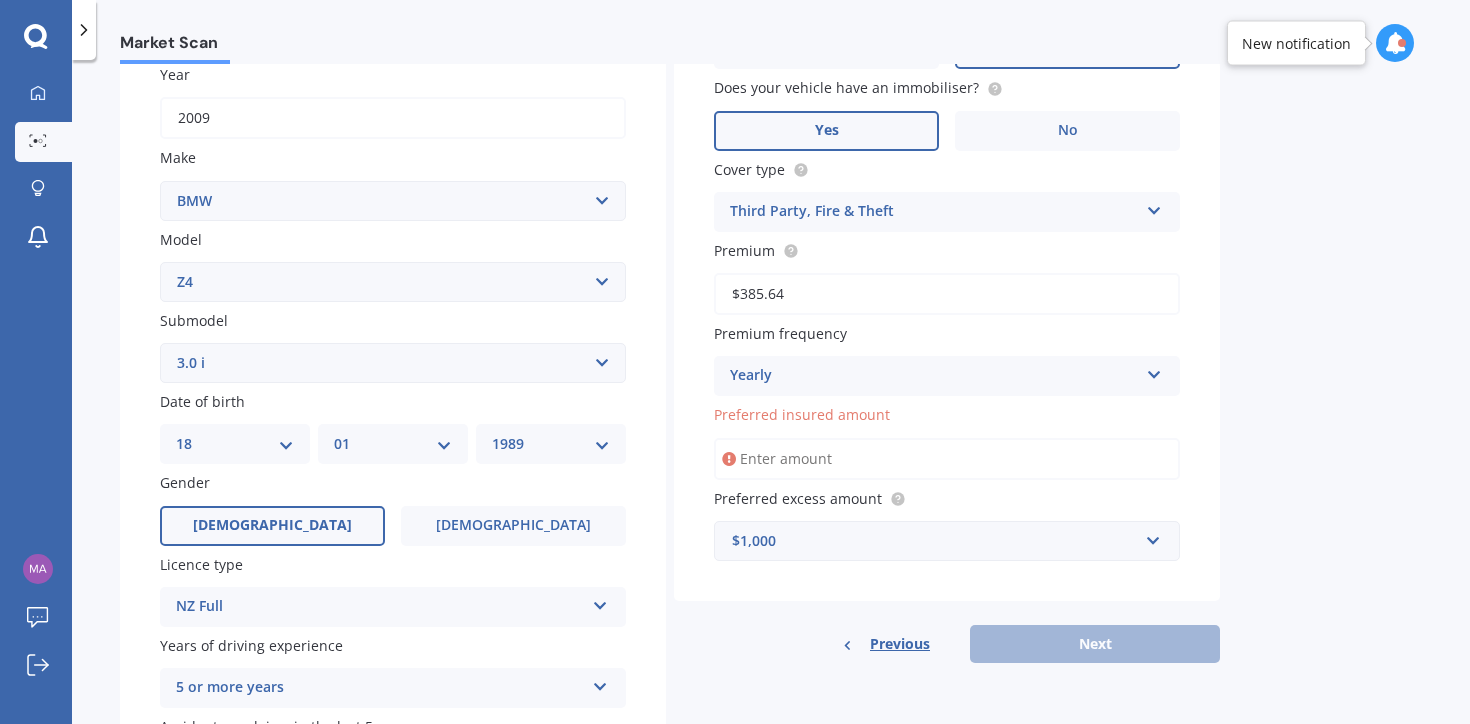 click on "Preferred insured amount" at bounding box center (947, 459) 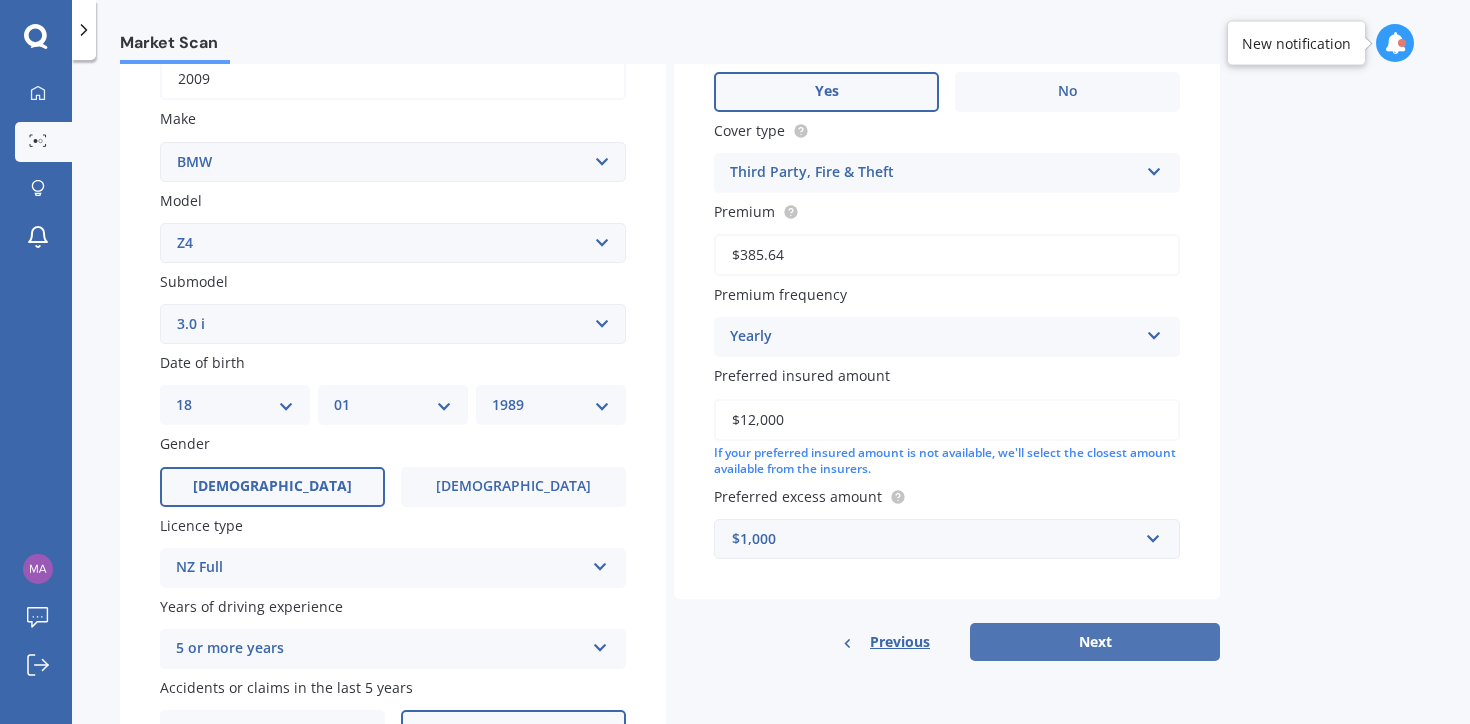 type on "$12,000" 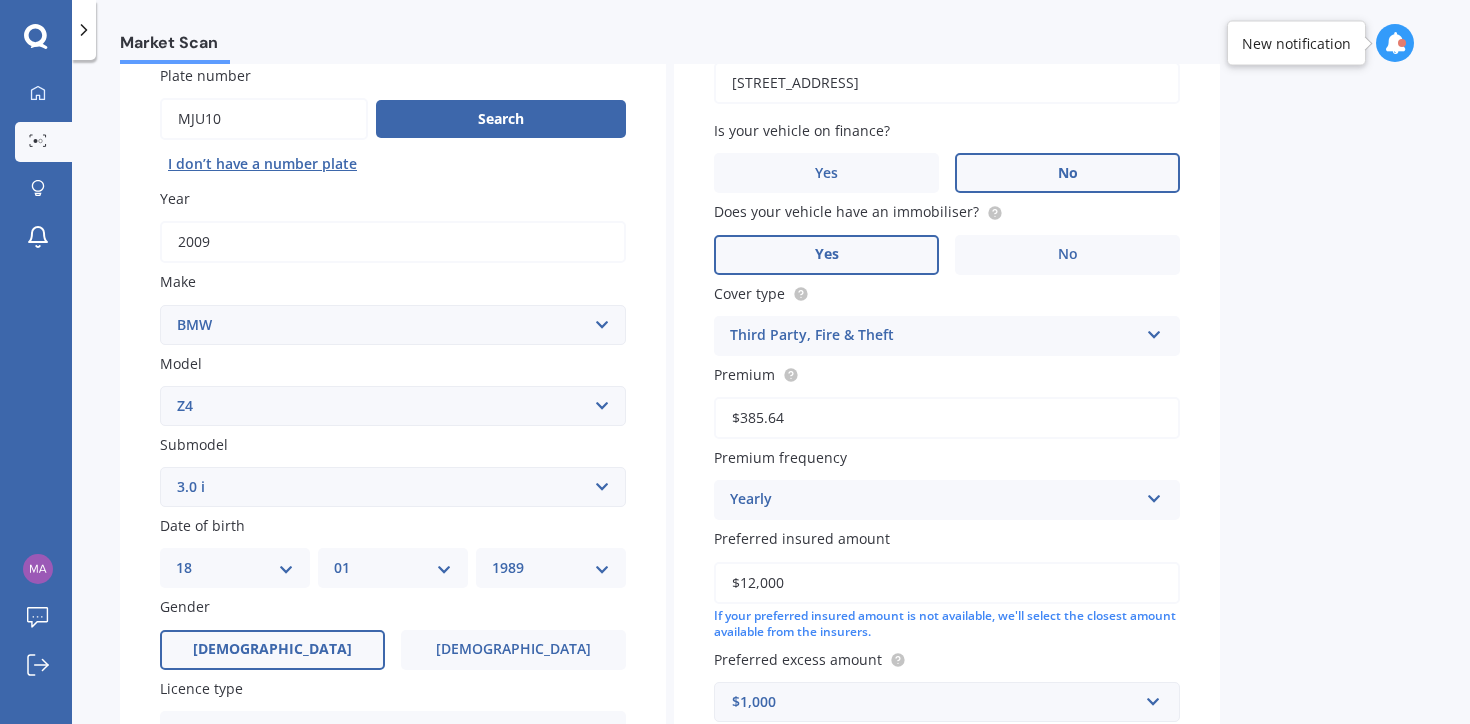 select on "18" 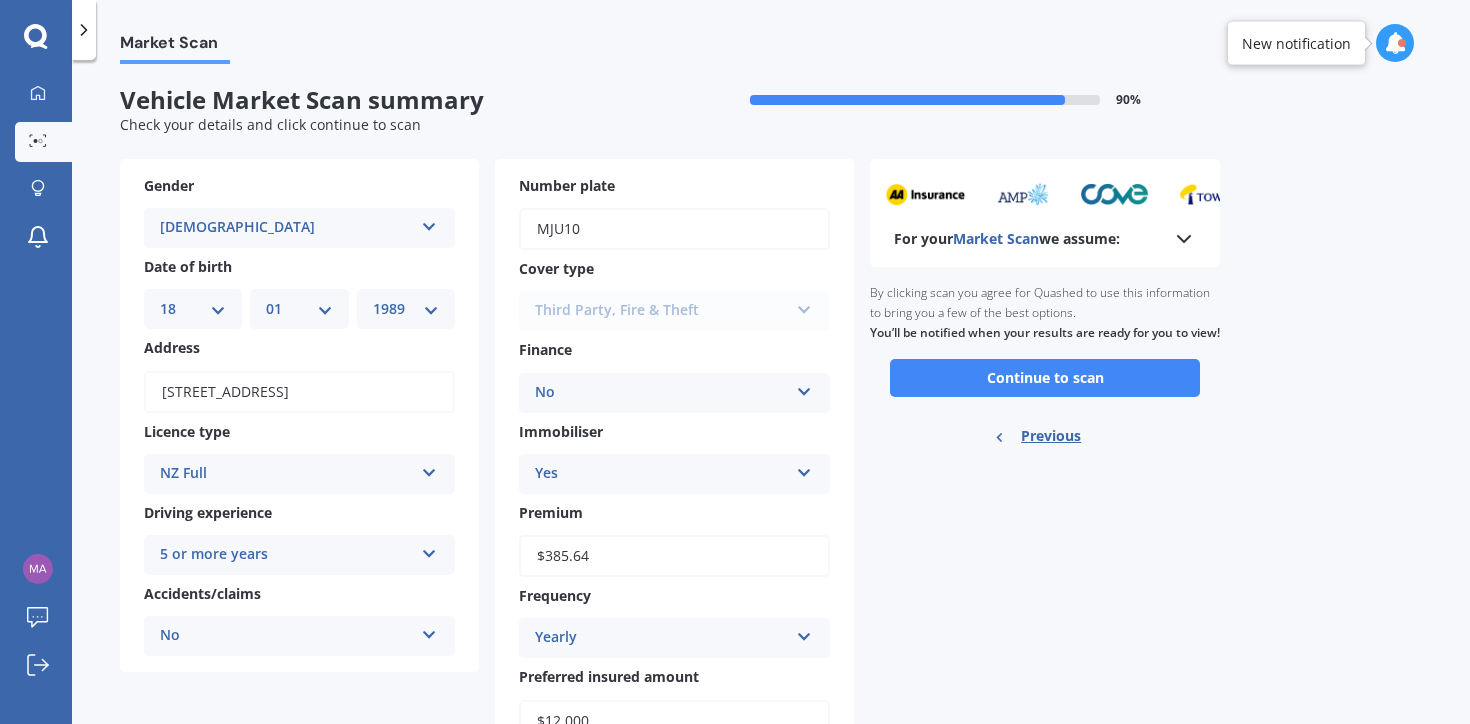 scroll, scrollTop: 0, scrollLeft: 0, axis: both 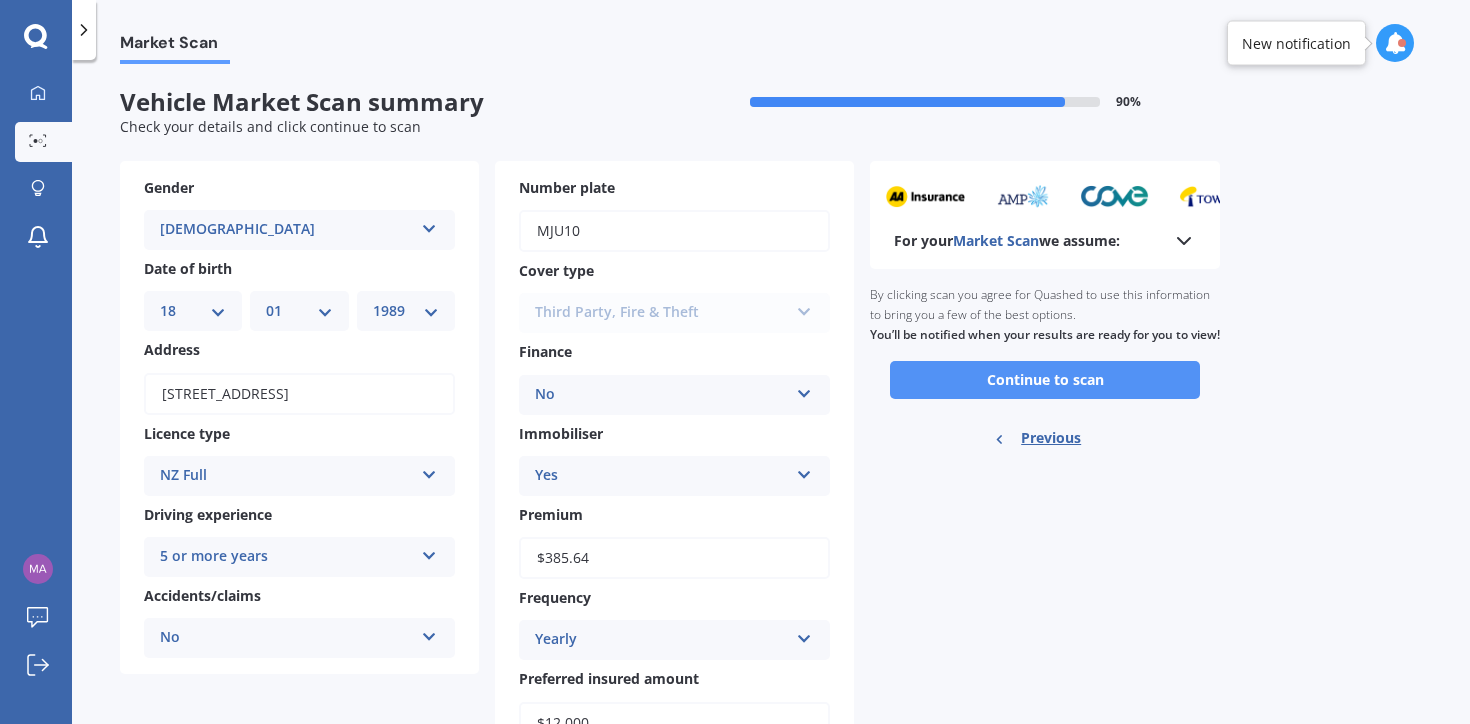 click on "Continue to scan" at bounding box center (1045, 380) 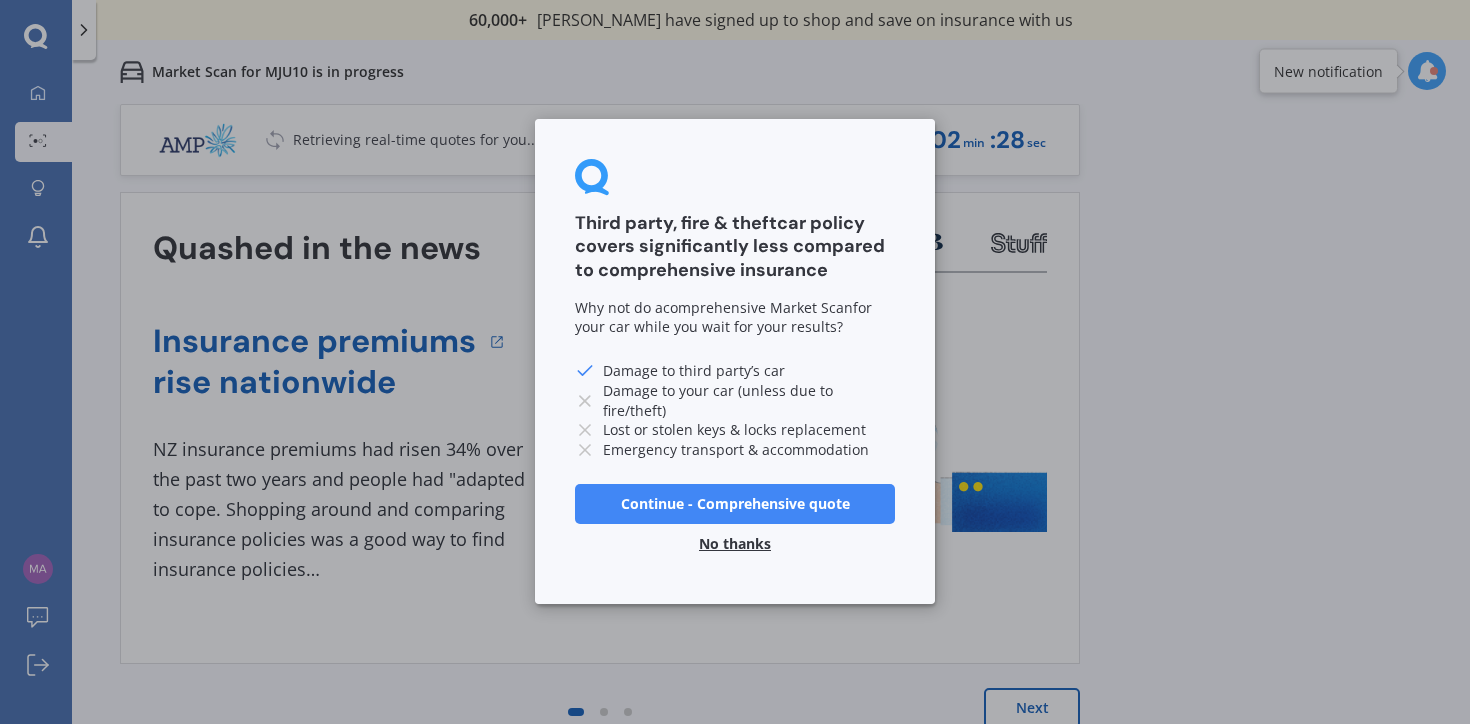 click on "No thanks" at bounding box center [735, 545] 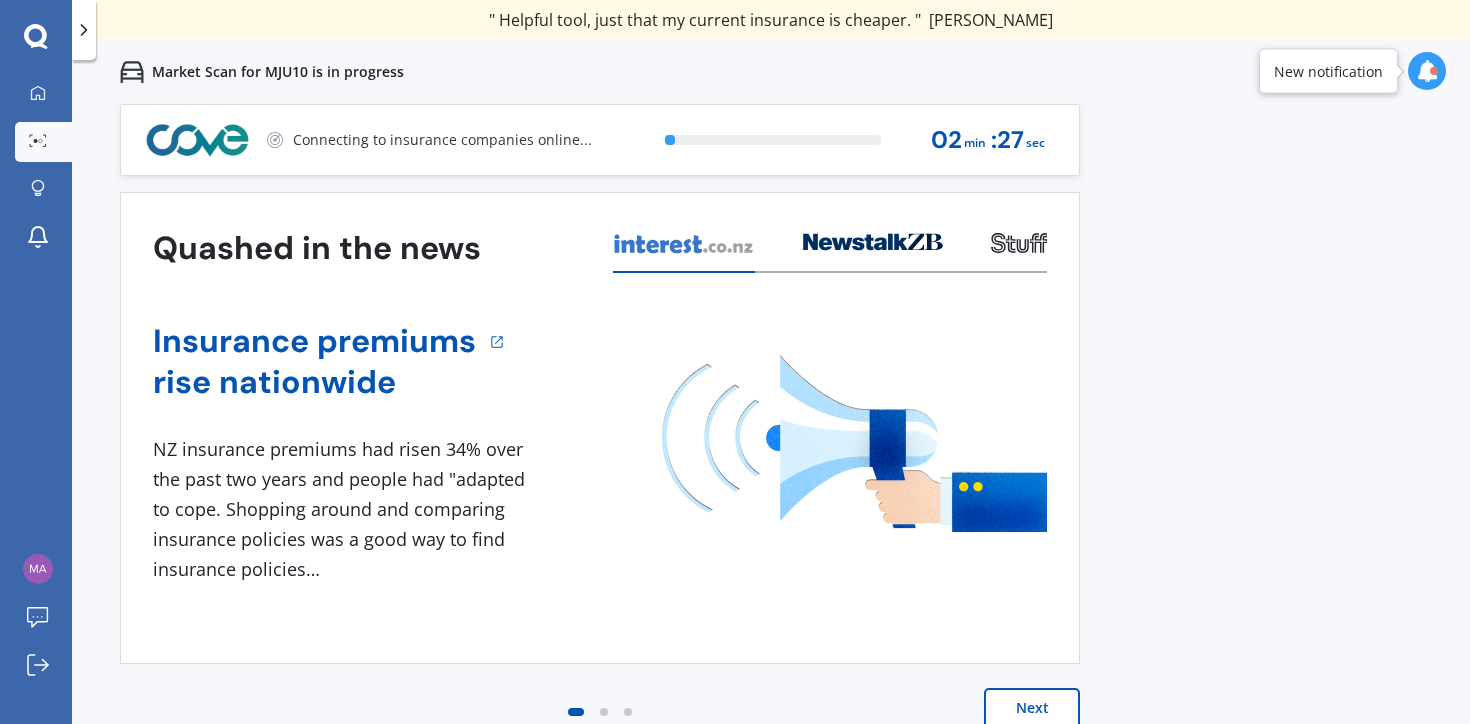 scroll, scrollTop: 1, scrollLeft: 0, axis: vertical 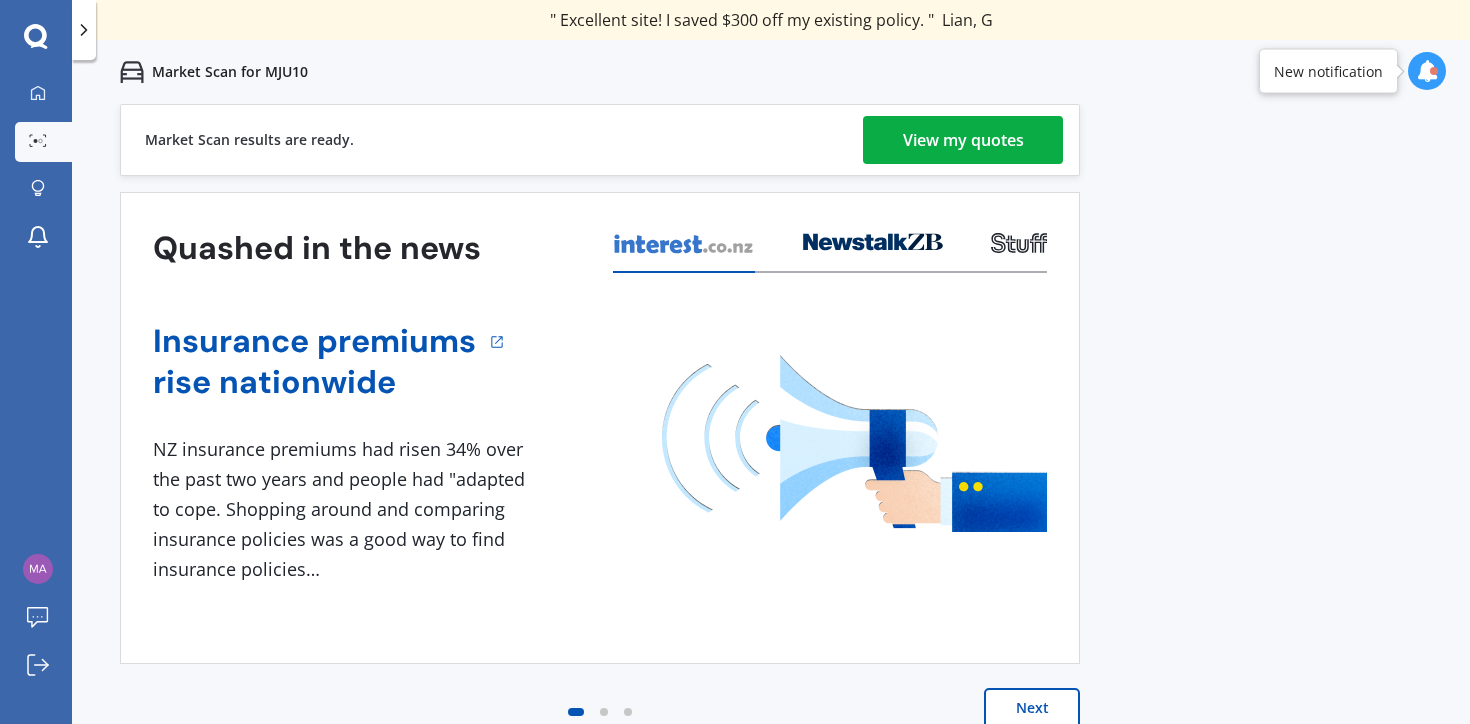 click on "View my quotes" at bounding box center [963, 140] 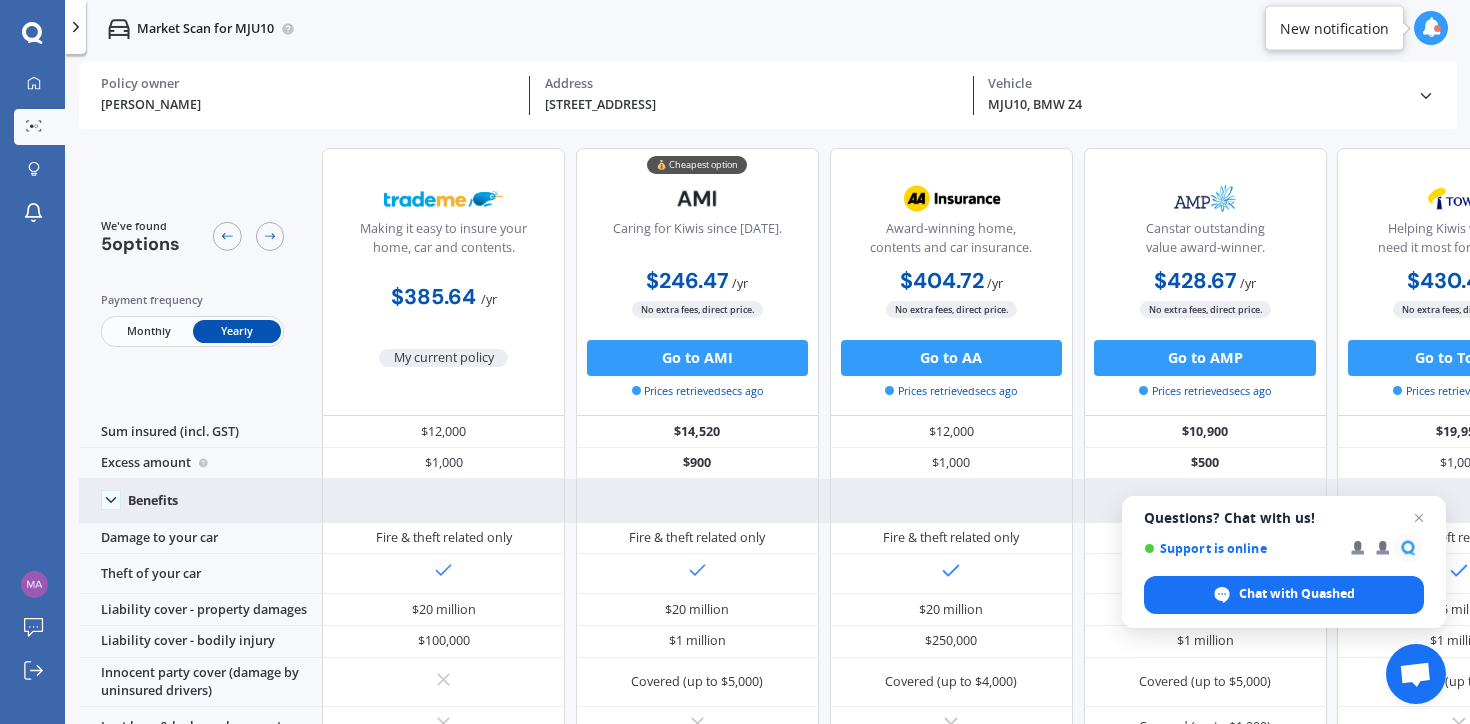 click at bounding box center [1419, 518] 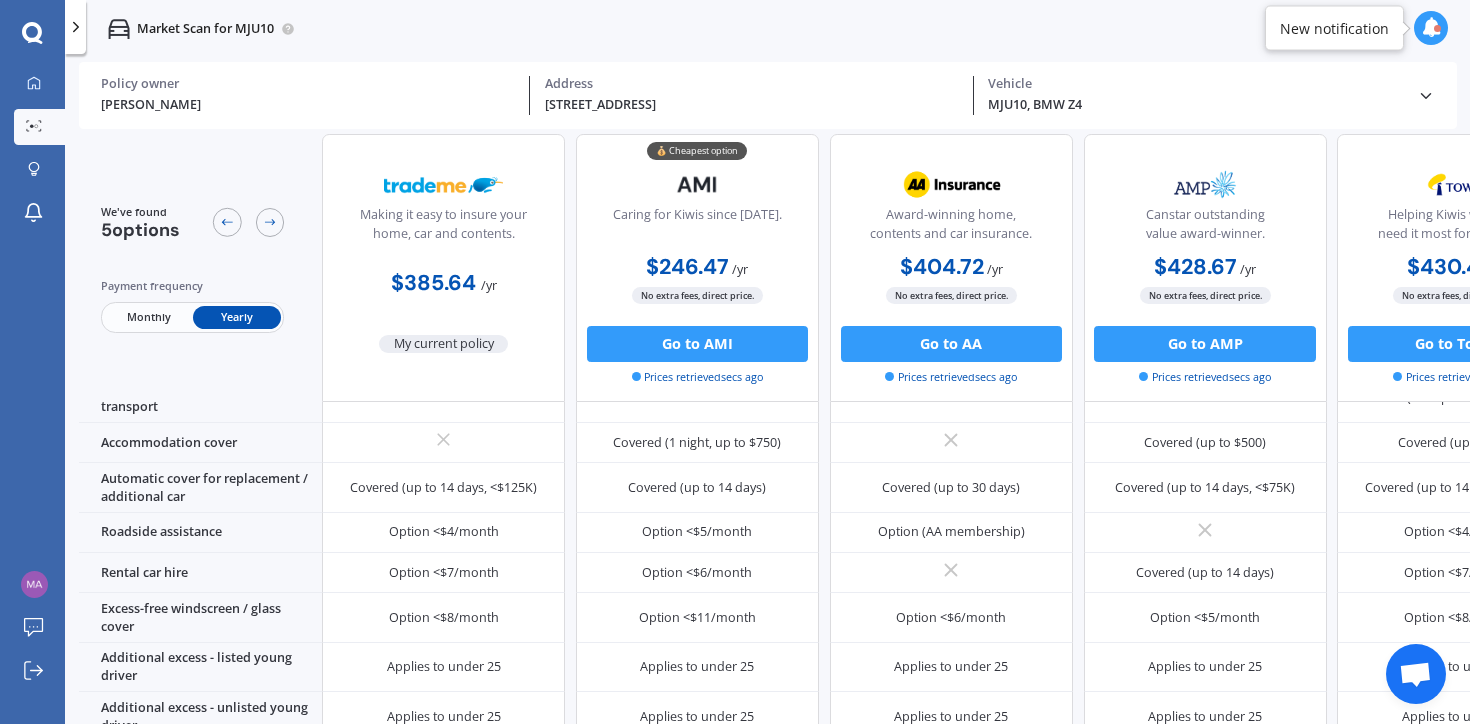 scroll, scrollTop: 0, scrollLeft: 0, axis: both 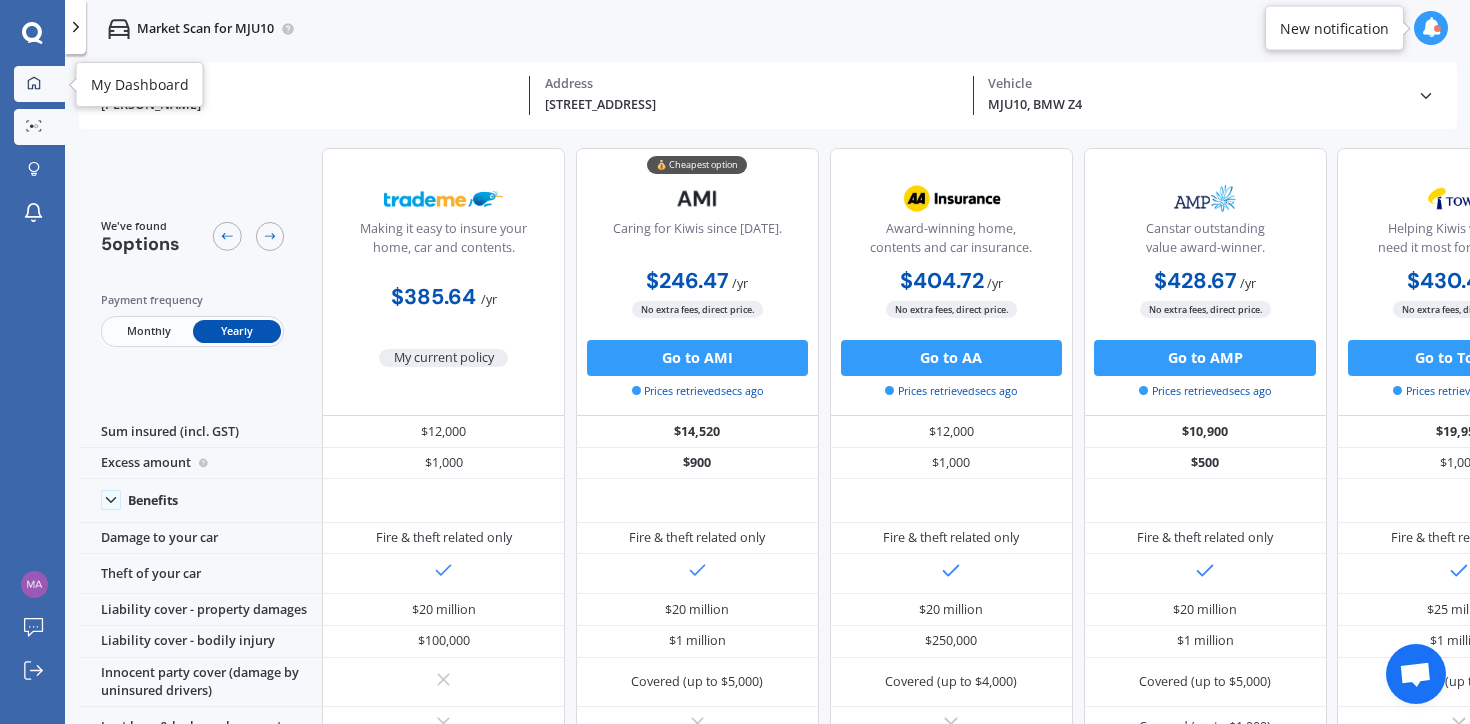 click at bounding box center [34, 84] 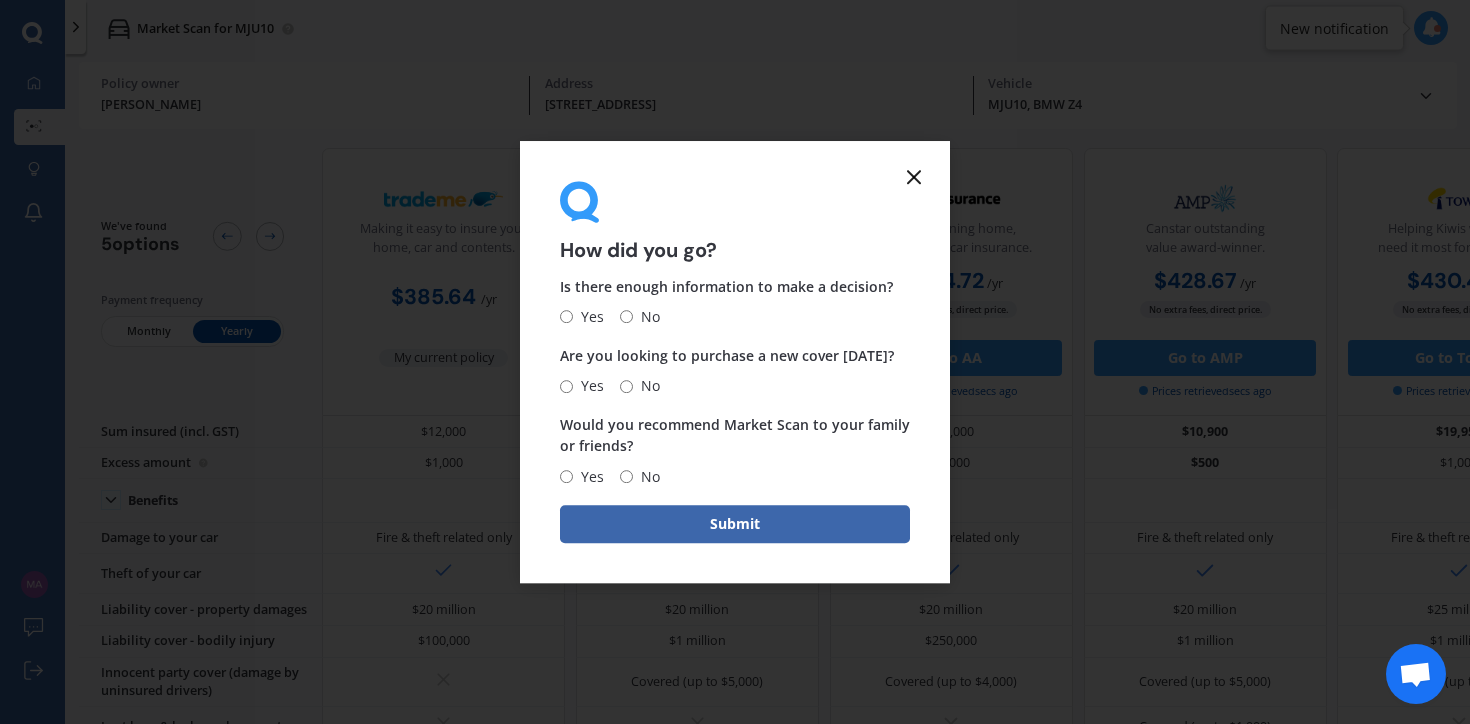 click 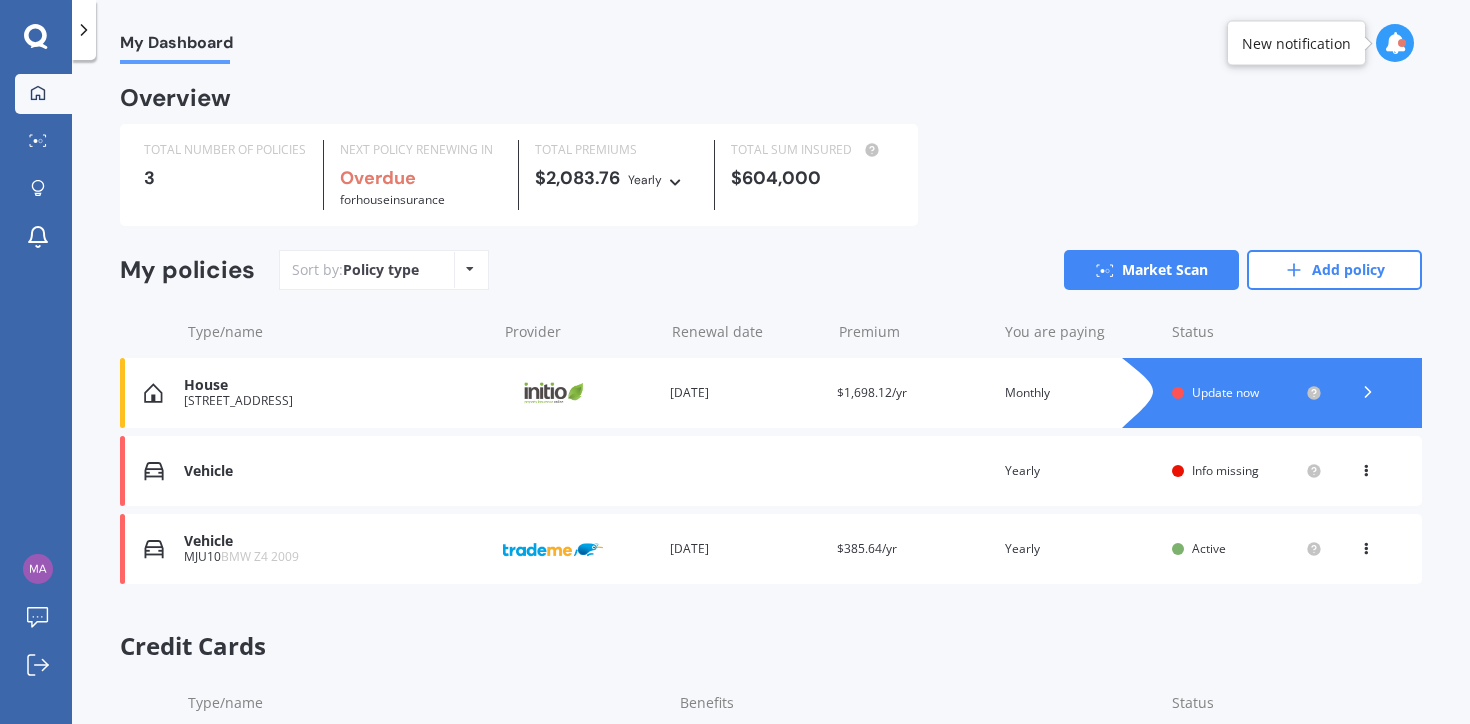 click on "View option View policy Delete" at bounding box center (1368, 471) 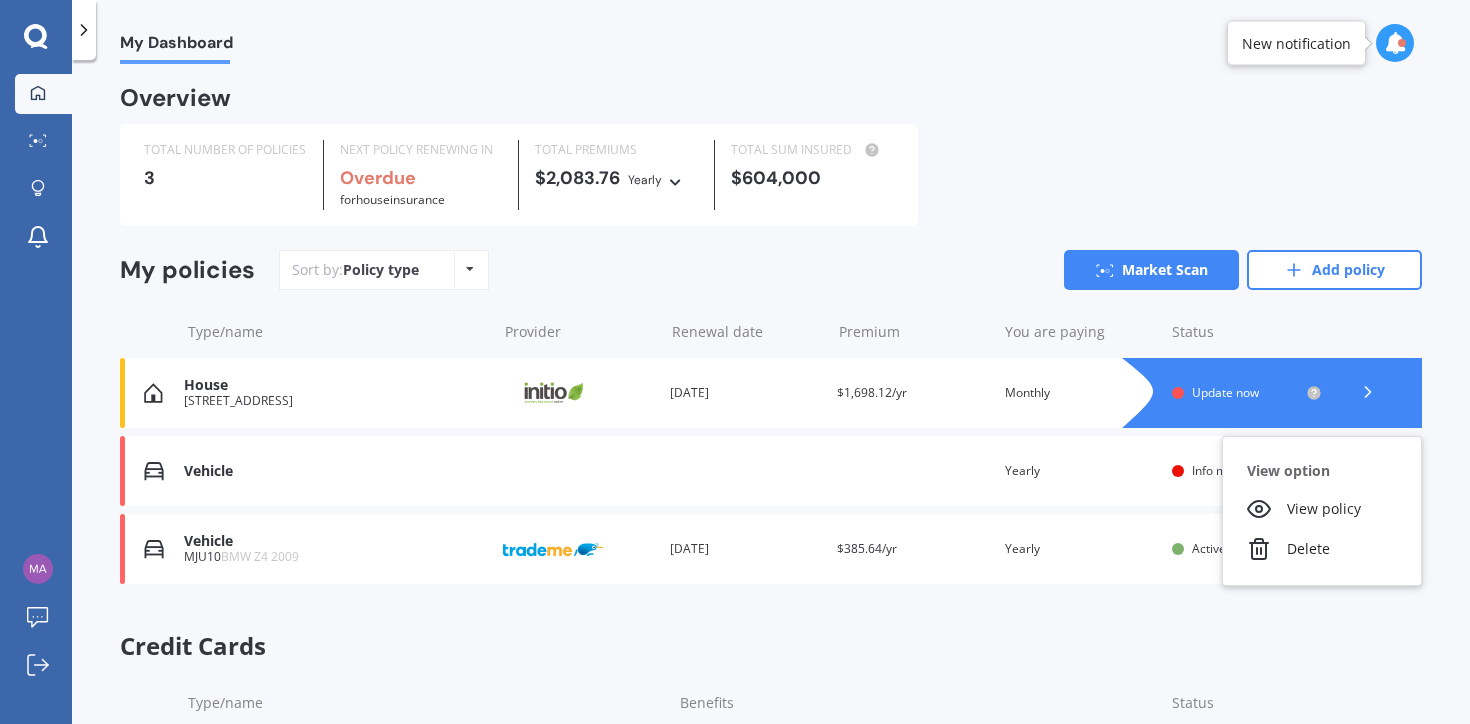 click on "Vehicle Renewal date Premium You are paying Yearly Status Info missing View option View policy Delete" at bounding box center (771, 471) 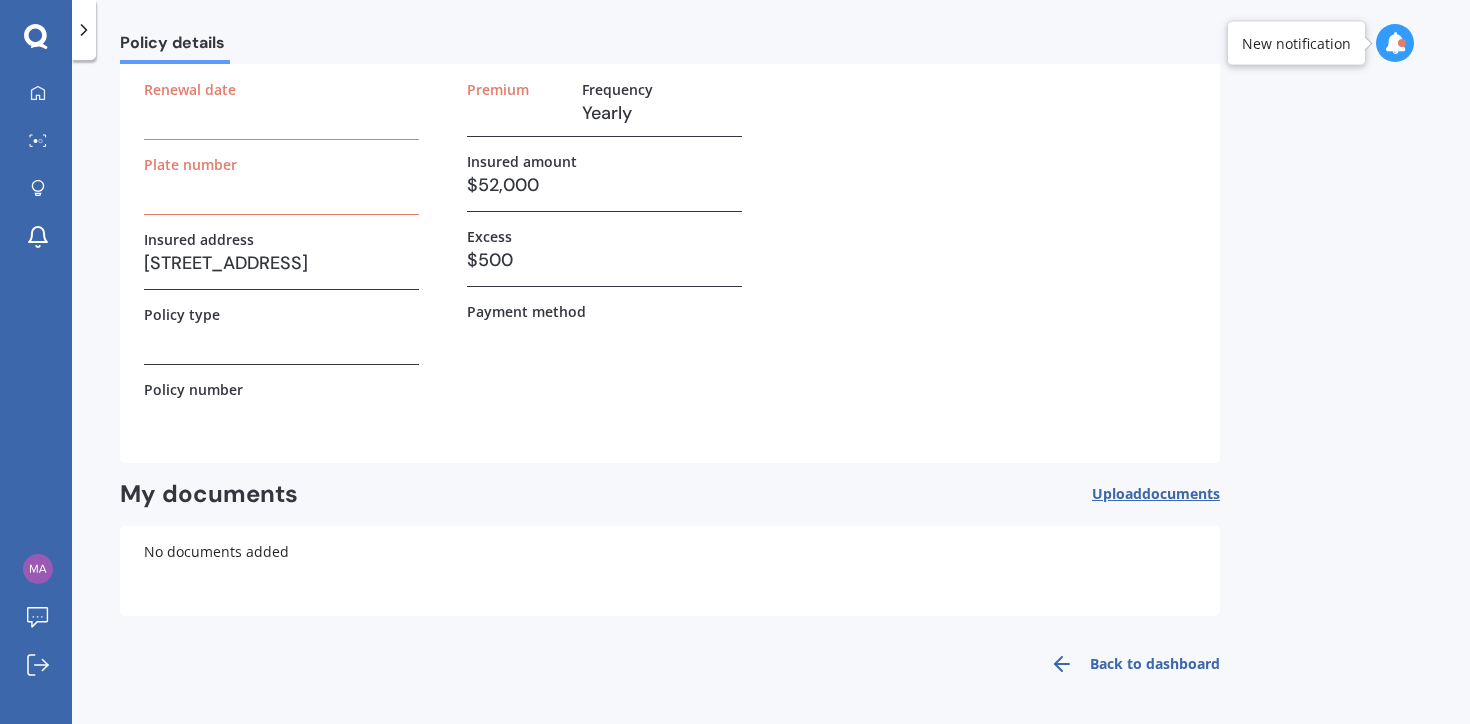scroll, scrollTop: 0, scrollLeft: 0, axis: both 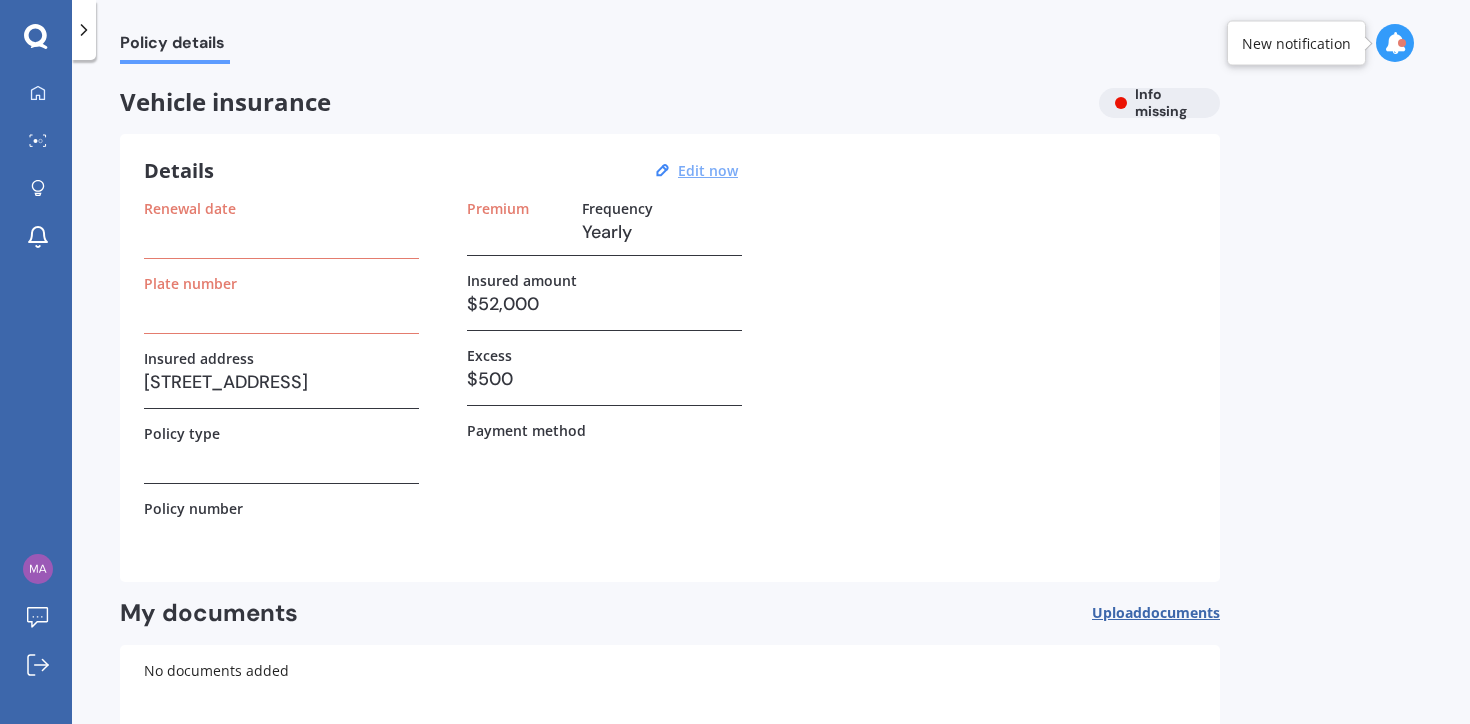 click on "Edit now" at bounding box center [708, 170] 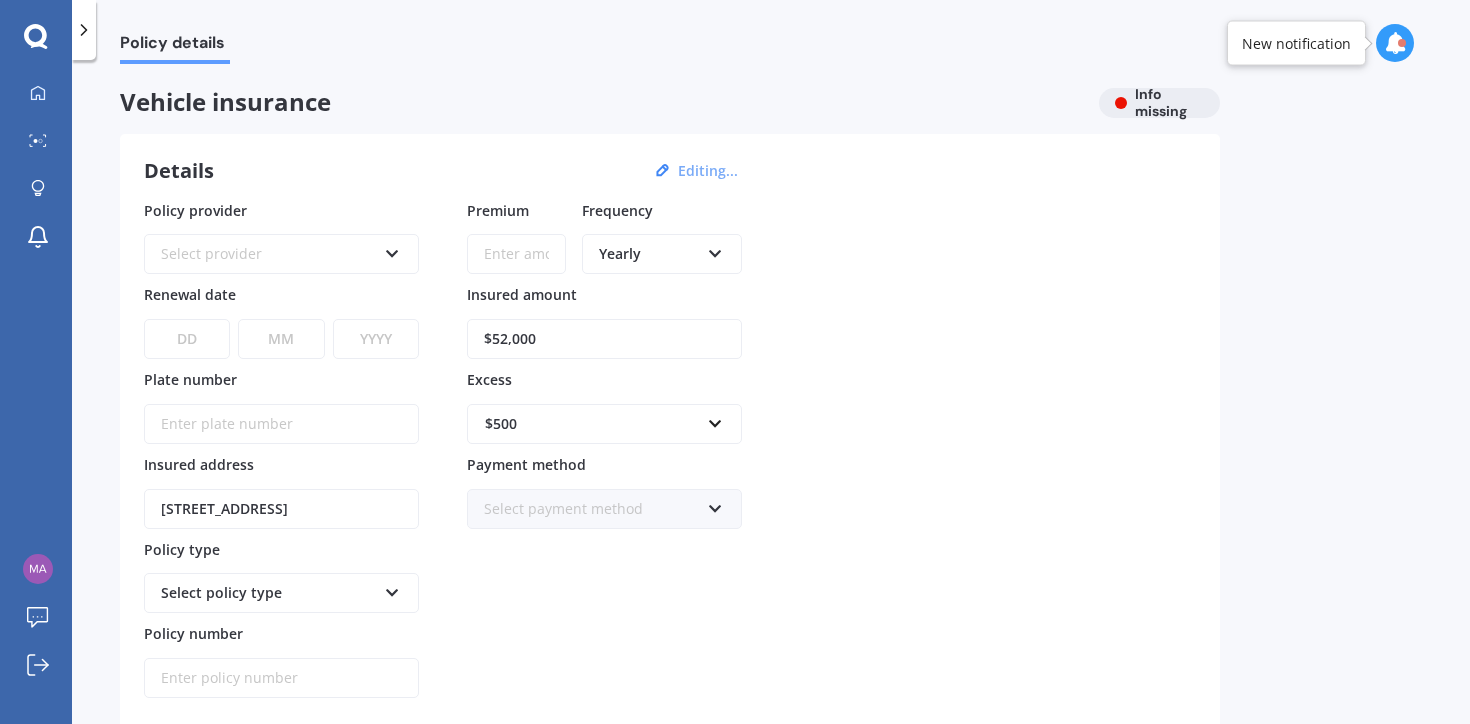 click on "Select provider" at bounding box center (268, 254) 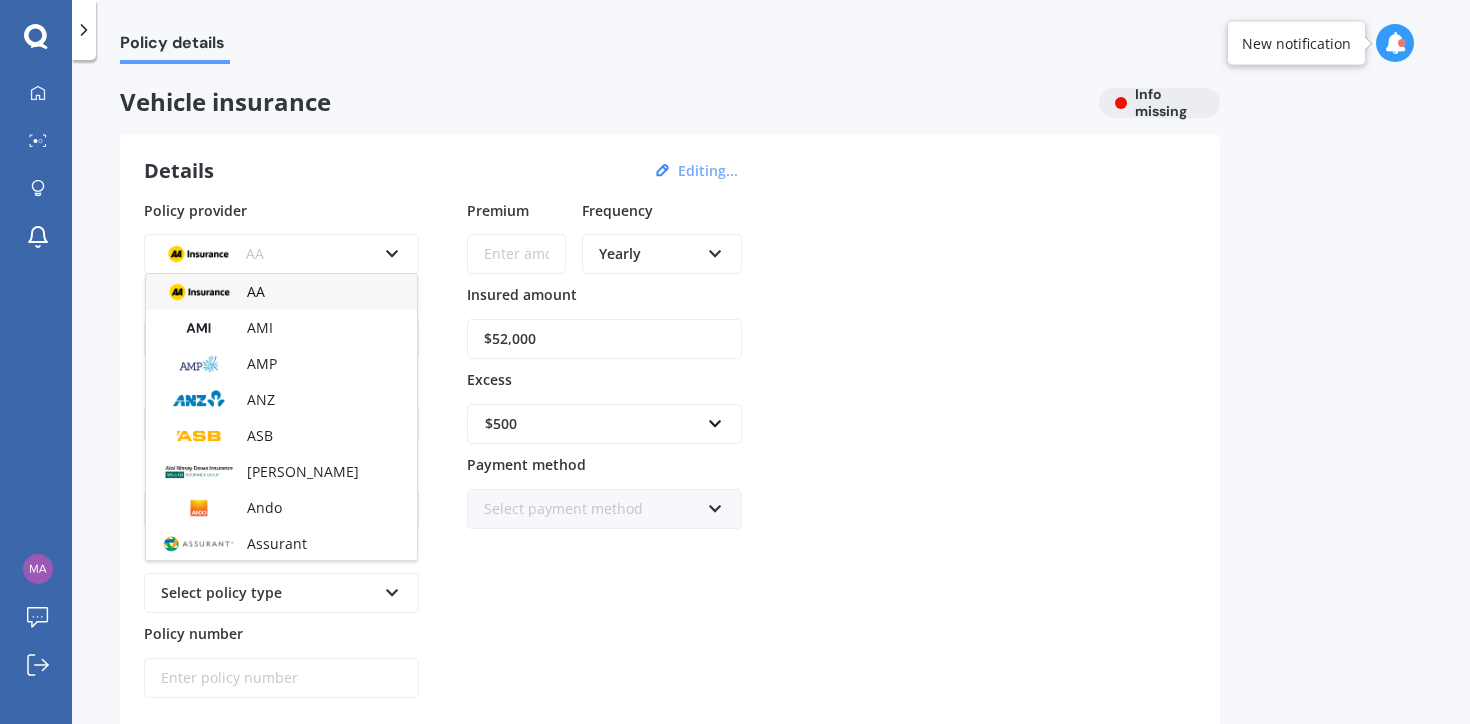 click on "AA AA AMI AMP ANZ ASB Aioi Nissay Dowa Ando Assurant BNZ Co-Operative Bank Cove FMG Initio Kiwibank Lantern [PERSON_NAME] MAS NAC NZI Other Provident SBS Star Insure State [PERSON_NAME] TSB Tower Trade Me Insurance Vero Westpac YOUI" at bounding box center (281, 241) 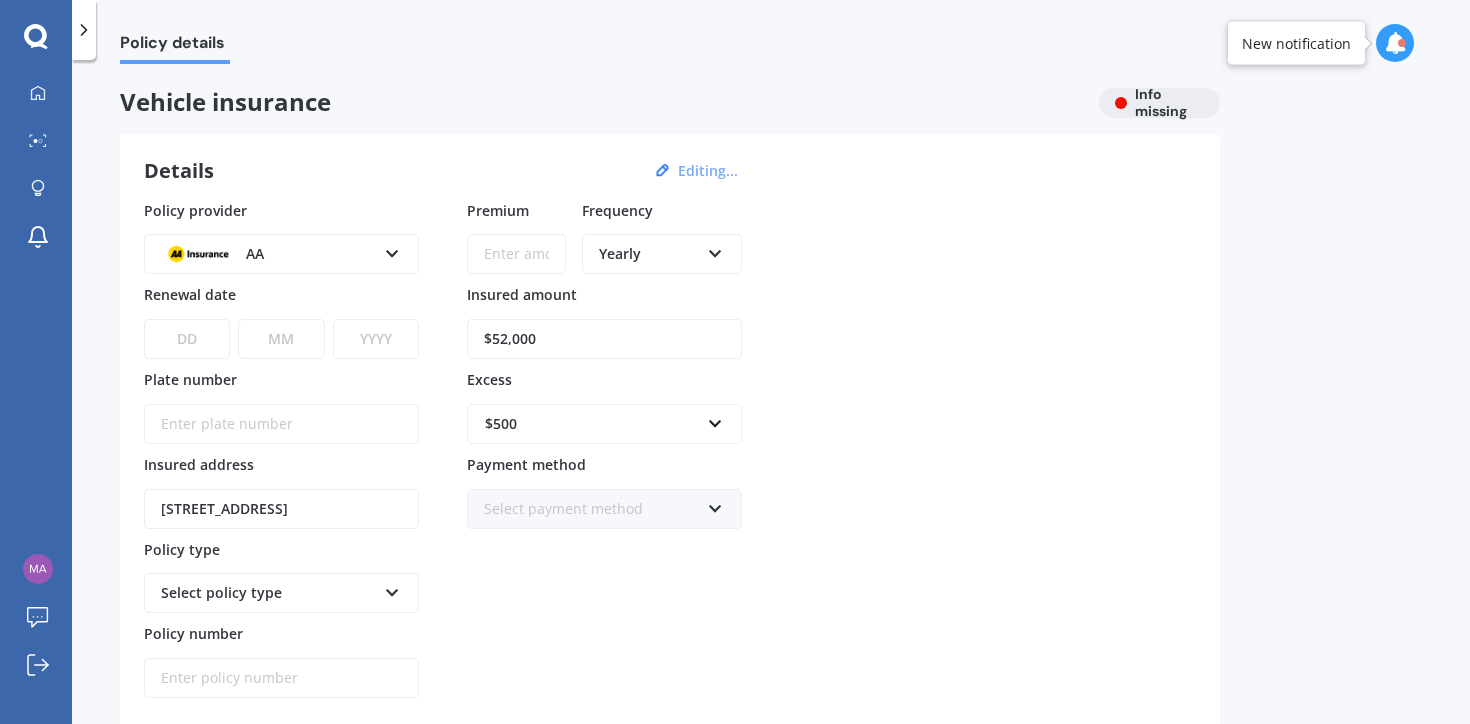scroll, scrollTop: 338, scrollLeft: 0, axis: vertical 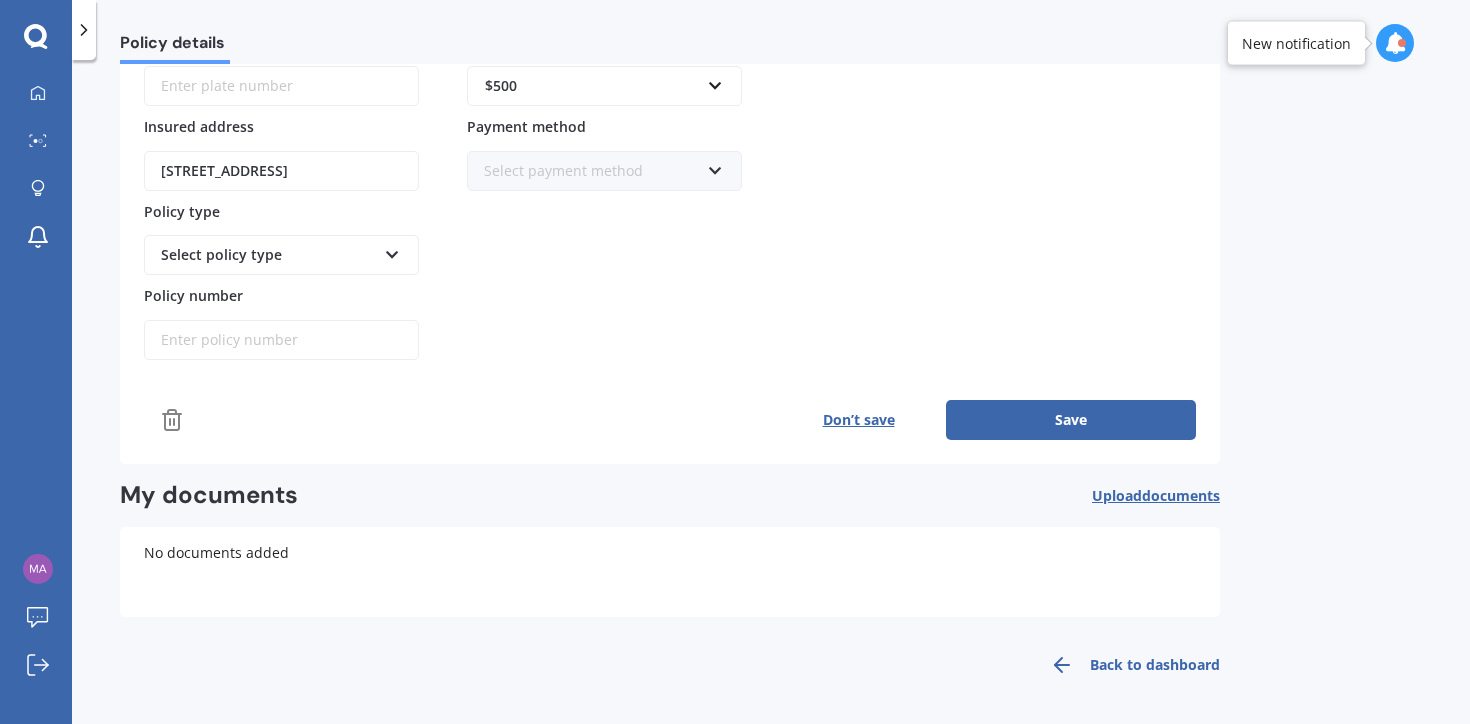 click on "Don’t save" at bounding box center [858, 420] 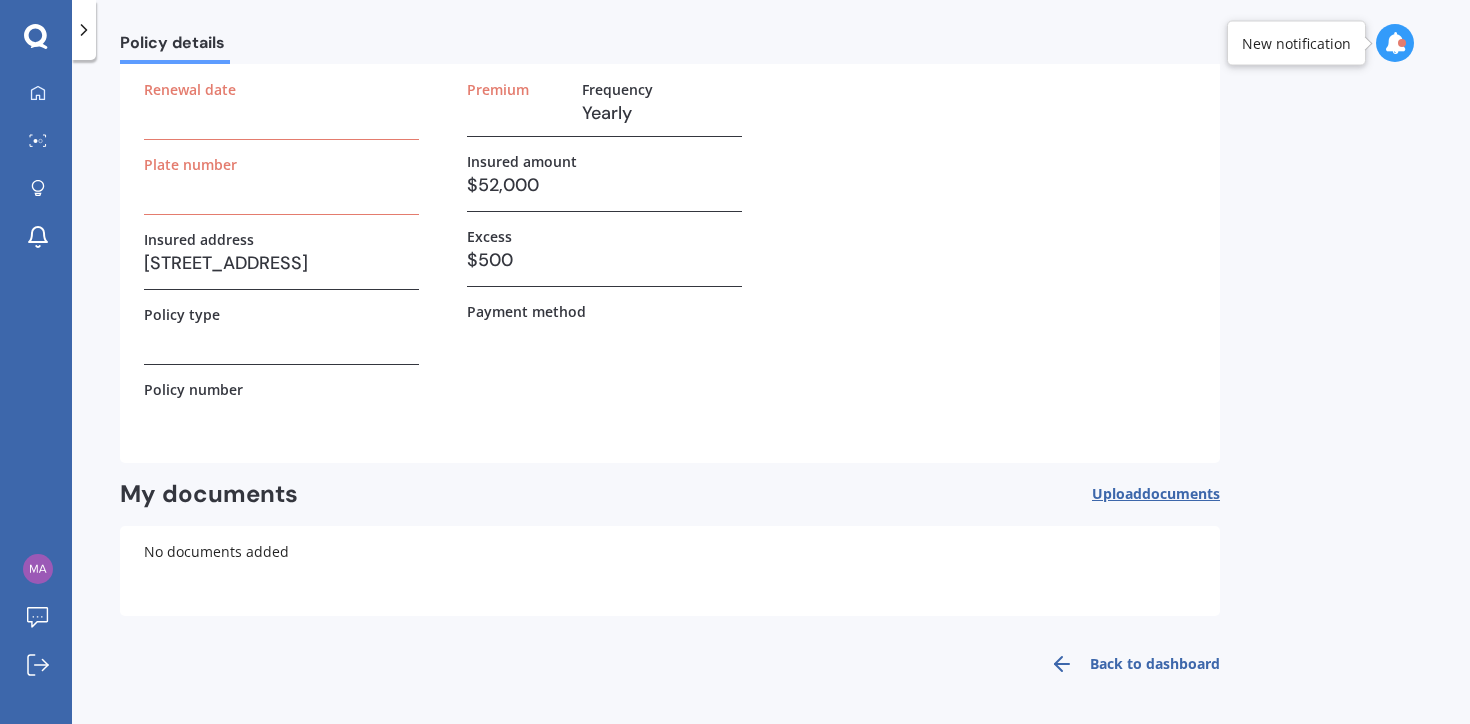 scroll, scrollTop: 0, scrollLeft: 0, axis: both 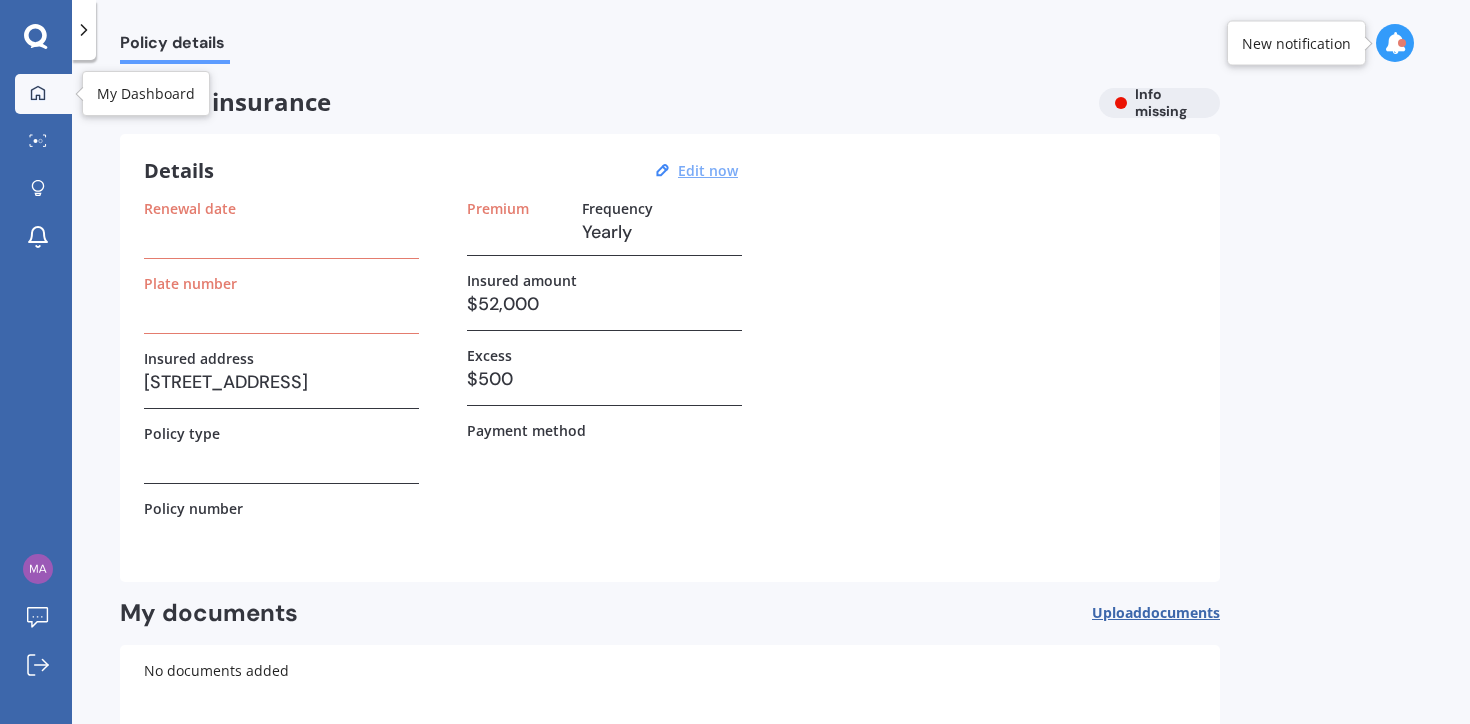 click on "My Dashboard" at bounding box center (43, 94) 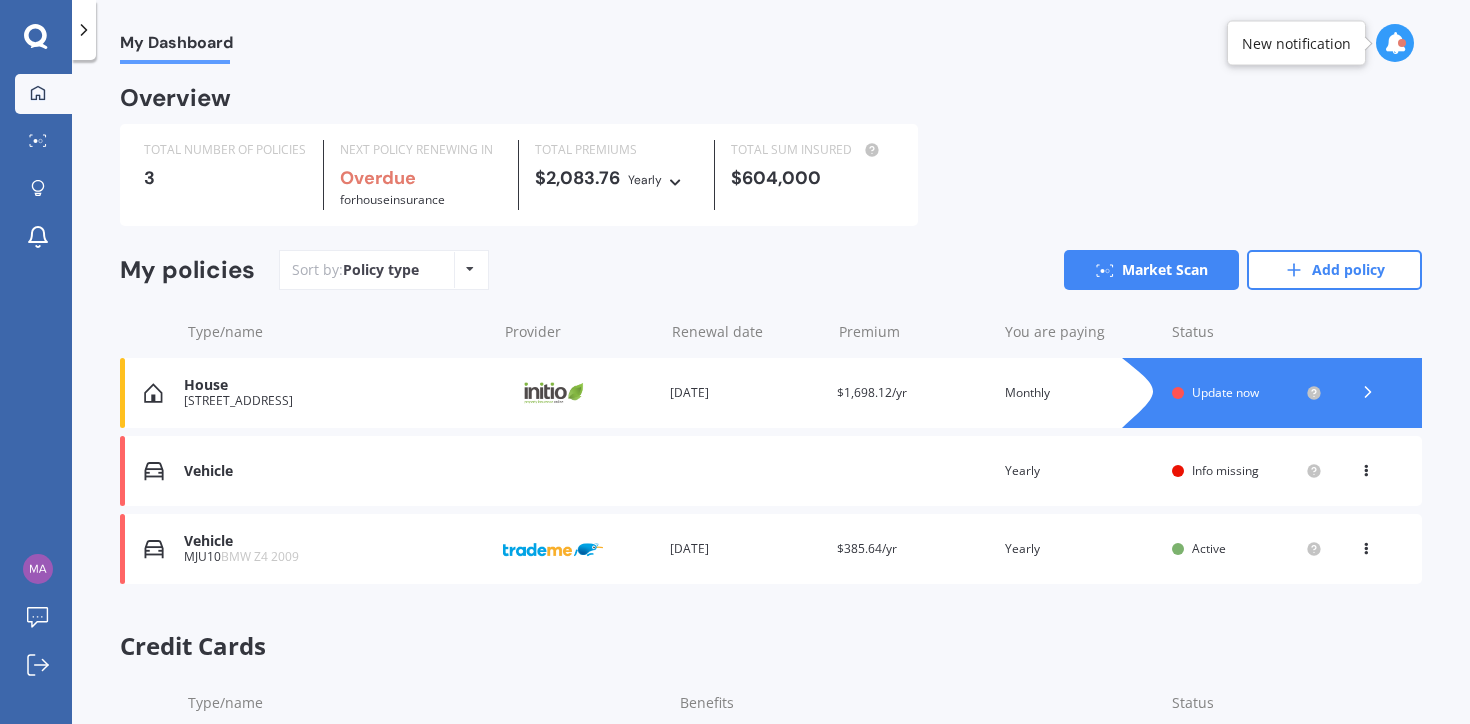 click at bounding box center (1366, 467) 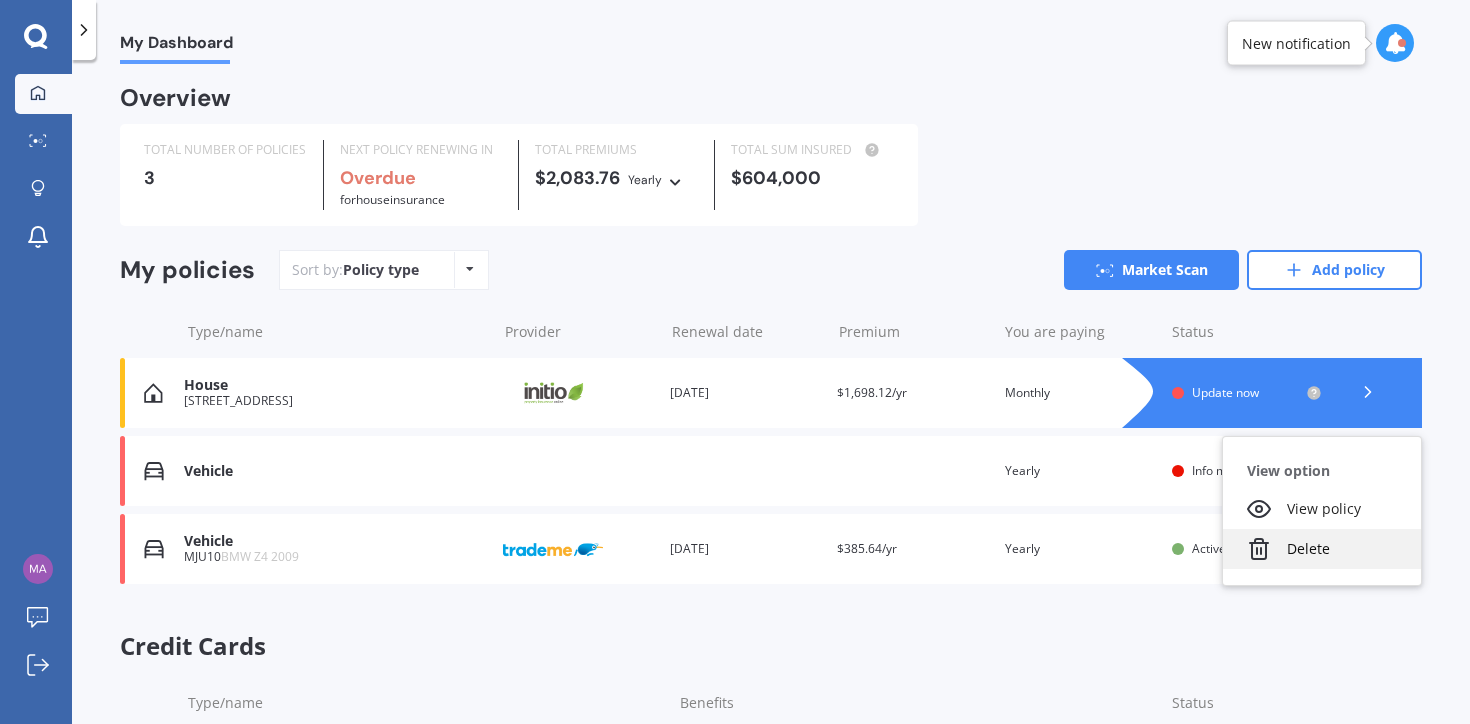 click on "Delete" at bounding box center (1322, 549) 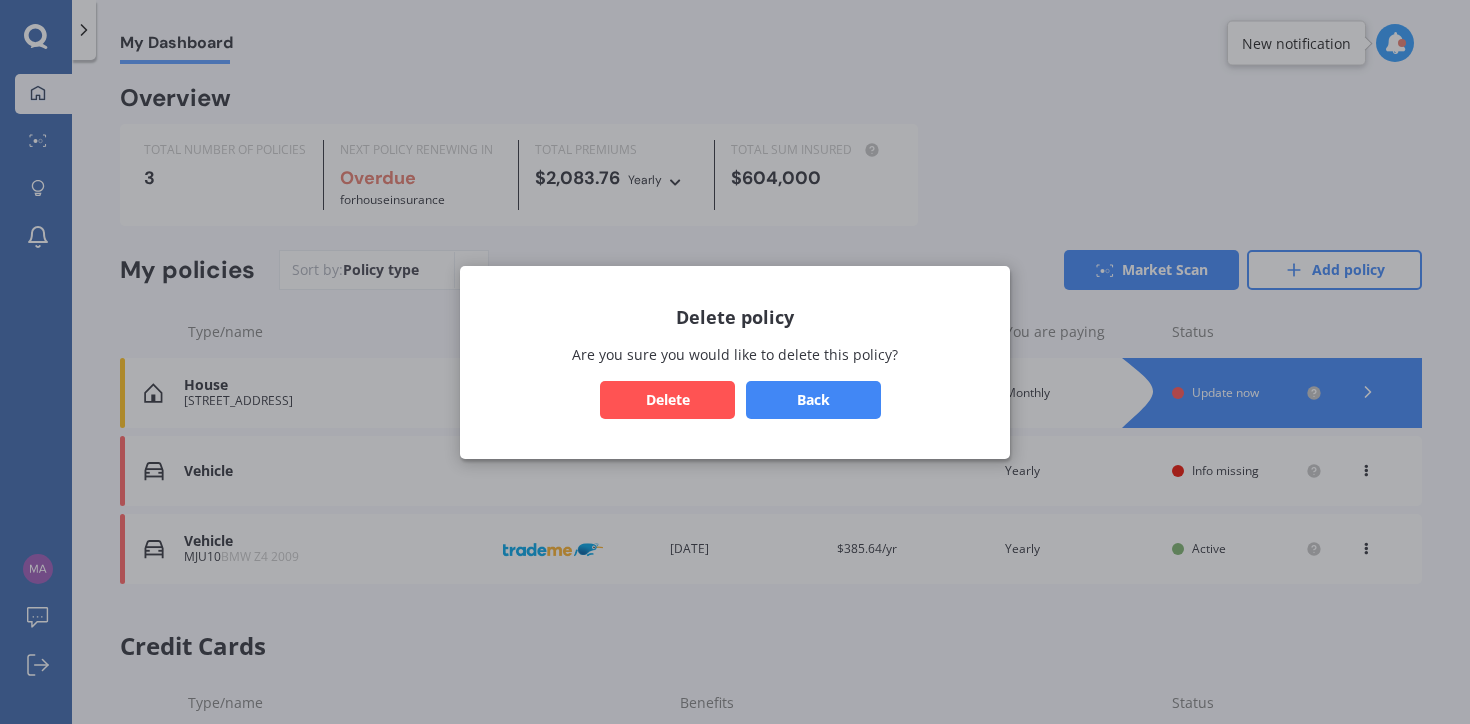 click on "Delete" at bounding box center [667, 399] 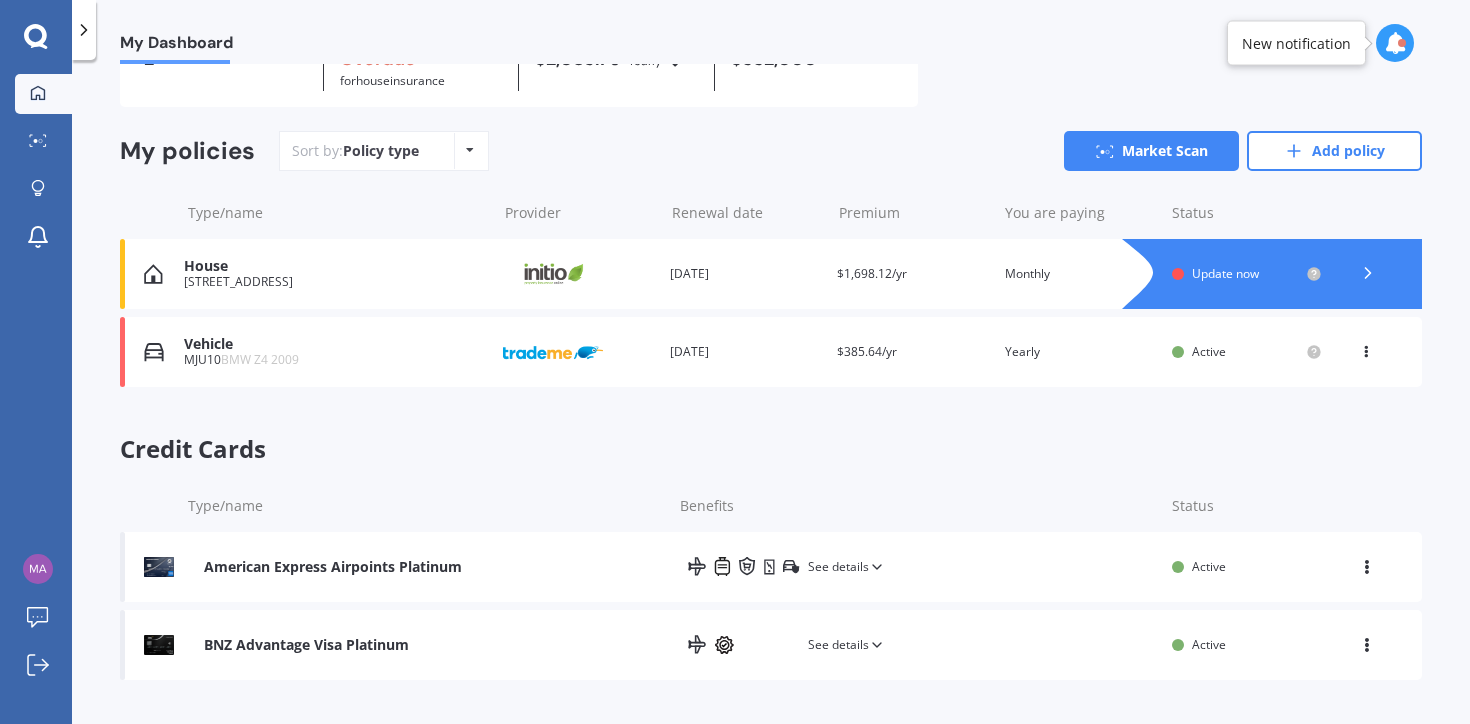 scroll, scrollTop: 0, scrollLeft: 0, axis: both 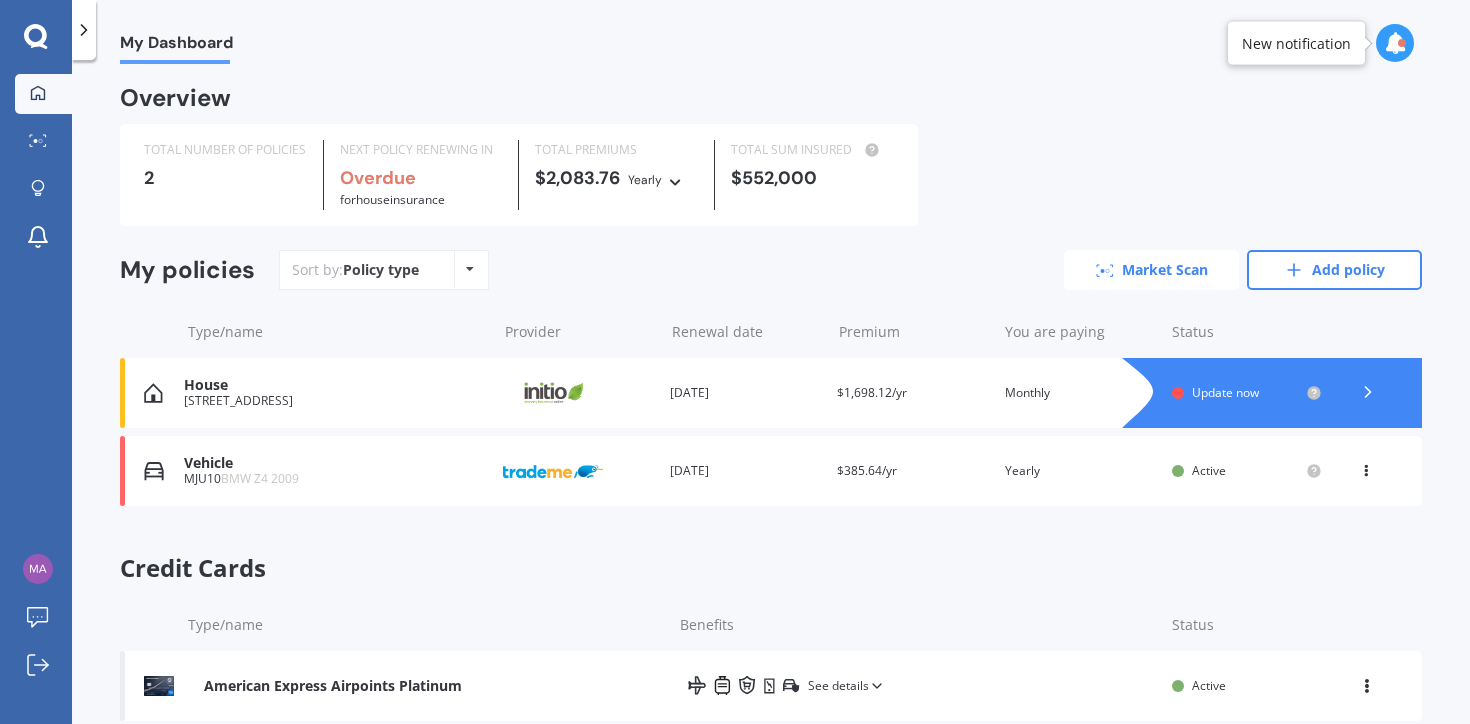 click on "Market Scan" at bounding box center (1151, 270) 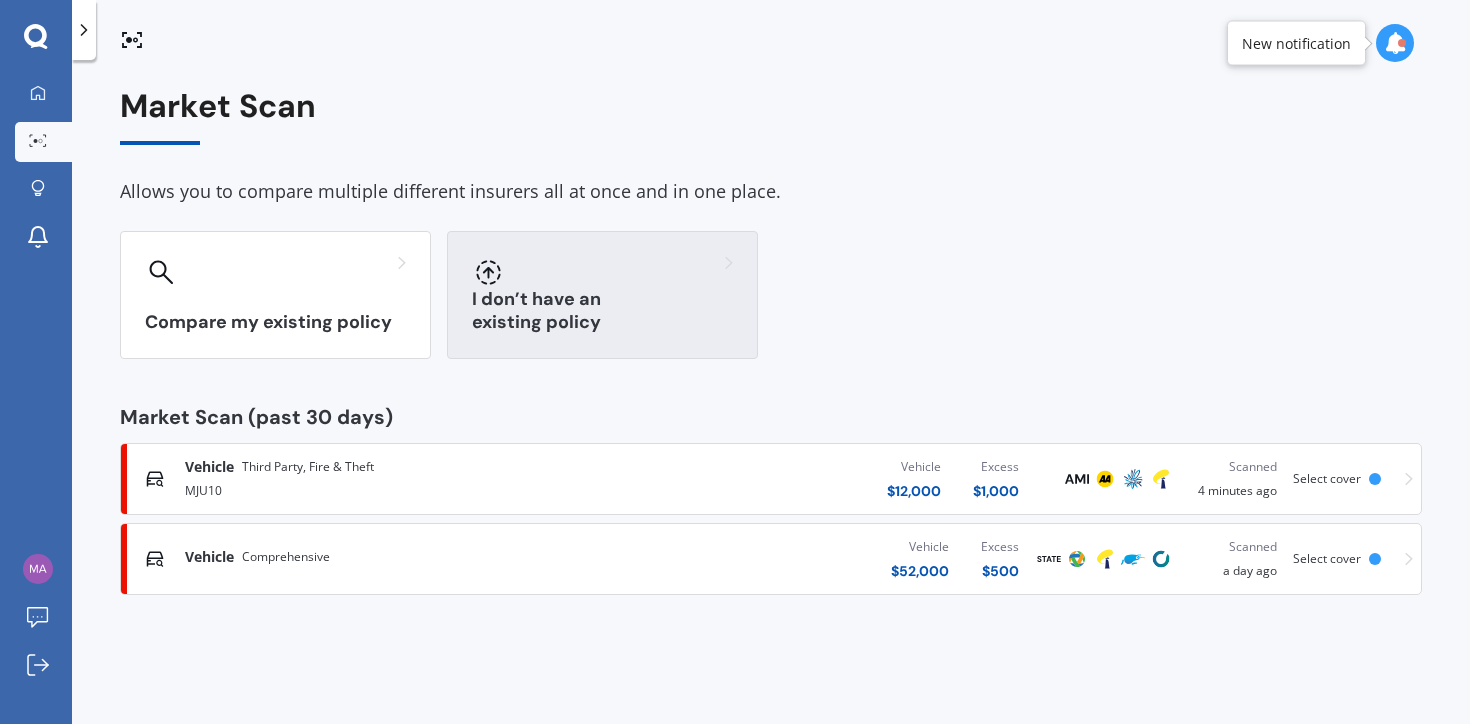 click on "I don’t have an existing policy" at bounding box center (602, 295) 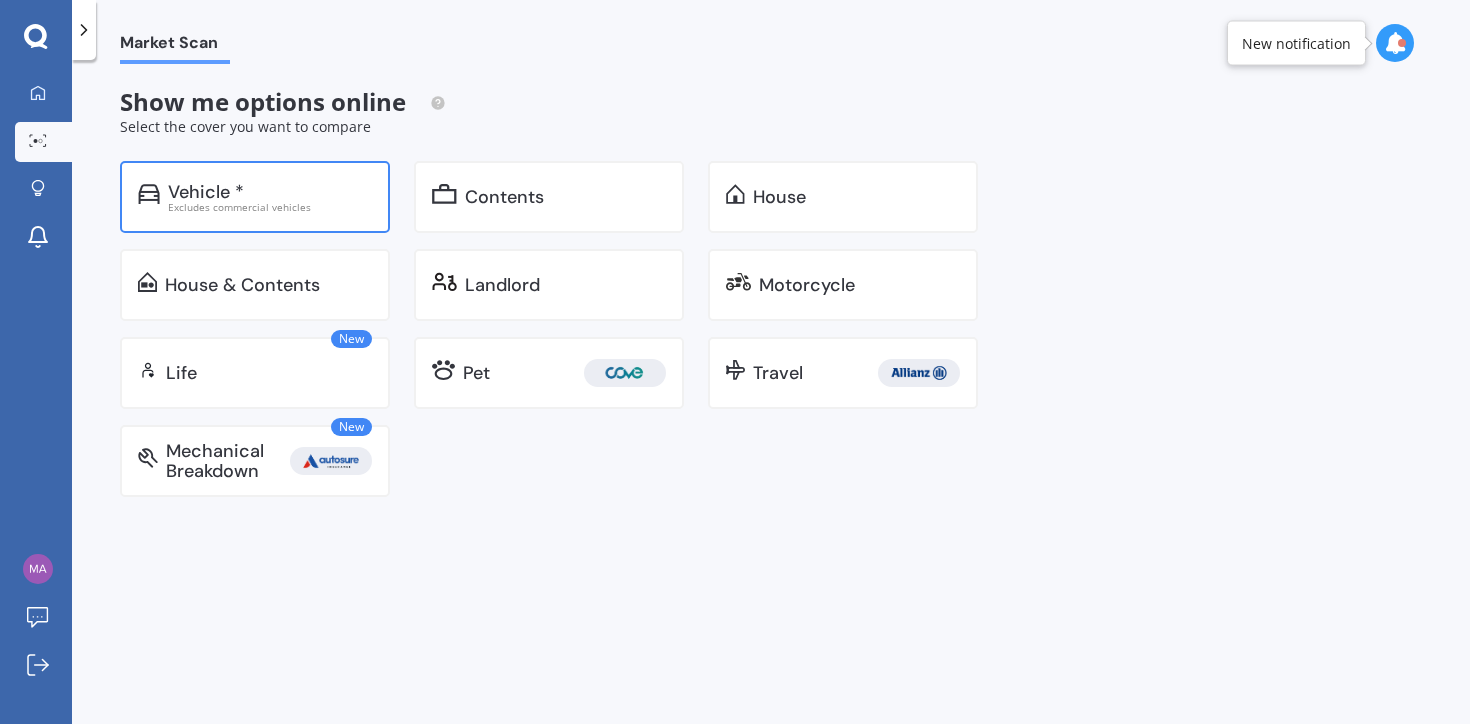 click on "Vehicle *" at bounding box center [270, 192] 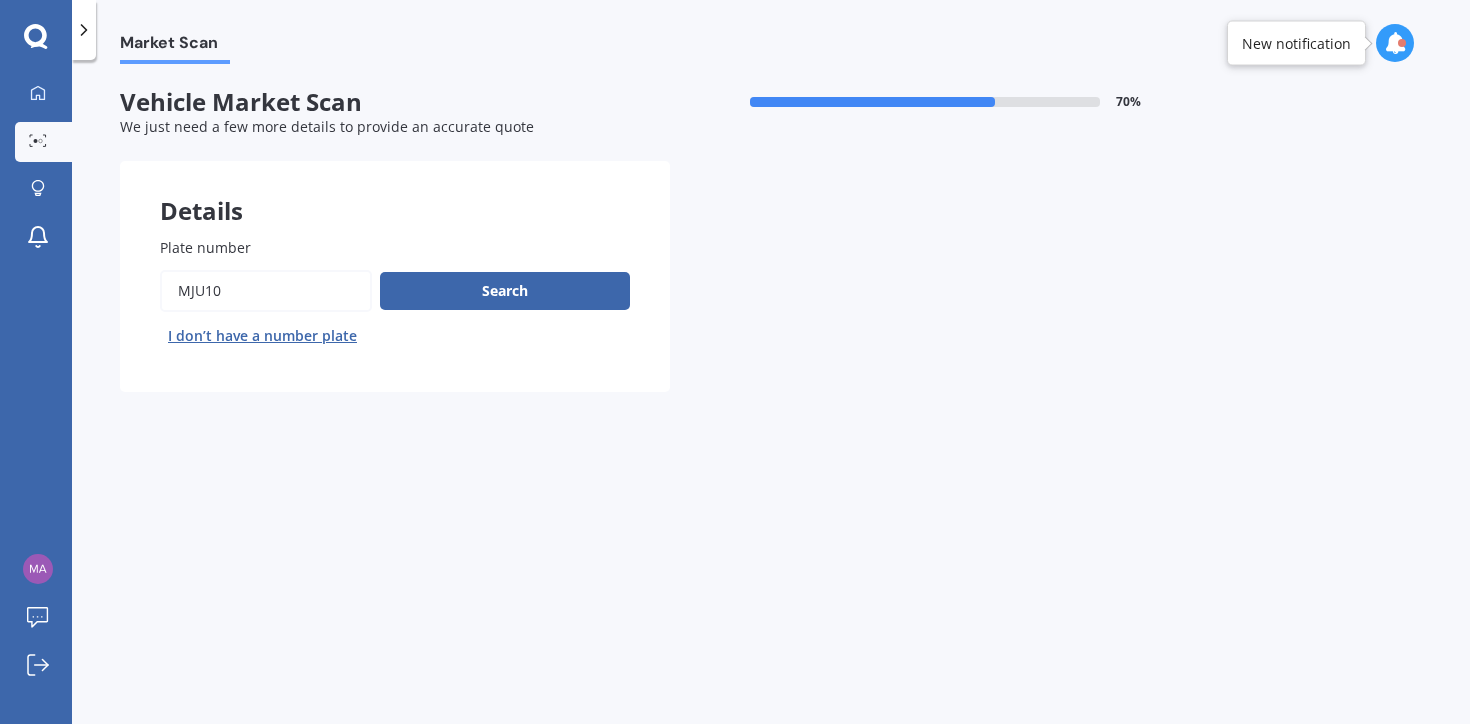 click on "Plate number" at bounding box center (266, 291) 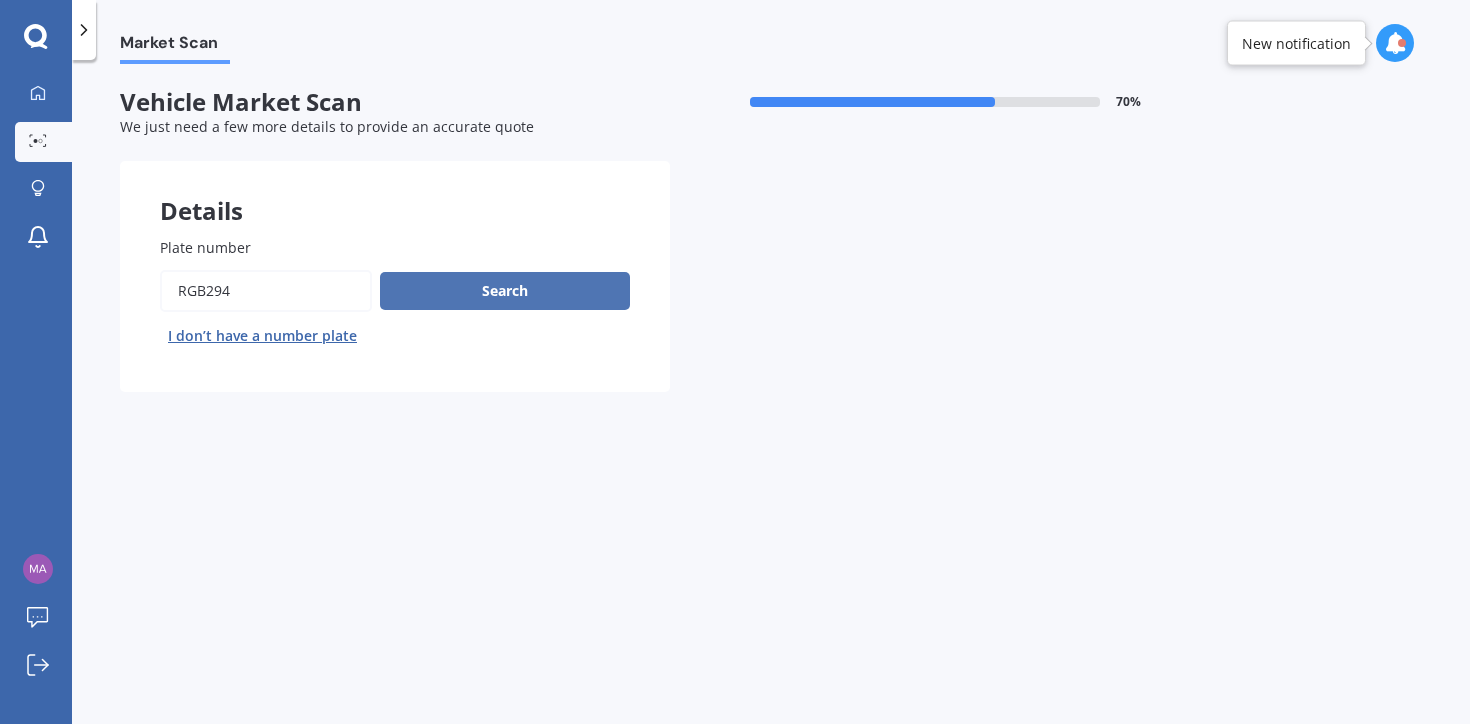 type on "RGB294" 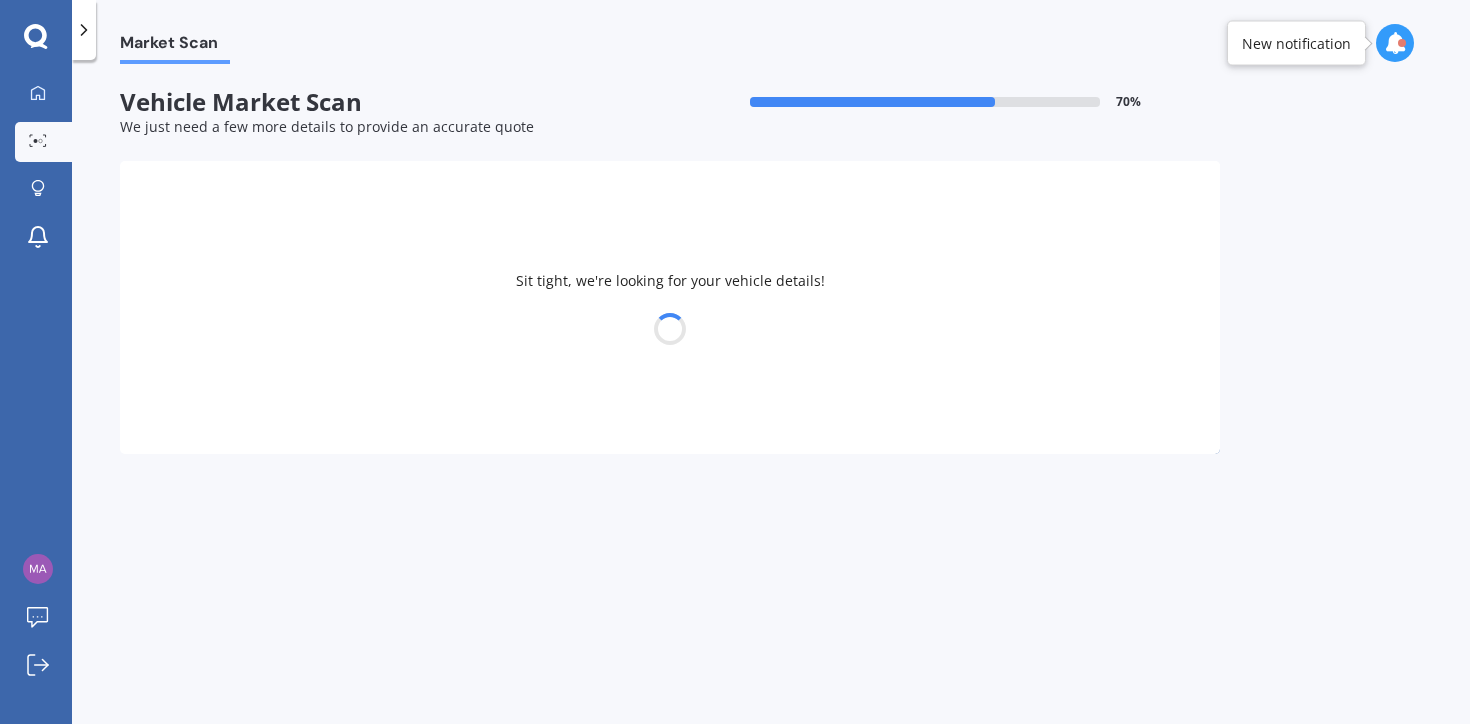 select on "18" 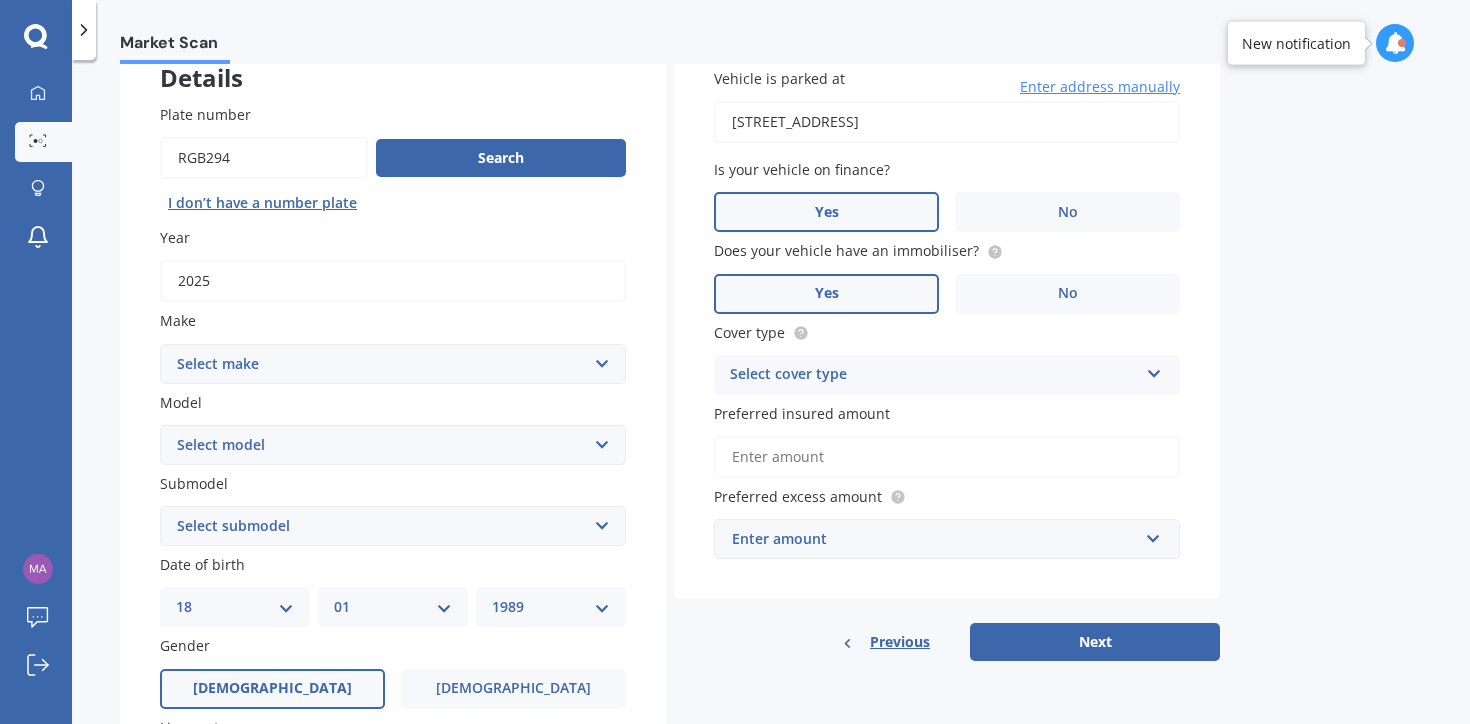 scroll, scrollTop: 210, scrollLeft: 0, axis: vertical 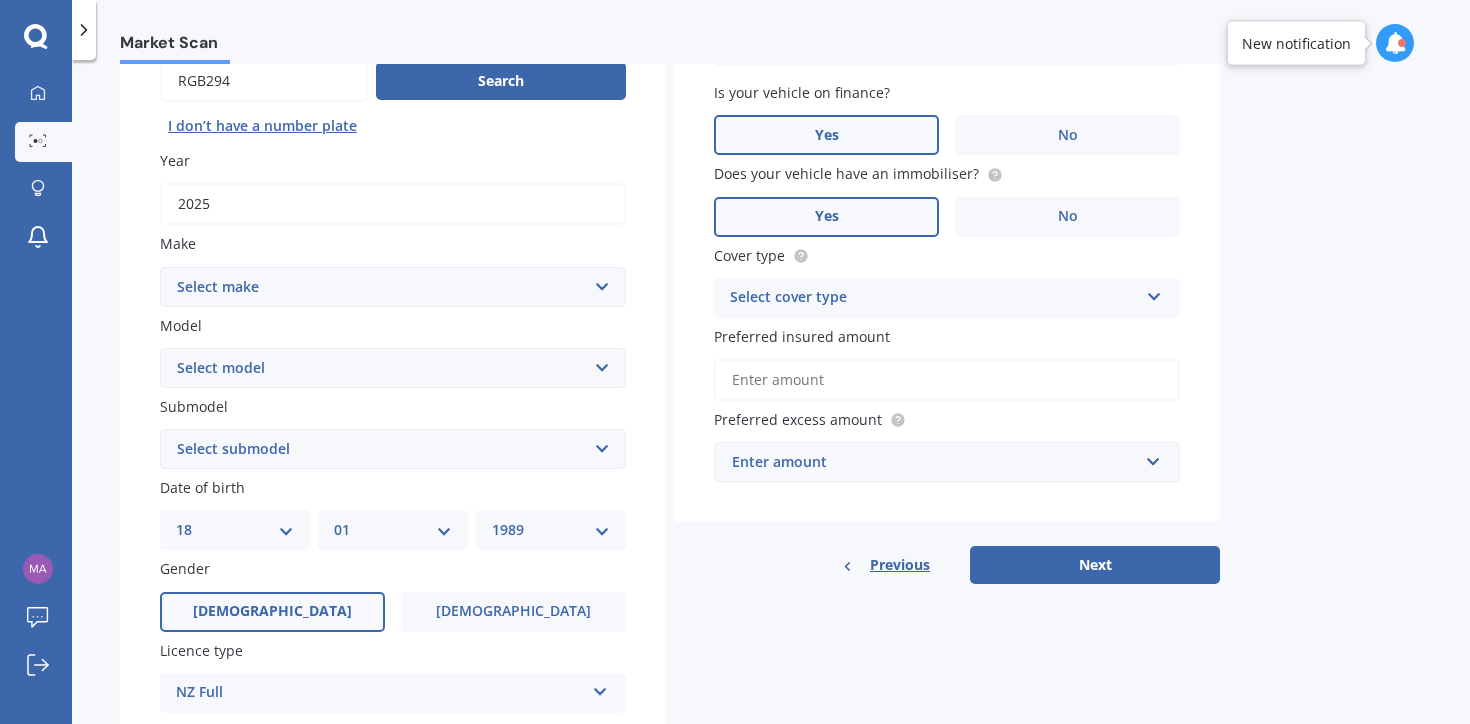 click on "Select make AC ALFA ROMEO ASTON [PERSON_NAME] AUDI AUSTIN BEDFORD Bentley BMW BYD CADILLAC CAN-AM CHERY CHEVROLET CHRYSLER Citroen CRUISEAIR CUPRA DAEWOO DAIHATSU DAIMLER DAMON DIAHATSU DODGE EXOCET FACTORY FIVE FERRARI FIAT Fiord FLEETWOOD FORD FOTON FRASER GEELY GENESIS GEORGIE BOY GMC GREAT WALL GWM [PERSON_NAME] HINO [PERSON_NAME] HOLIDAY RAMBLER HONDA HUMMER HYUNDAI INFINITI ISUZU IVECO JAC JAECOO JAGUAR JEEP KGM KIA LADA LAMBORGHINI LANCIA LANDROVER LDV LEXUS LINCOLN LOTUS LUNAR M.G M.G. MAHINDRA MASERATI MAZDA MCLAREN MERCEDES AMG Mercedes Benz MERCEDES-AMG MERCURY MINI MITSUBISHI [PERSON_NAME] NEWMAR NISSAN OMODA OPEL OXFORD PEUGEOT Plymouth Polestar PONTIAC PORSCHE PROTON RAM Range Rover Rayne RENAULT ROLLS ROYCE ROVER SAAB SATURN SEAT SHELBY SKODA SMART SSANGYONG SUBARU SUZUKI TATA TESLA TIFFIN Toyota TRIUMPH TVR Vauxhall VOLKSWAGEN VOLVO WESTFIELD WINNEBAGO ZX" at bounding box center [393, 287] 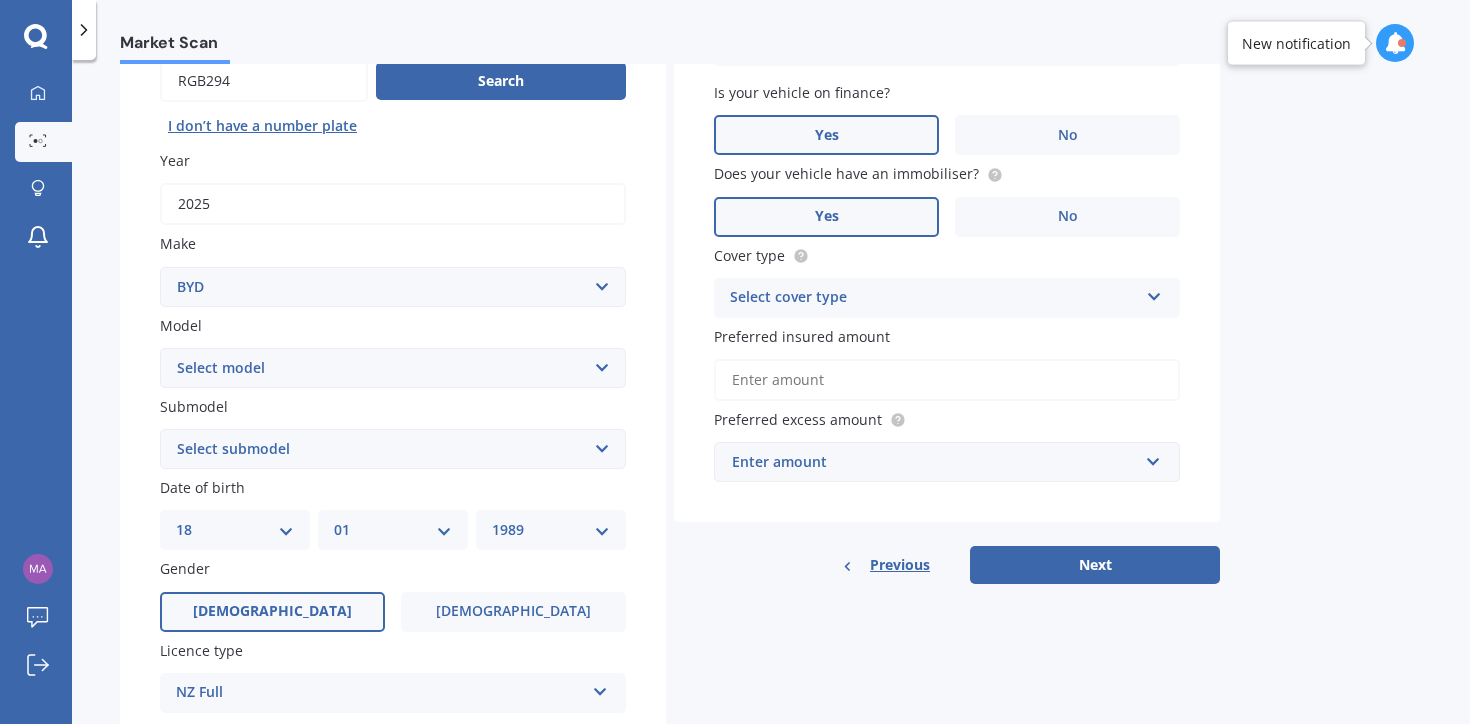click on "BYD" at bounding box center (0, 0) 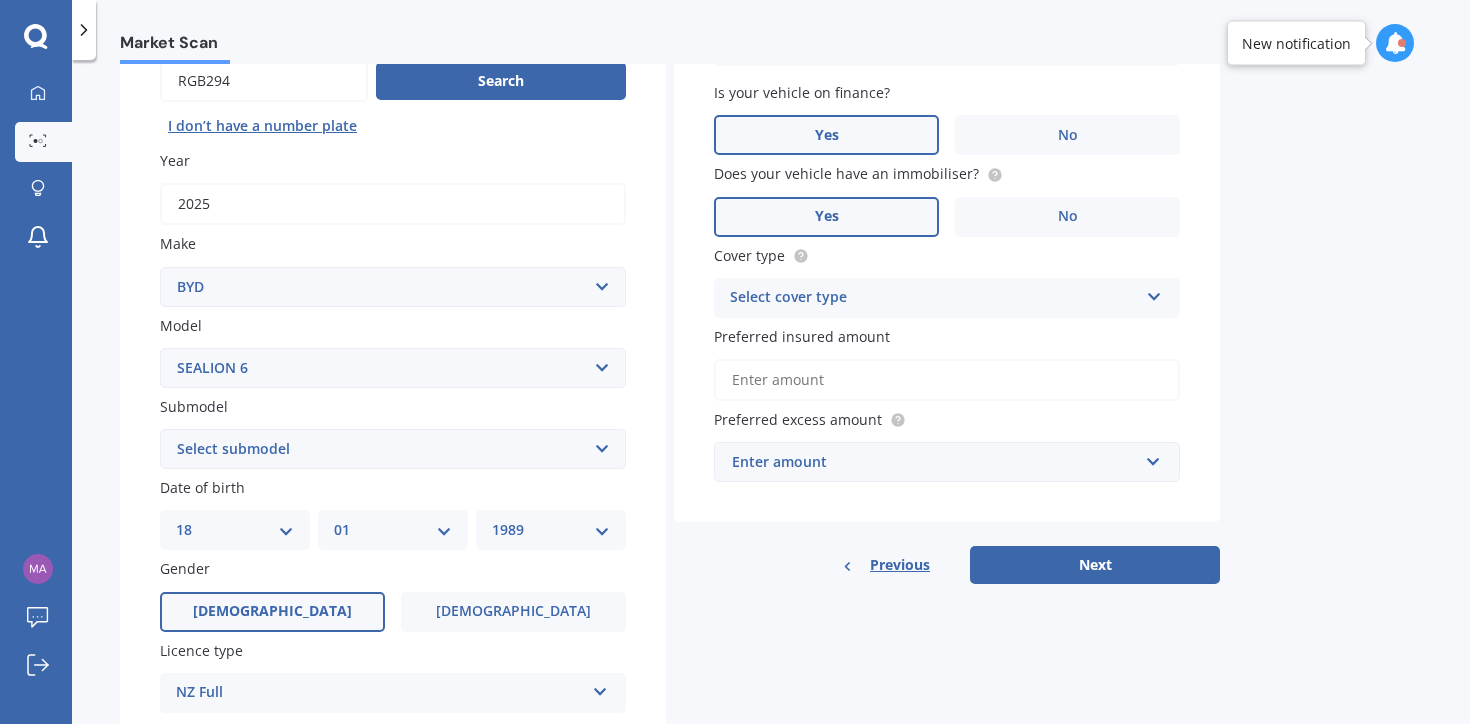 click on "SEALION 6" at bounding box center [0, 0] 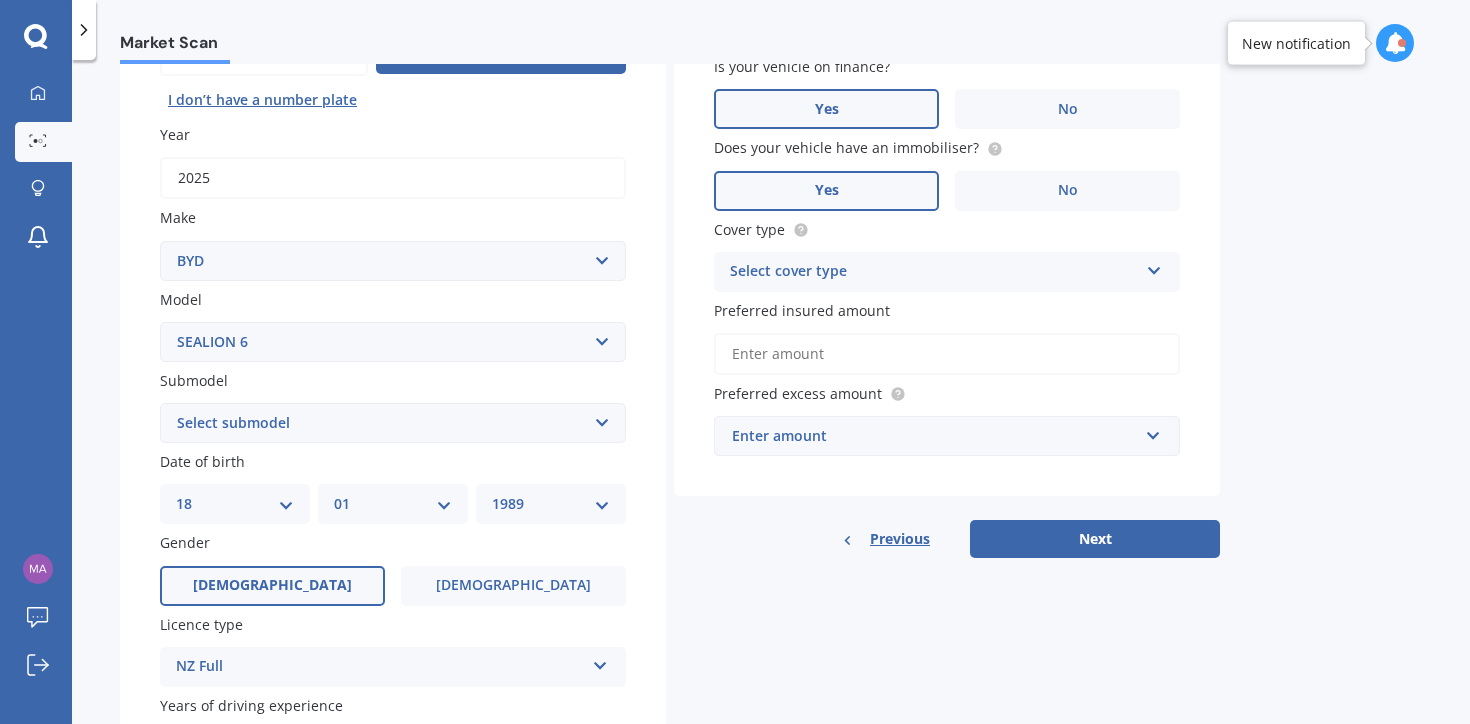 scroll, scrollTop: 249, scrollLeft: 0, axis: vertical 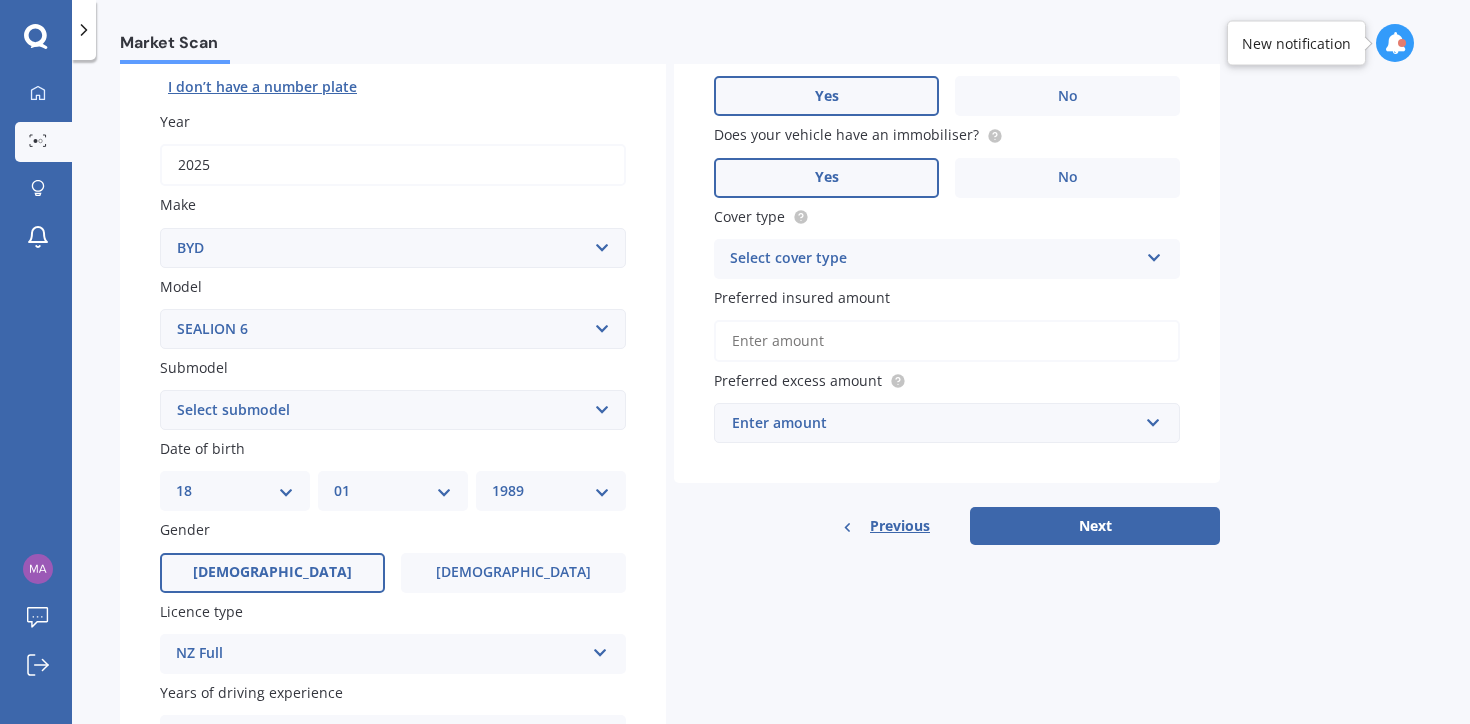 click on "Plate number Search I don’t have a number plate Year [DATE] Make Select make AC ALFA ROMEO ASTON [PERSON_NAME] AUDI AUSTIN BEDFORD Bentley BMW BYD CADILLAC CAN-AM CHERY CHEVROLET CHRYSLER Citroen CRUISEAIR CUPRA DAEWOO DAIHATSU DAIMLER DAMON DIAHATSU DODGE EXOCET FACTORY FIVE FERRARI FIAT Fiord FLEETWOOD FORD FOTON FRASER GEELY GENESIS GEORGIE BOY GMC GREAT WALL GWM [PERSON_NAME] HINO [PERSON_NAME] HOLIDAY RAMBLER HONDA HUMMER HYUNDAI INFINITI ISUZU IVECO JAC JAECOO JAGUAR JEEP KGM KIA LADA LAMBORGHINI LANCIA LANDROVER LDV LEXUS LINCOLN LOTUS LUNAR M.G M.G. MAHINDRA MASERATI MAZDA MCLAREN MERCEDES AMG Mercedes Benz MERCEDES-AMG MERCURY MINI MITSUBISHI [PERSON_NAME] NEWMAR NISSAN OMODA OPEL OXFORD PEUGEOT Plymouth Polestar PONTIAC PORSCHE PROTON RAM Range Rover Rayne RENAULT ROLLS ROYCE ROVER SAAB SATURN SEAT SHELBY SKODA SMART SSANGYONG SUBARU SUZUKI TATA TESLA TIFFIN Toyota TRIUMPH TVR Vauxhall VOLKSWAGEN VOLVO WESTFIELD WINNEBAGO ZX Model Select model Atto 3 Electric Dolphin SEAL SEALION 6 SHARK 6 Submodel Date of birth" at bounding box center [393, 412] 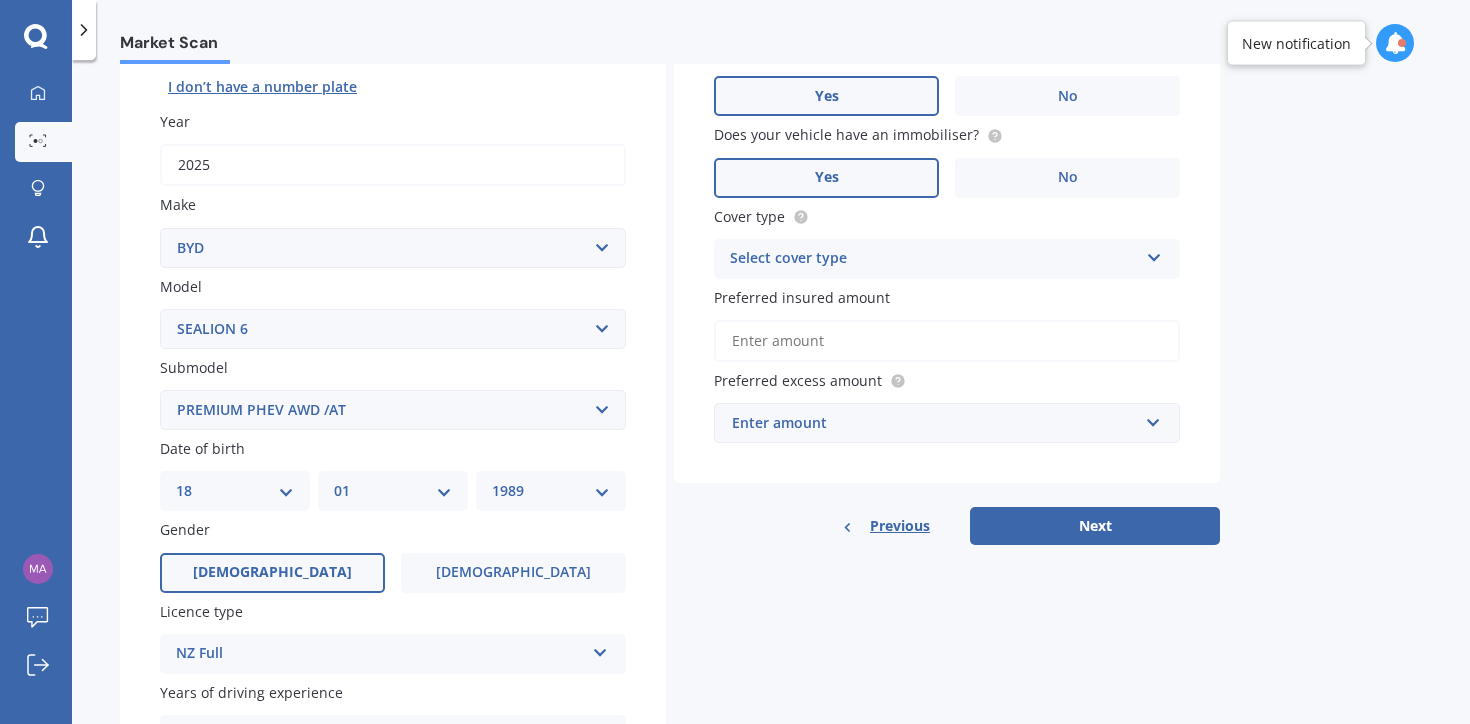 click on "PREMIUM PHEV AWD /AT" at bounding box center (0, 0) 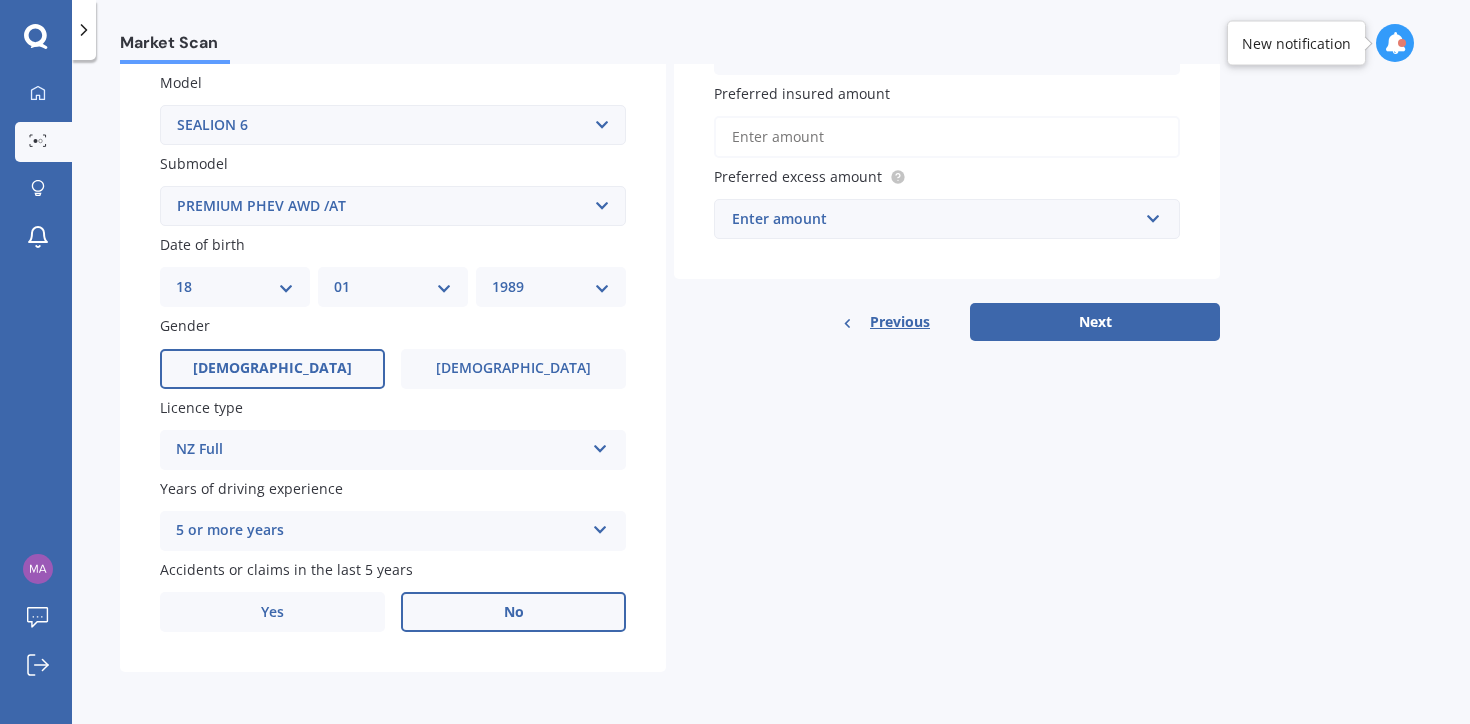 scroll, scrollTop: 0, scrollLeft: 0, axis: both 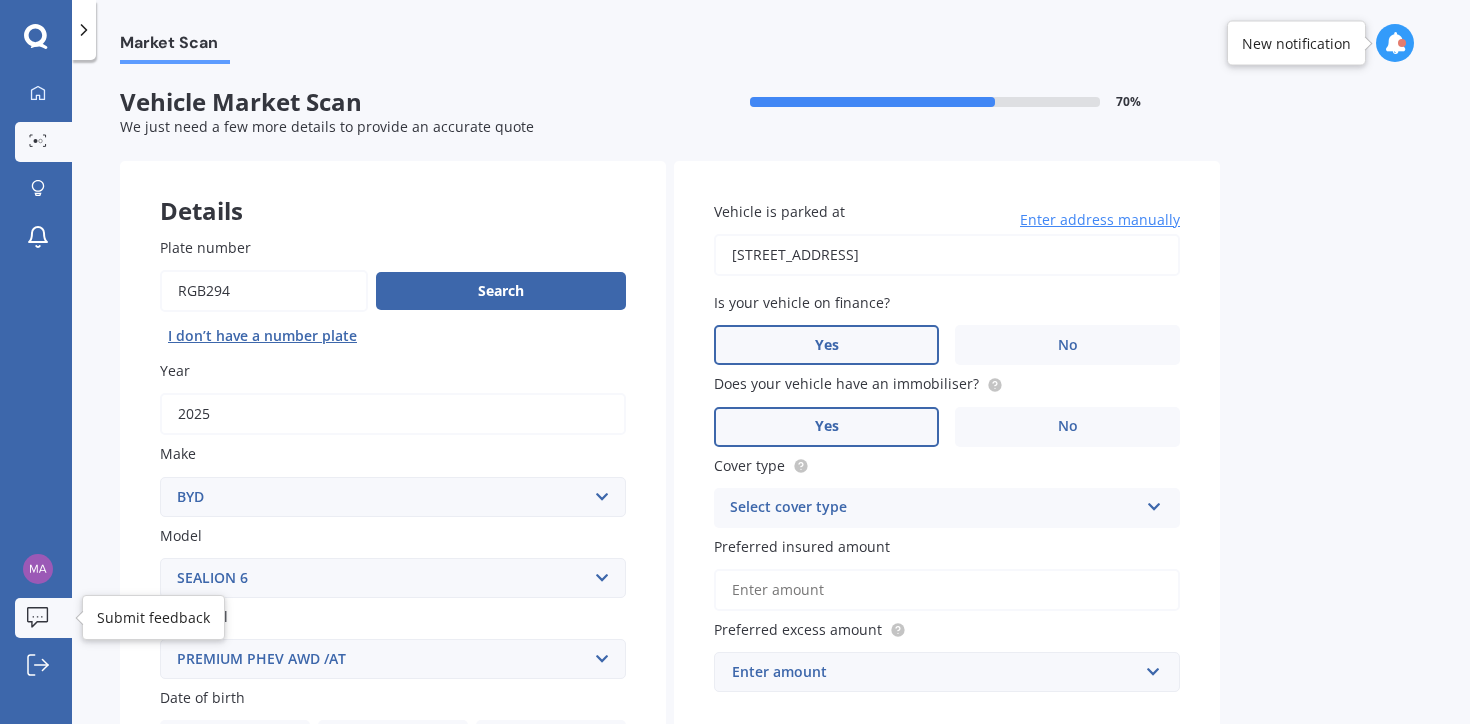 click 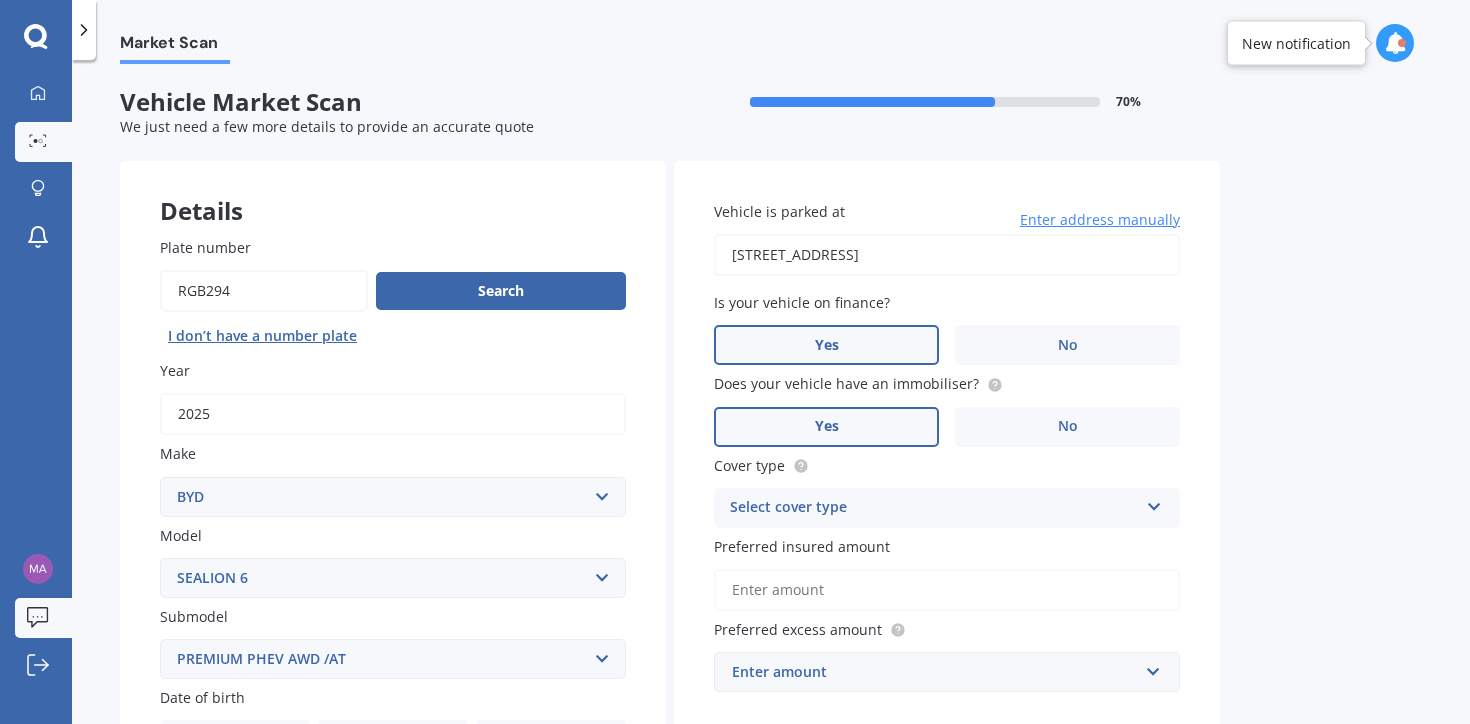 scroll, scrollTop: 333, scrollLeft: 0, axis: vertical 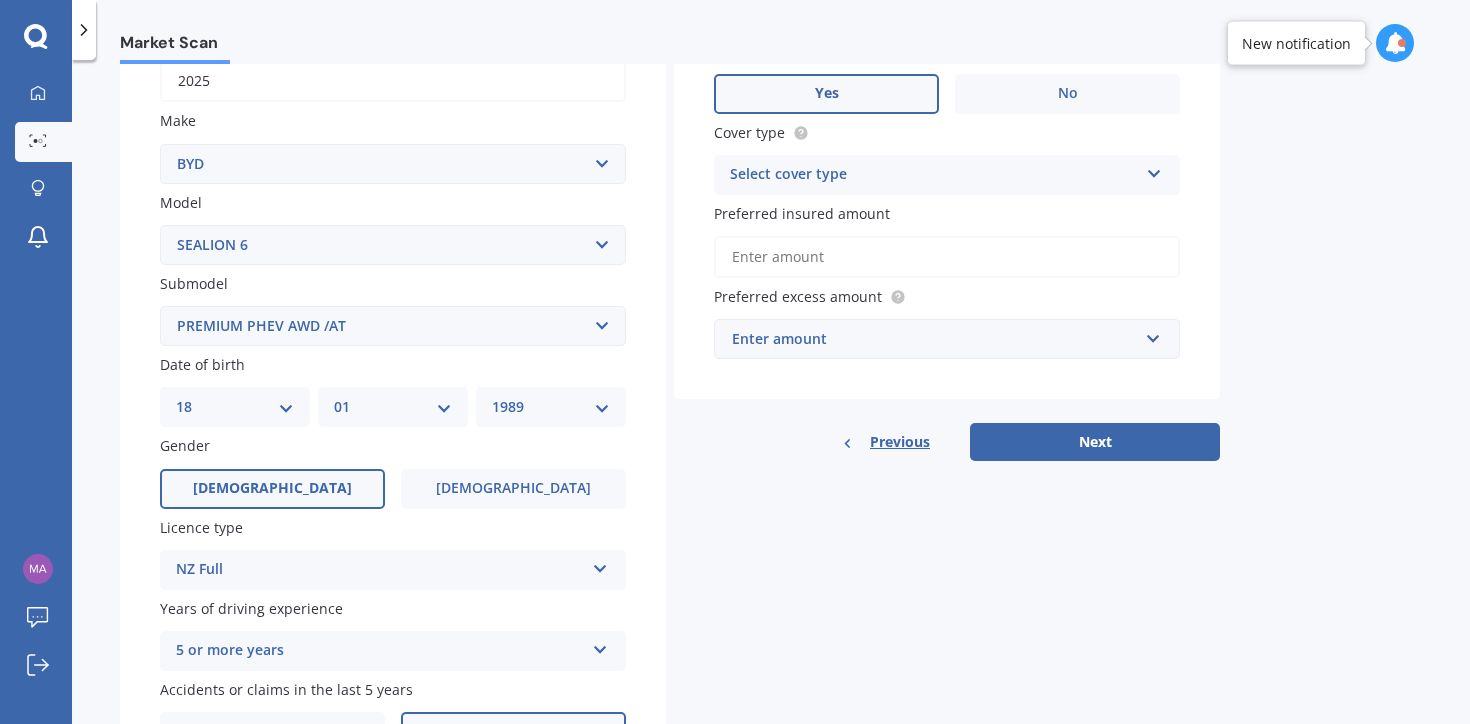 click at bounding box center [1395, 43] 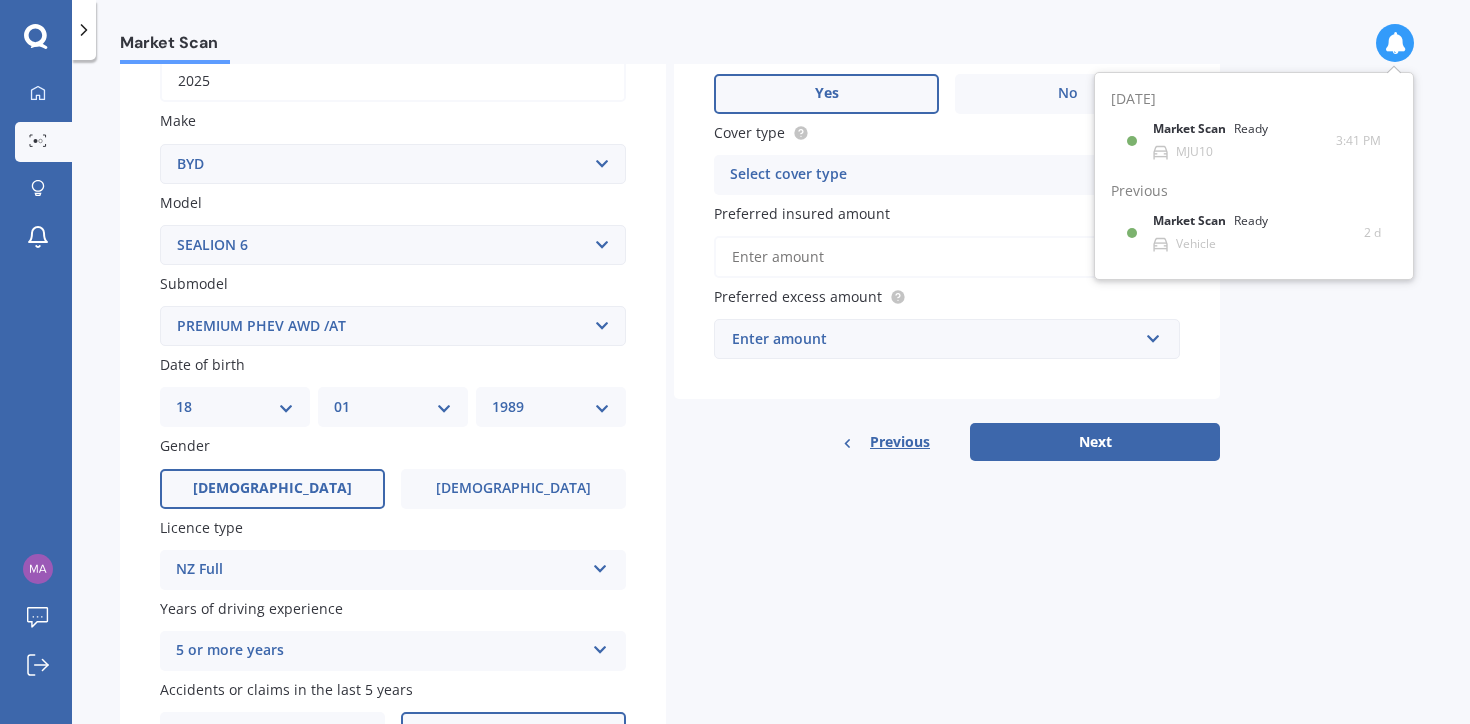 click on "Market Scan Vehicle Market Scan 70 % We just need a few more details to provide an accurate quote Details Plate number Search I don’t have a number plate Year [DATE] Make Select make AC ALFA ROMEO ASTON [PERSON_NAME] AUDI AUSTIN BEDFORD Bentley BMW BYD CADILLAC CAN-AM CHERY CHEVROLET CHRYSLER Citroen CRUISEAIR CUPRA DAEWOO DAIHATSU DAIMLER DAMON DIAHATSU DODGE EXOCET FACTORY FIVE FERRARI FIAT Fiord FLEETWOOD FORD FOTON FRASER GEELY GENESIS GEORGIE BOY GMC GREAT WALL GWM [PERSON_NAME] HINO [PERSON_NAME] HOLIDAY RAMBLER HONDA HUMMER HYUNDAI INFINITI ISUZU IVECO JAC JAECOO JAGUAR JEEP KGM KIA LADA LAMBORGHINI LANCIA LANDROVER LDV LEXUS LINCOLN LOTUS LUNAR M.G M.G. MAHINDRA MASERATI MAZDA MCLAREN MERCEDES AMG Mercedes Benz MERCEDES-AMG MERCURY MINI MITSUBISHI [PERSON_NAME] NEWMAR NISSAN OMODA OPEL OXFORD PEUGEOT Plymouth Polestar PONTIAC PORSCHE PROTON RAM Range Rover Rayne RENAULT ROLLS ROYCE ROVER SAAB SATURN SEAT SHELBY SKODA SMART SSANGYONG SUBARU SUZUKI TATA TESLA TIFFIN Toyota TRIUMPH TVR Vauxhall VOLKSWAGEN VOLVO ZX DD" at bounding box center [771, 396] 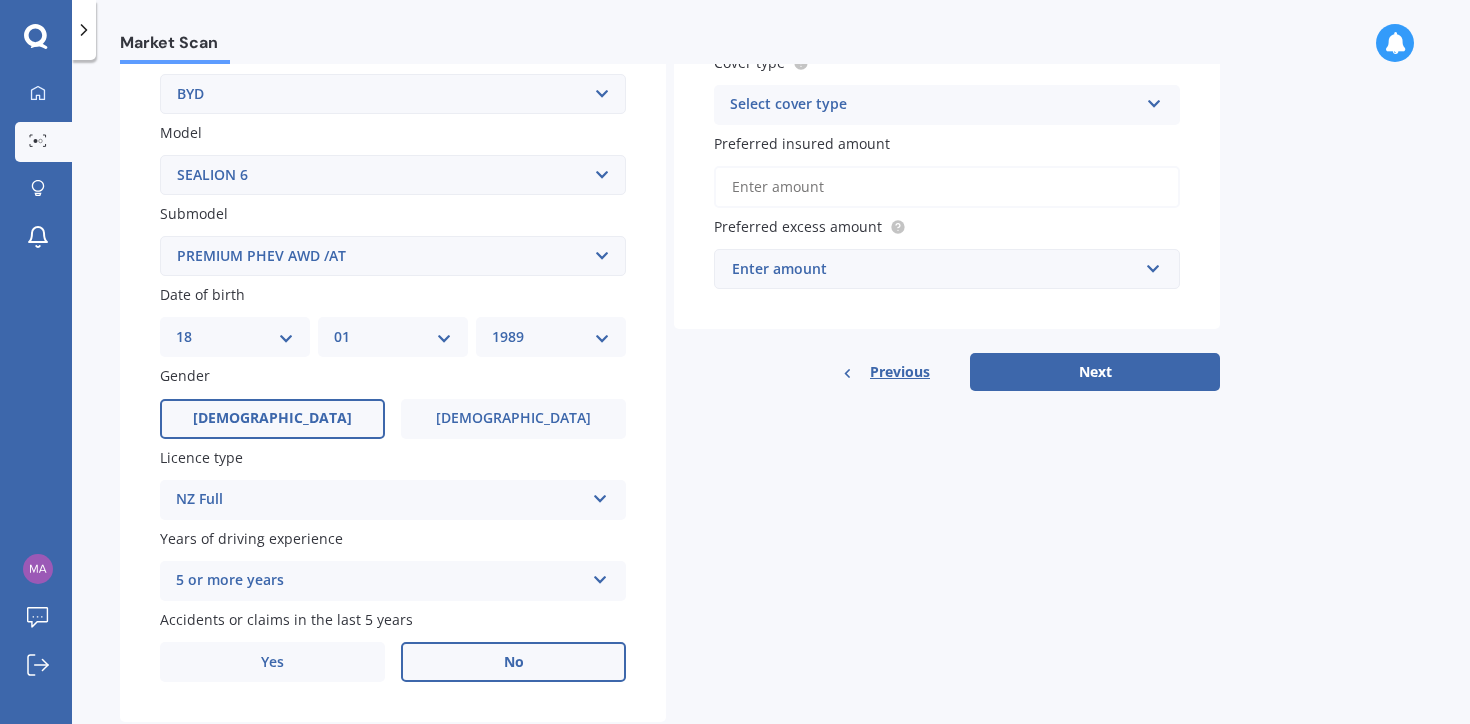 scroll, scrollTop: 457, scrollLeft: 0, axis: vertical 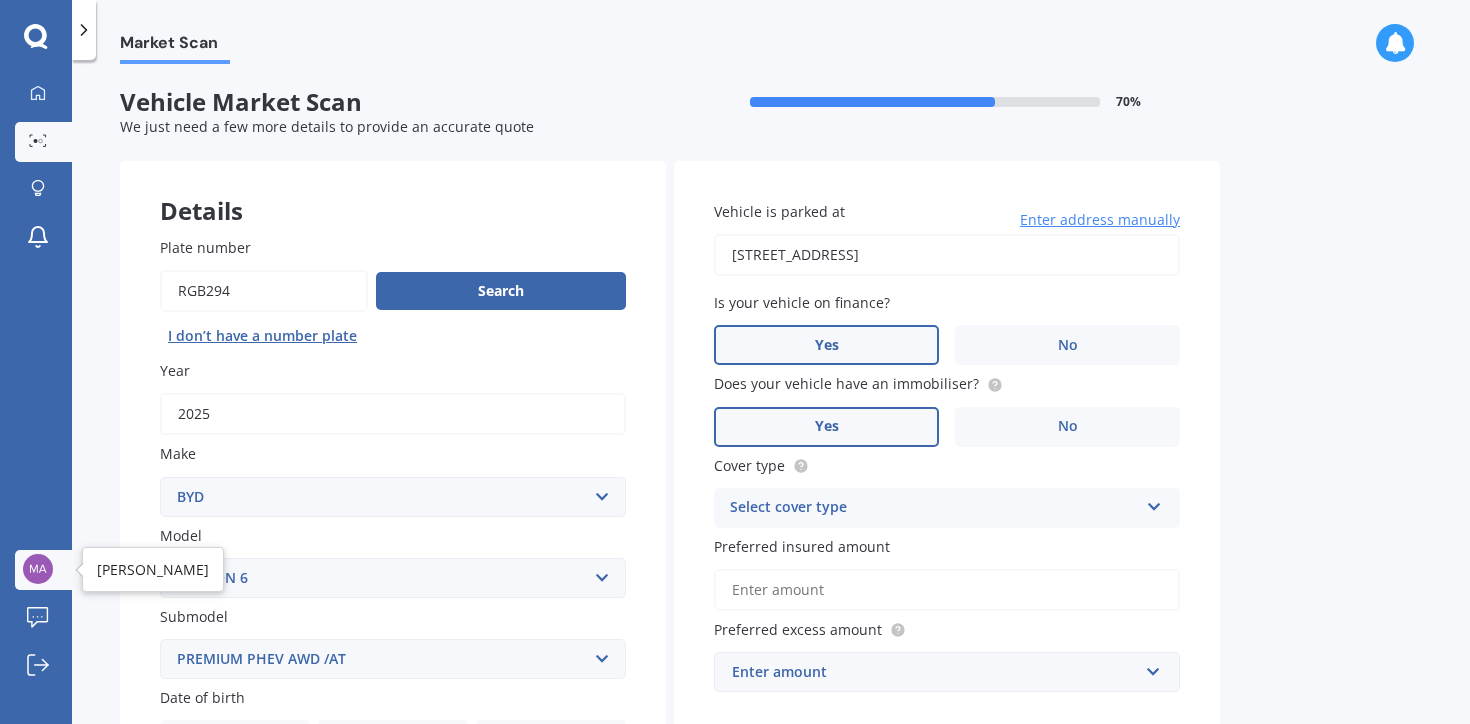 click at bounding box center (38, 570) 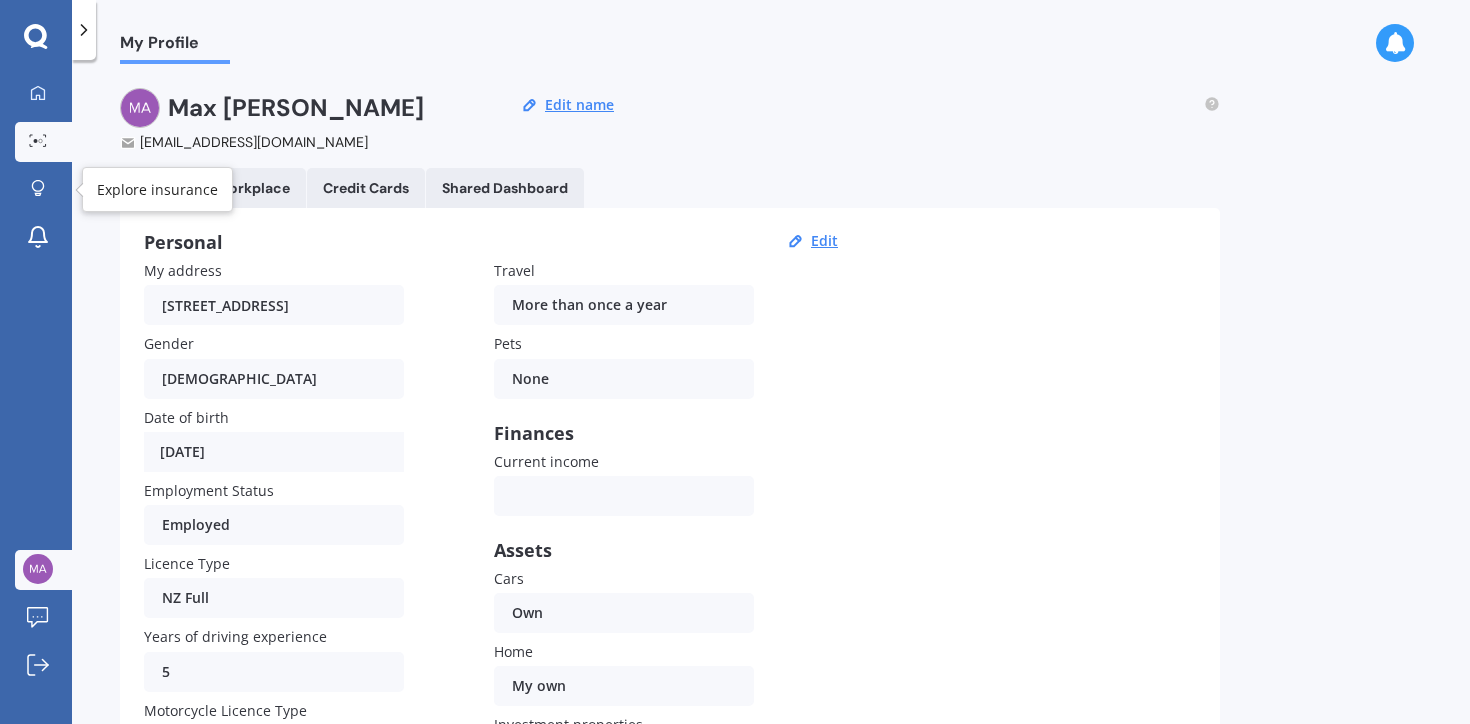 click at bounding box center (38, 141) 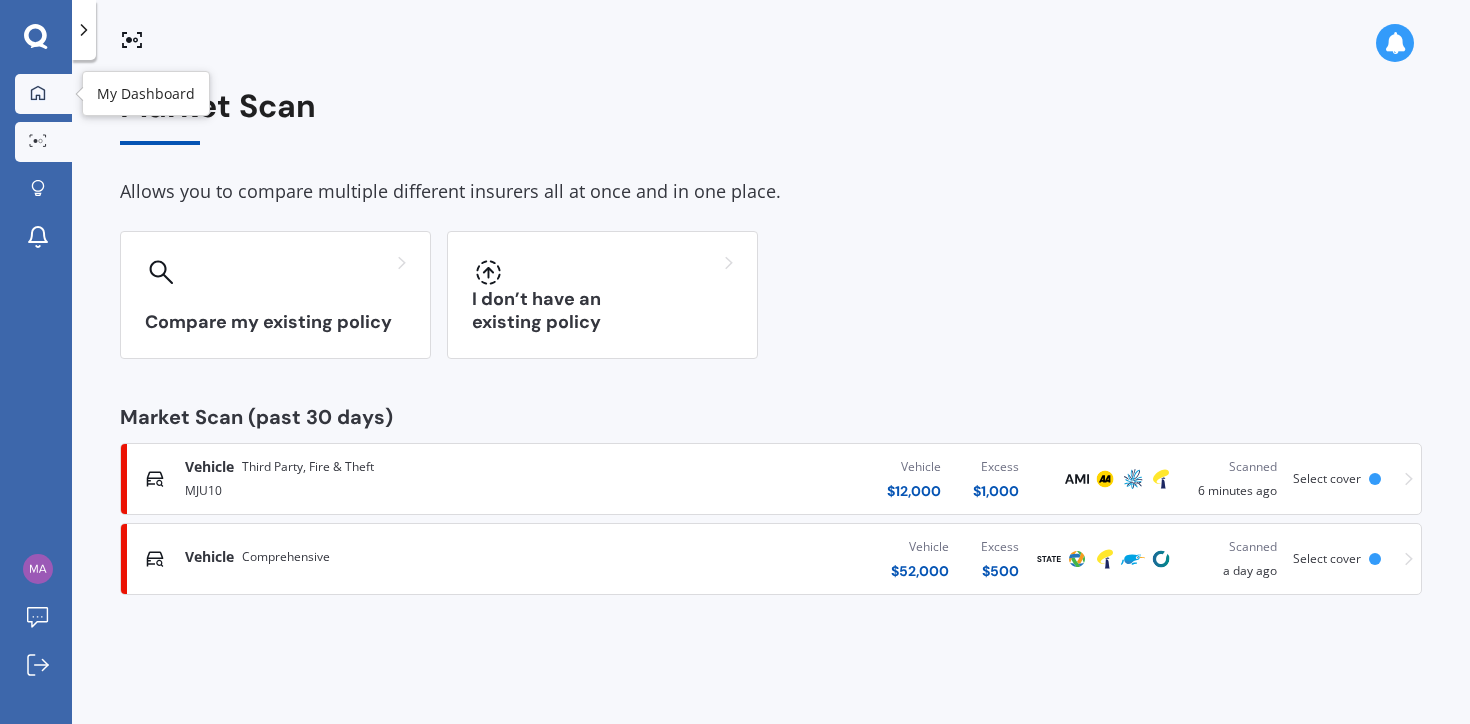 click on "My Dashboard" at bounding box center (43, 94) 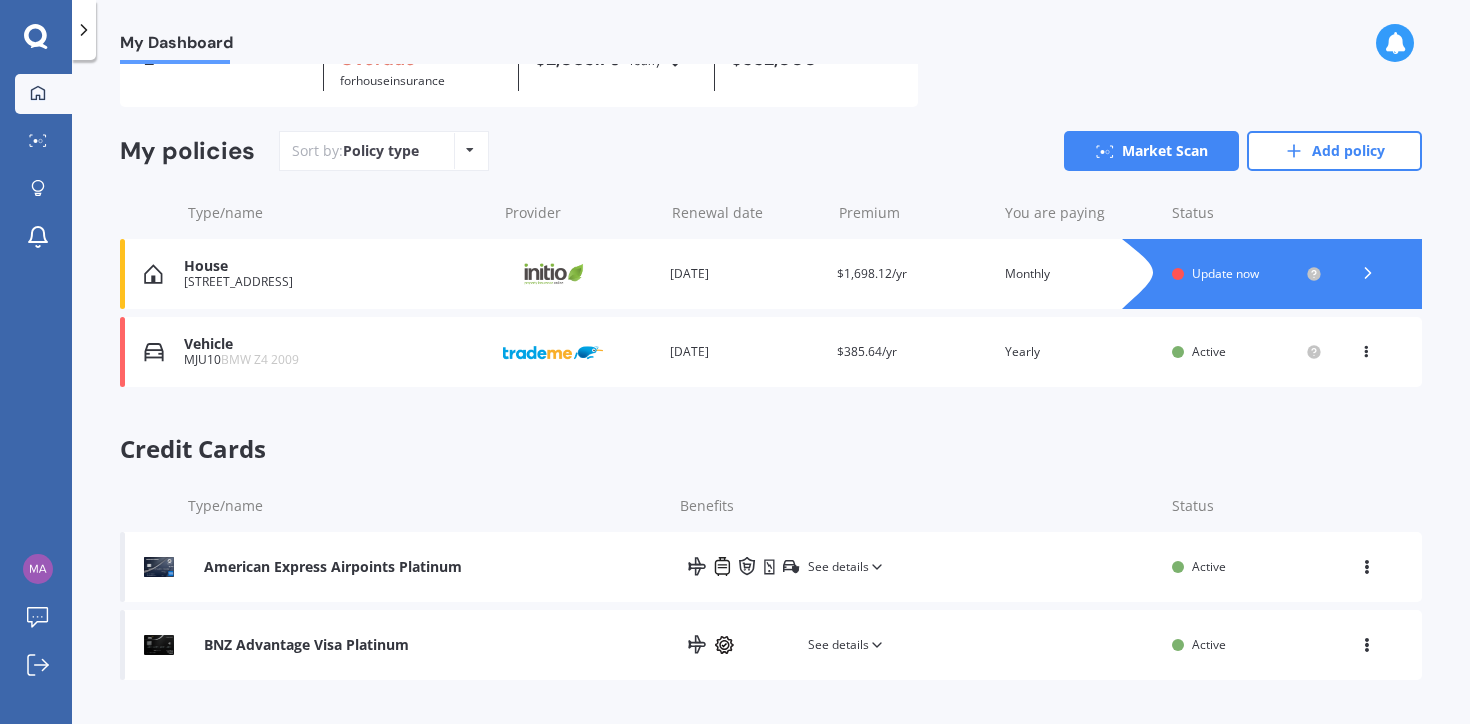 scroll, scrollTop: 0, scrollLeft: 0, axis: both 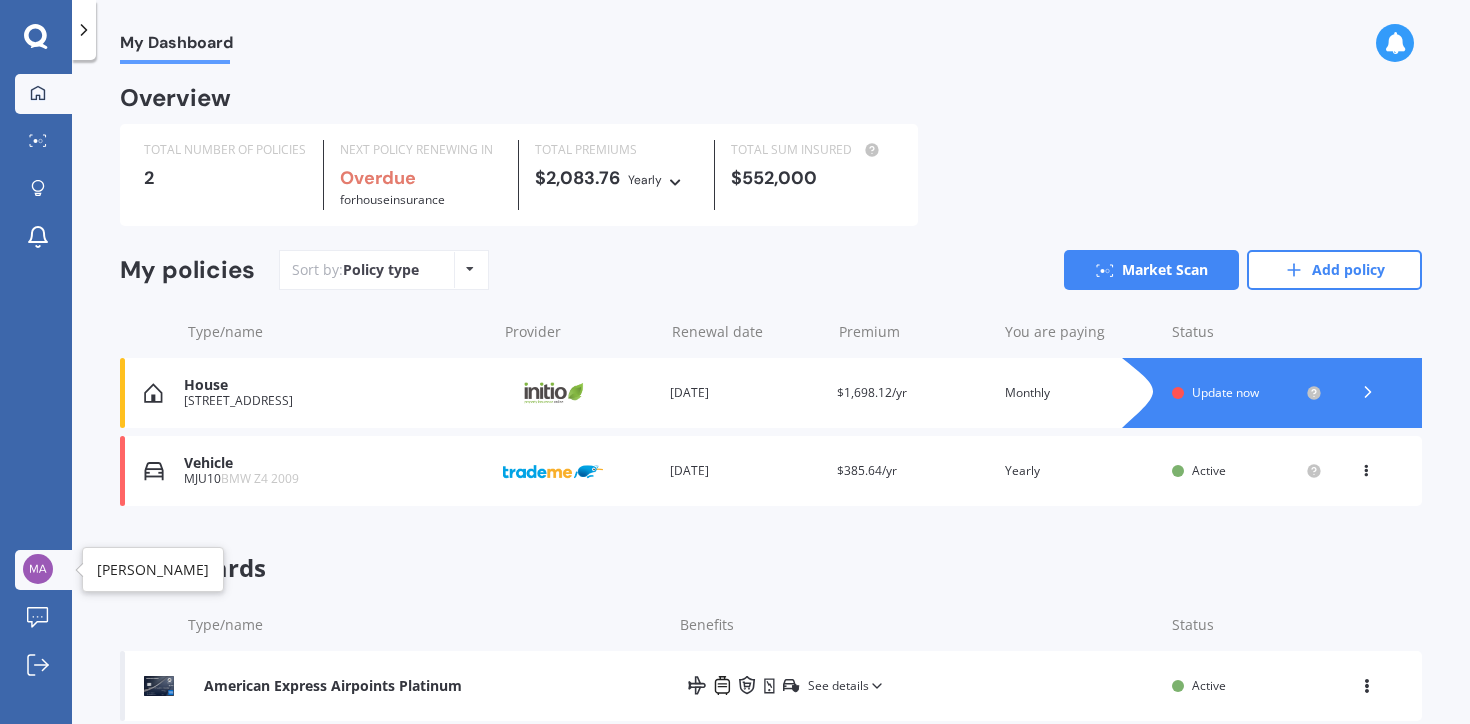 click at bounding box center (38, 569) 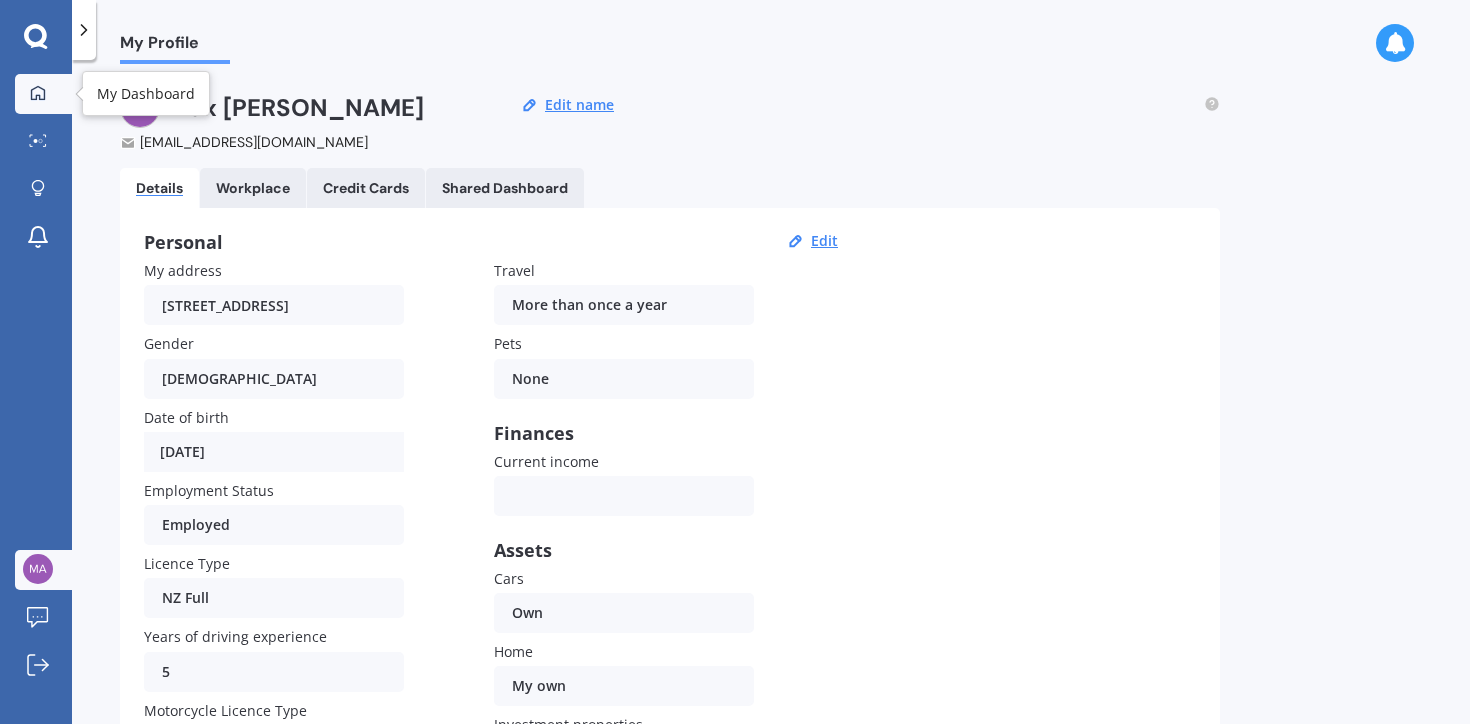 click on "My Dashboard" at bounding box center [43, 94] 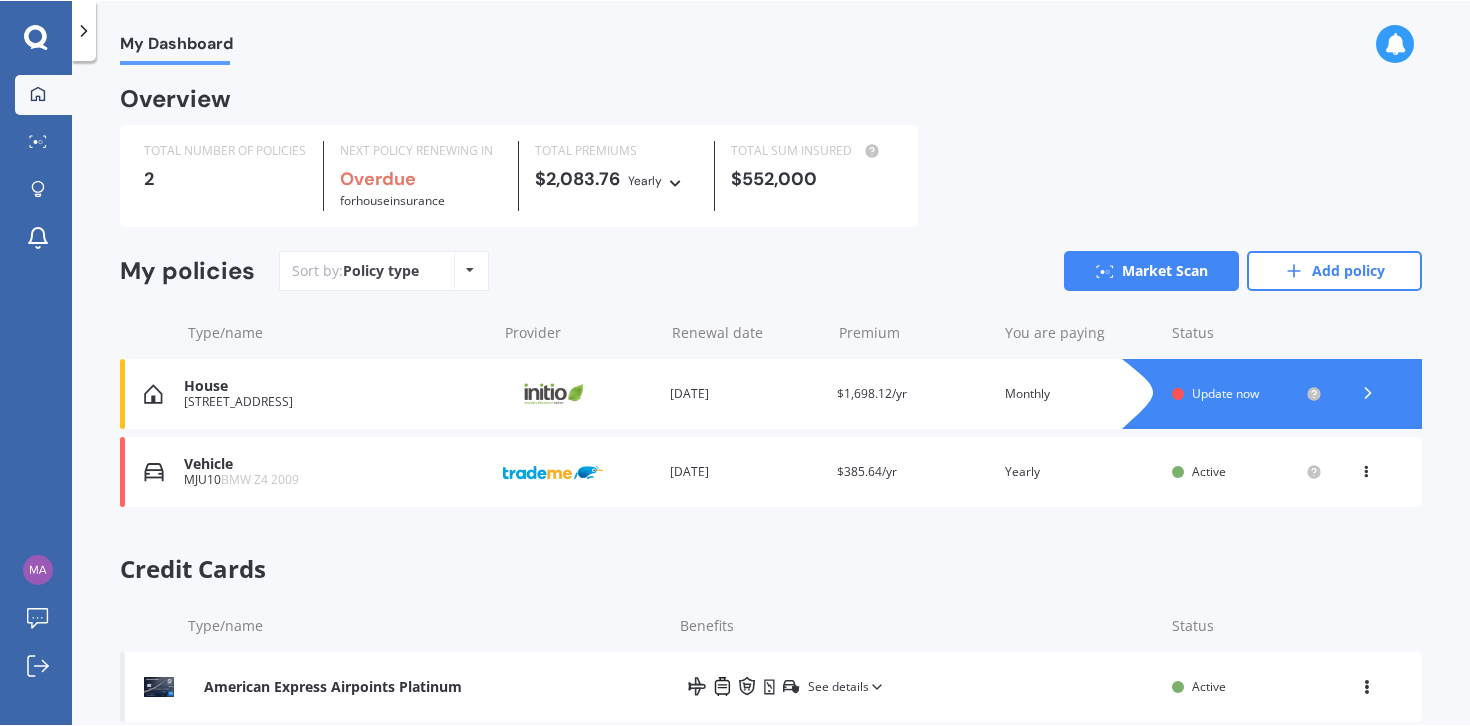 scroll, scrollTop: 121, scrollLeft: 0, axis: vertical 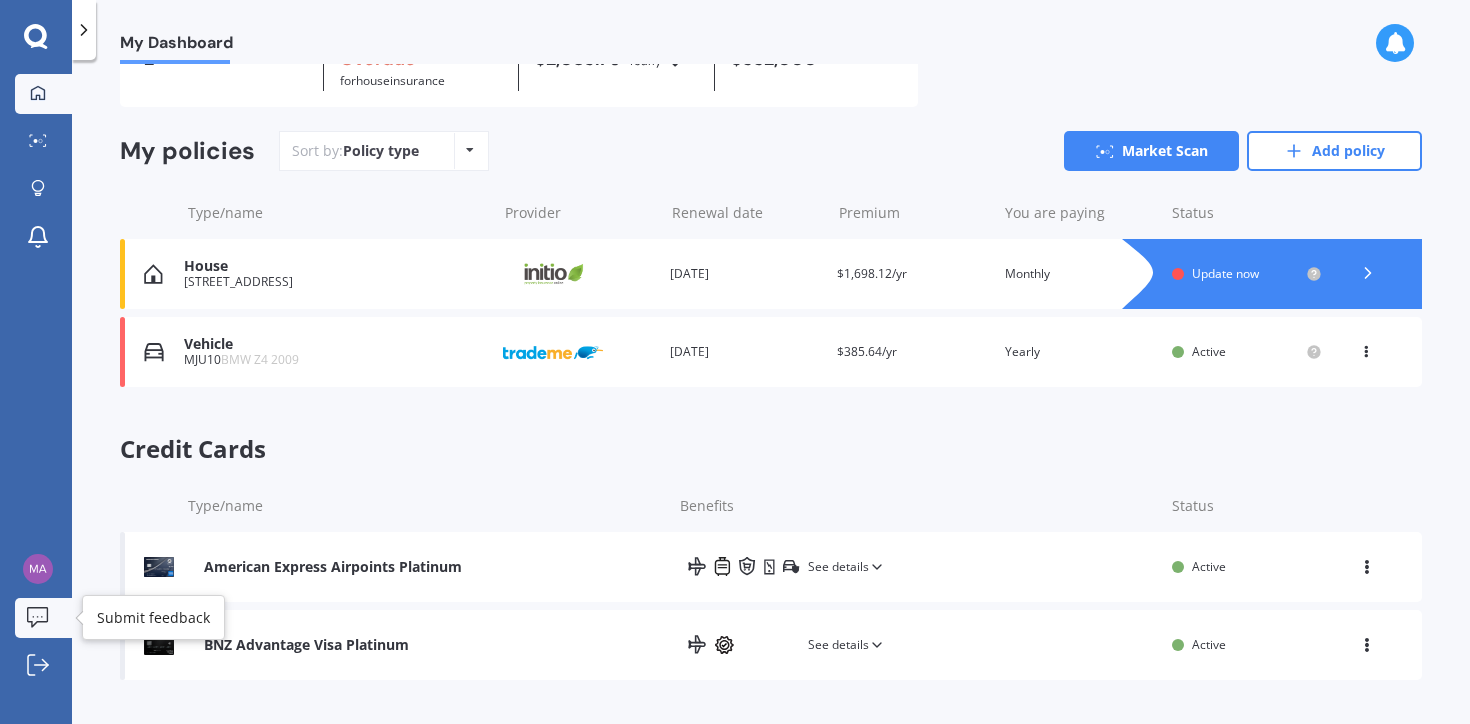 click 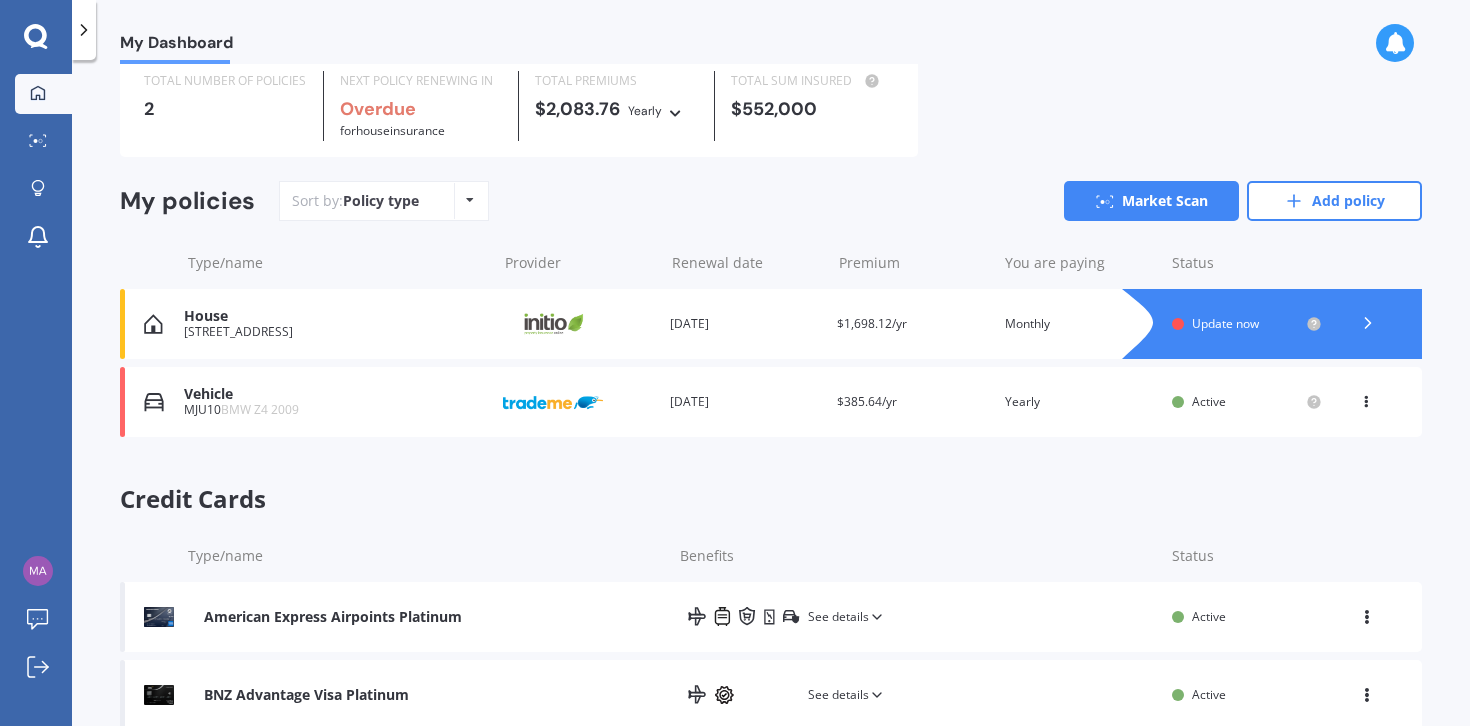scroll, scrollTop: 0, scrollLeft: 0, axis: both 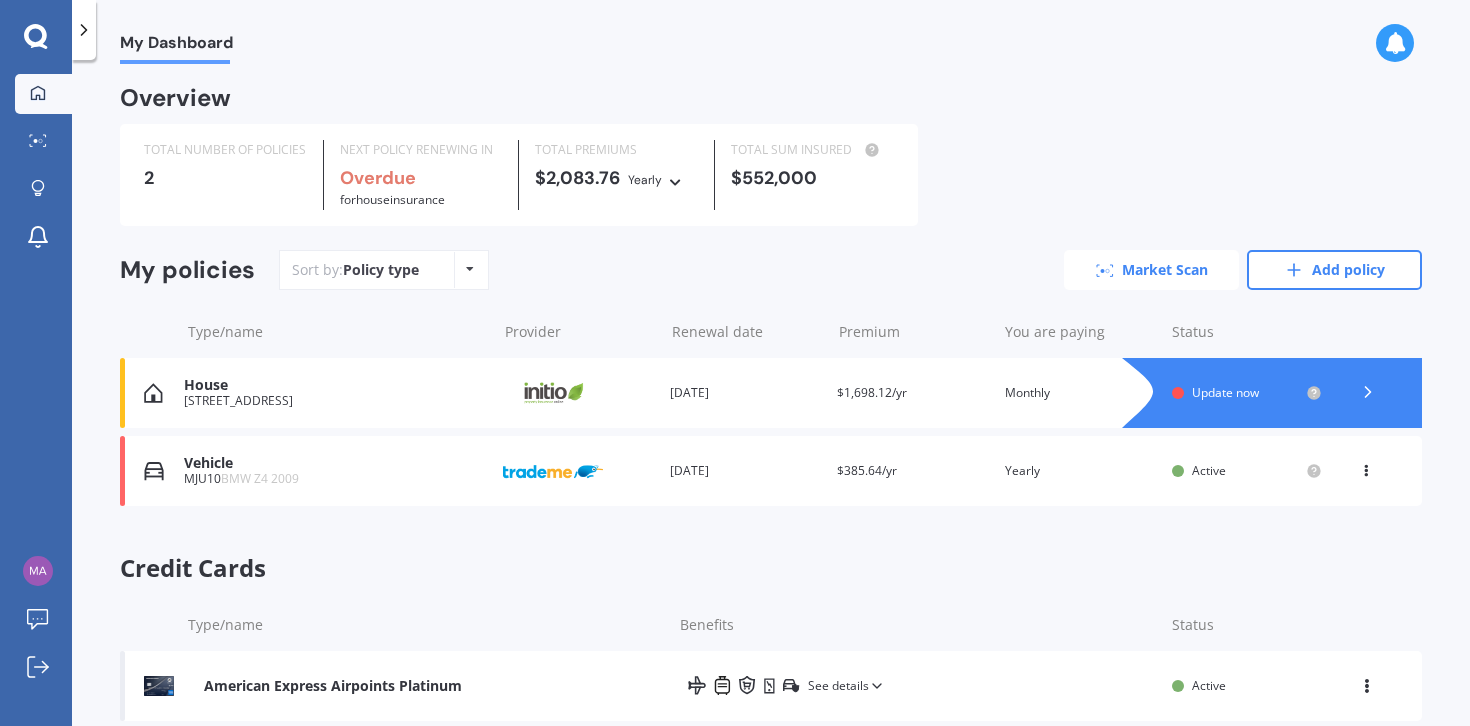 click on "Market Scan" at bounding box center [1151, 270] 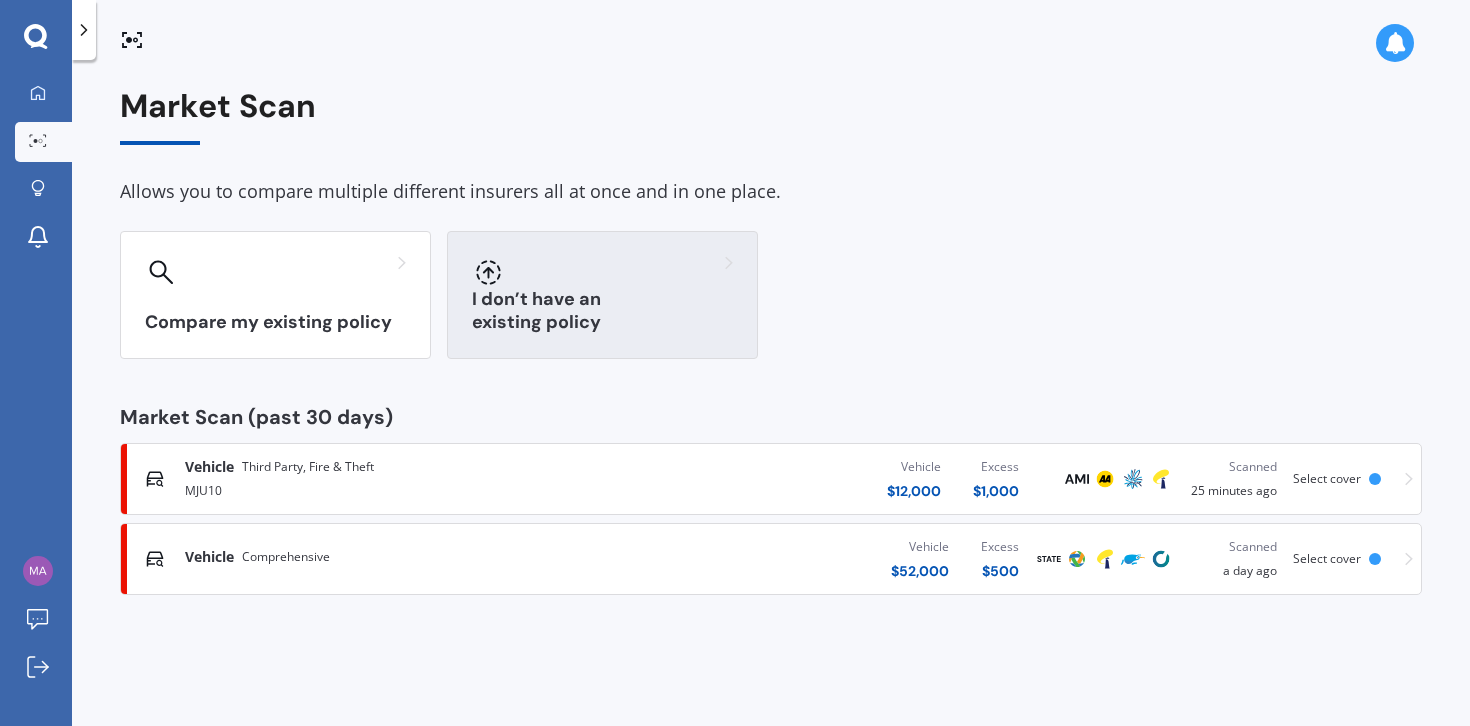 click on "I don’t have an existing policy" at bounding box center (602, 311) 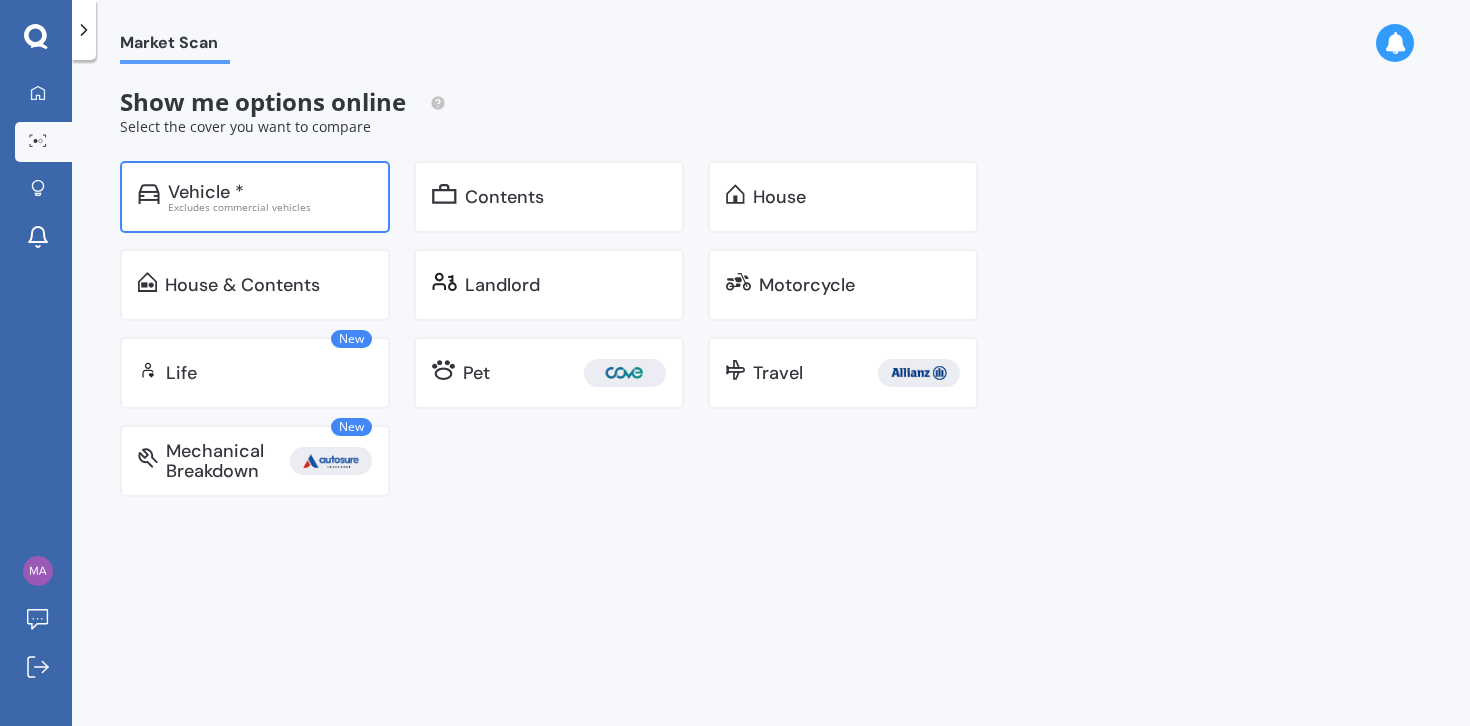 click on "Vehicle *" at bounding box center [270, 192] 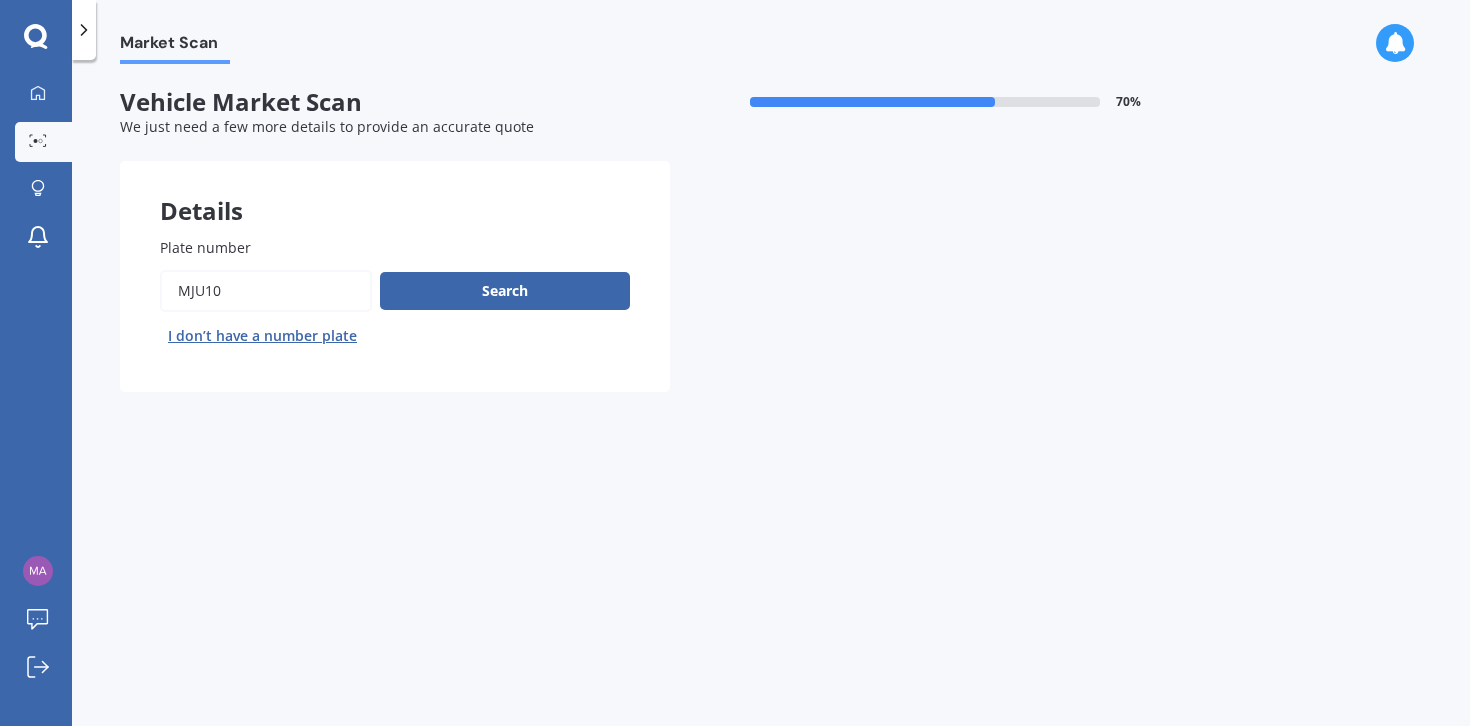 click on "Plate number" at bounding box center (266, 291) 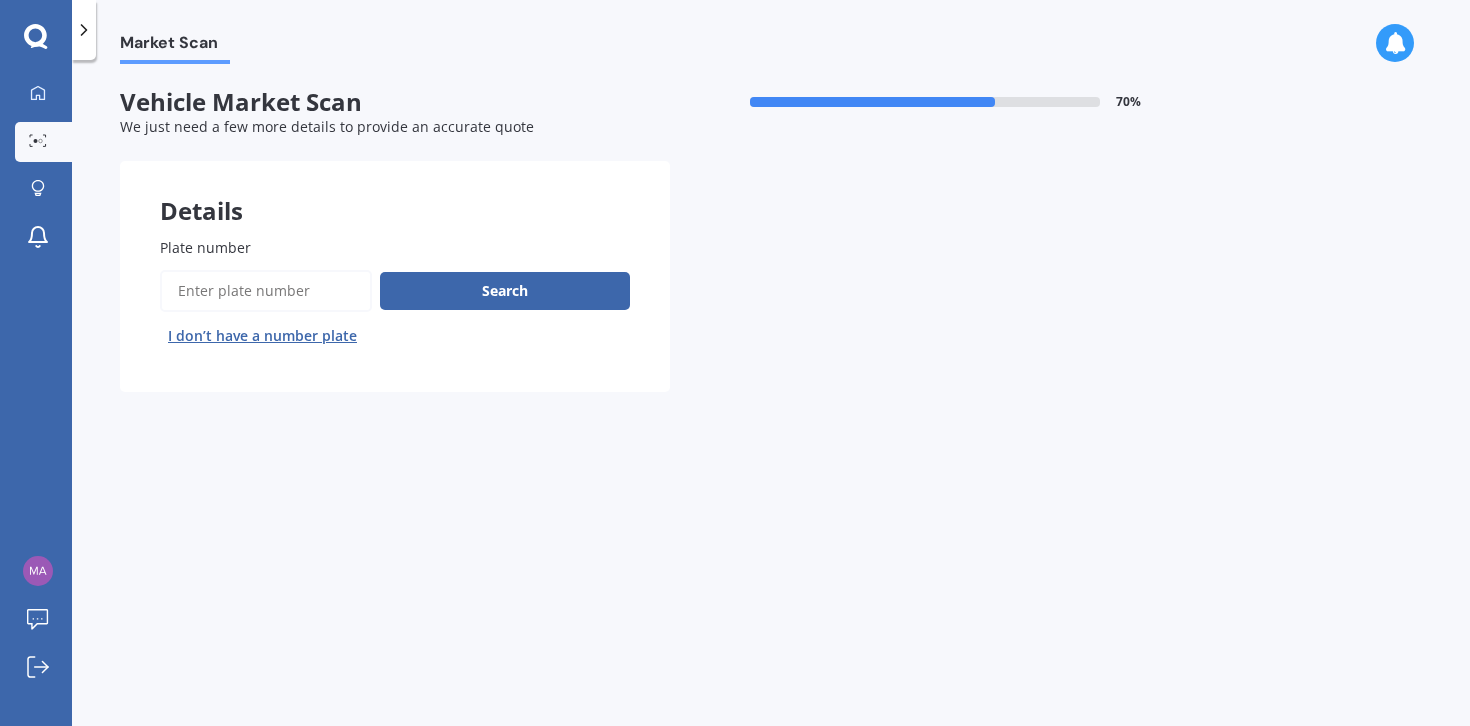 select on "18" 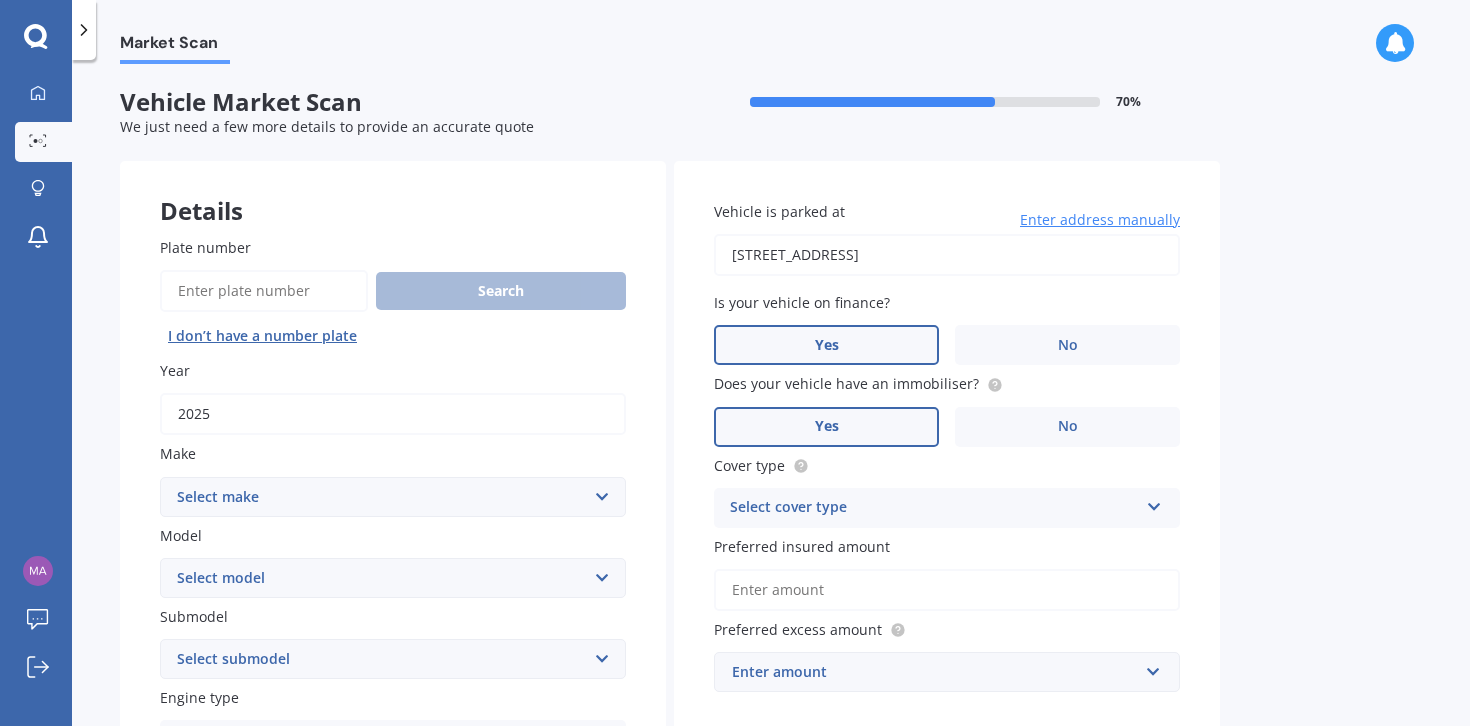 click on "2025" at bounding box center [393, 414] 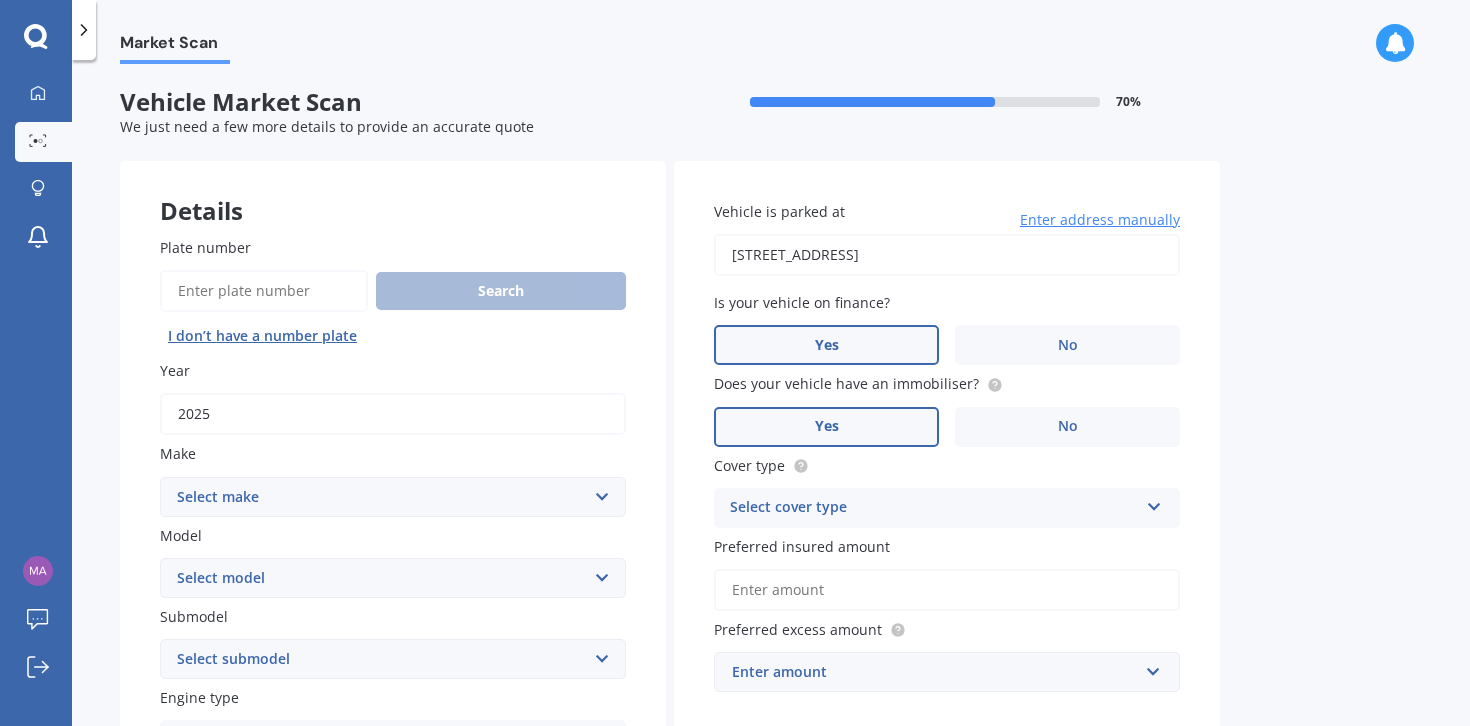 click on "Select make AC ALFA ROMEO ASTON [PERSON_NAME] AUDI AUSTIN BEDFORD Bentley BMW BYD CADILLAC CAN-AM CHERY CHEVROLET CHRYSLER Citroen CRUISEAIR CUPRA DAEWOO DAIHATSU DAIMLER DAMON DIAHATSU DODGE EXOCET FACTORY FIVE FERRARI FIAT Fiord FLEETWOOD FORD FOTON FRASER GEELY GENESIS GEORGIE BOY GMC GREAT WALL GWM [PERSON_NAME] HINO [PERSON_NAME] HOLIDAY RAMBLER HONDA HUMMER HYUNDAI INFINITI ISUZU IVECO JAC JAECOO JAGUAR JEEP KGM KIA LADA LAMBORGHINI LANCIA LANDROVER LDV LEXUS LINCOLN LOTUS LUNAR M.G M.G. MAHINDRA MASERATI MAZDA MCLAREN MERCEDES AMG Mercedes Benz MERCEDES-AMG MERCURY MINI MITSUBISHI [PERSON_NAME] NEWMAR NISSAN OMODA OPEL OXFORD PEUGEOT Plymouth Polestar PONTIAC PORSCHE PROTON RAM Range Rover Rayne RENAULT ROLLS ROYCE ROVER SAAB SATURN SEAT SHELBY SKODA SMART SSANGYONG SUBARU SUZUKI TATA TESLA TIFFIN Toyota TRIUMPH TVR Vauxhall VOLKSWAGEN VOLVO WESTFIELD WINNEBAGO ZX" at bounding box center (393, 497) 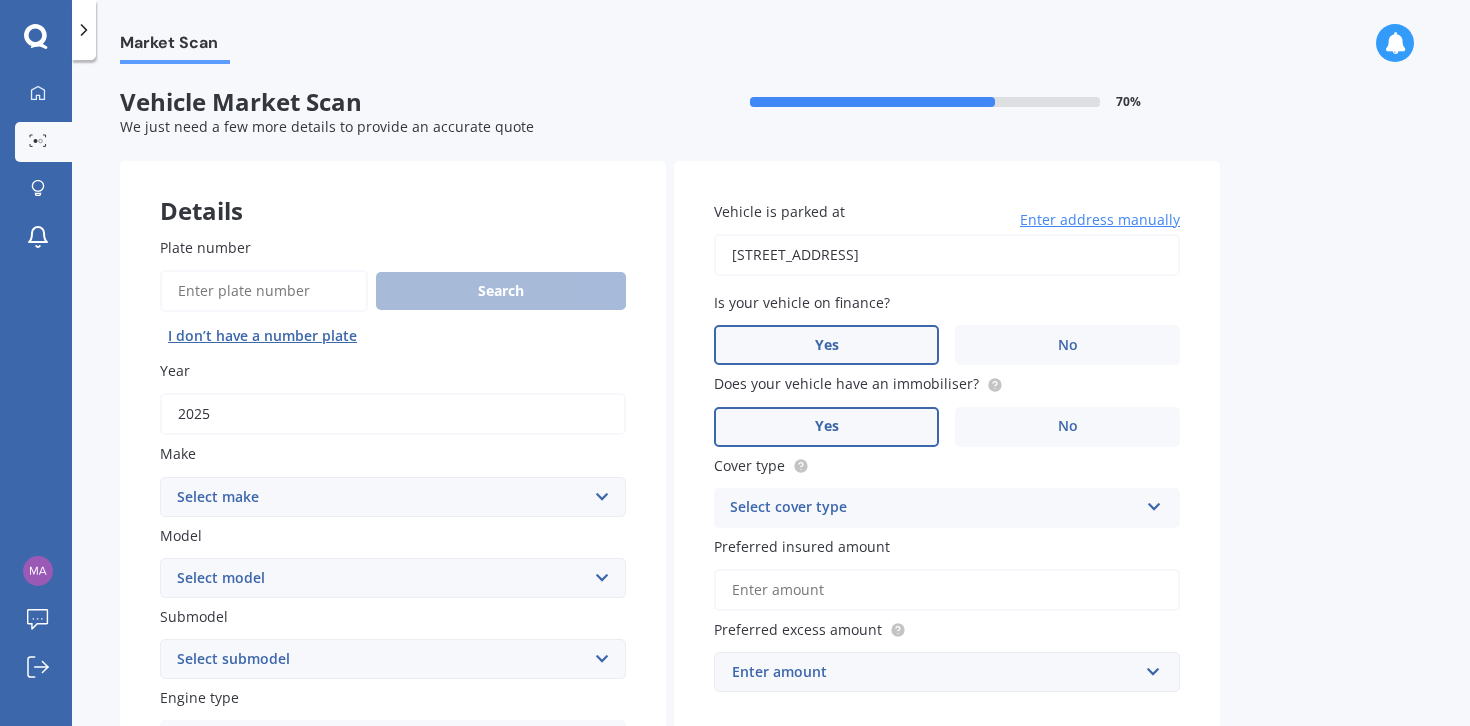 select on "BYD" 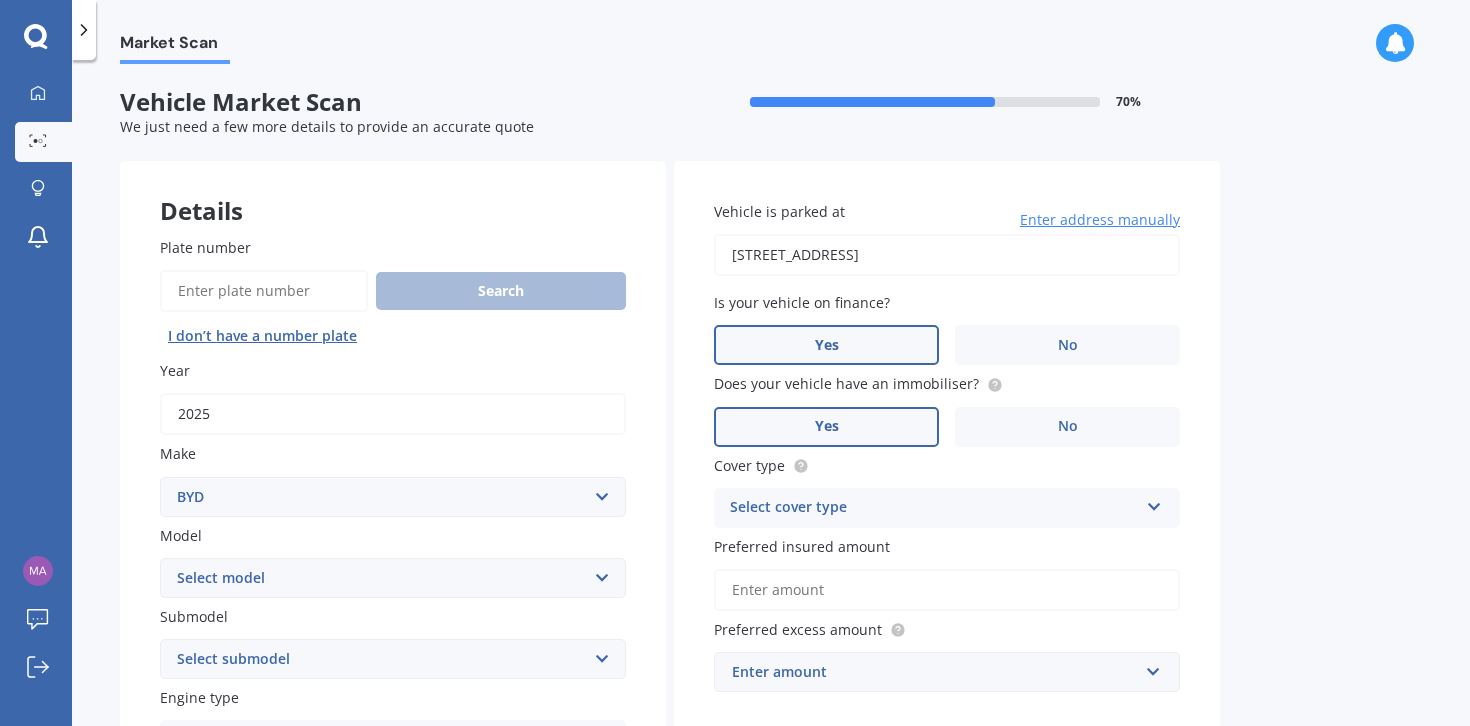 click on "BYD" at bounding box center (0, 0) 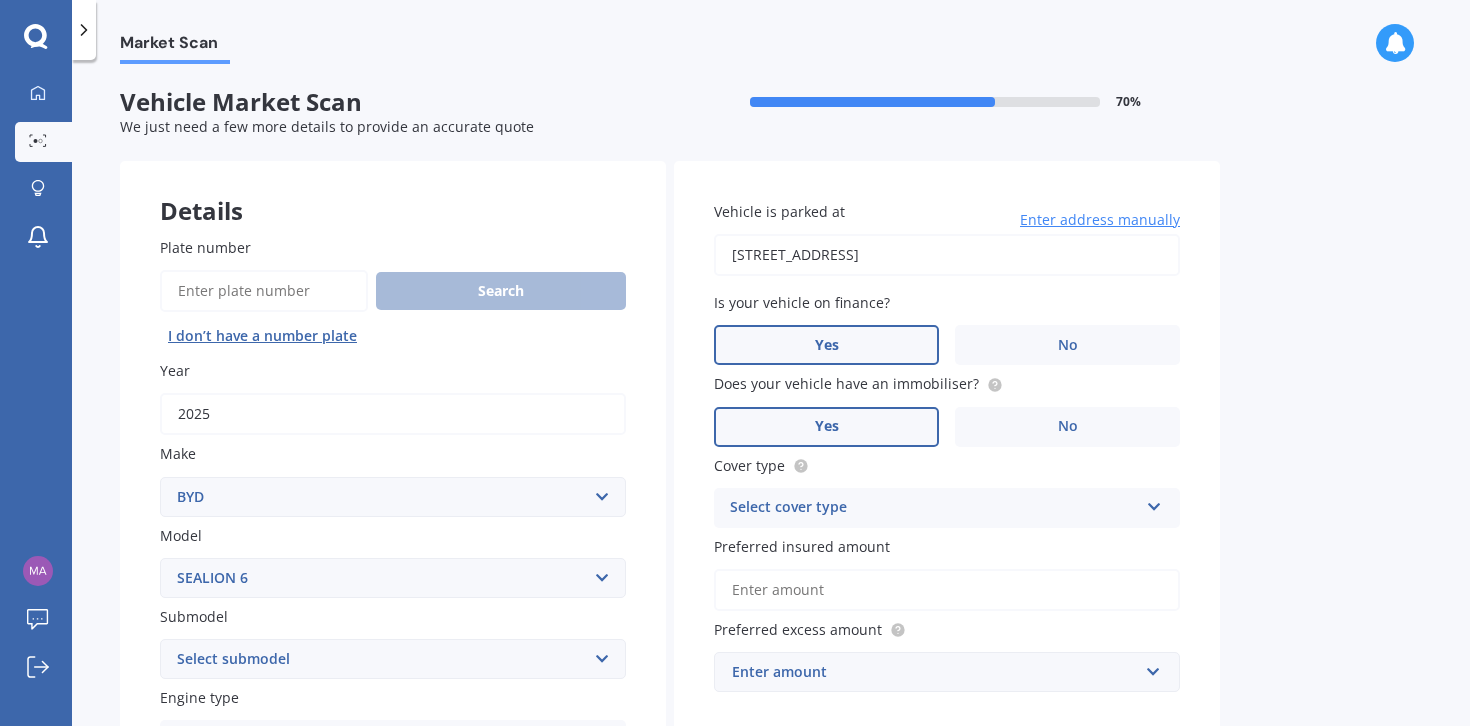 click on "SEALION 6" at bounding box center (0, 0) 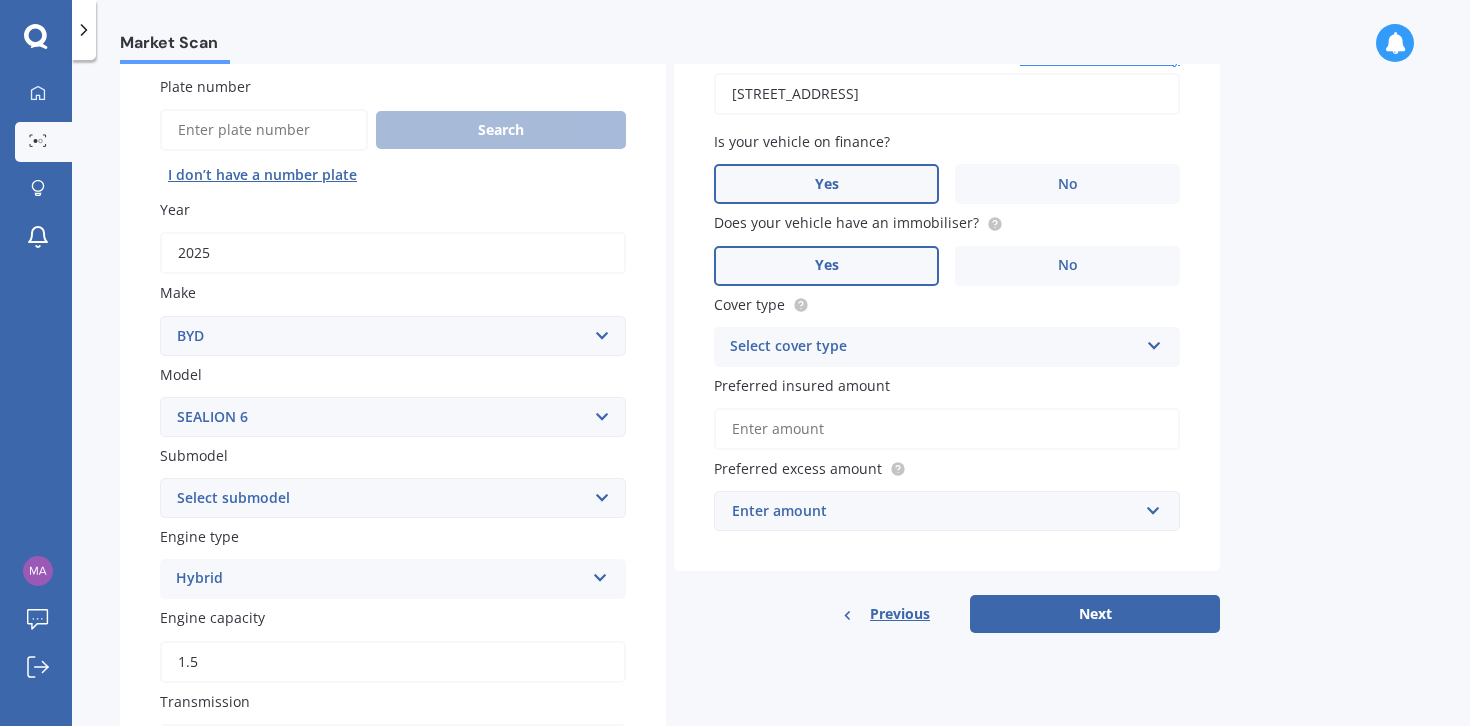 scroll, scrollTop: 187, scrollLeft: 0, axis: vertical 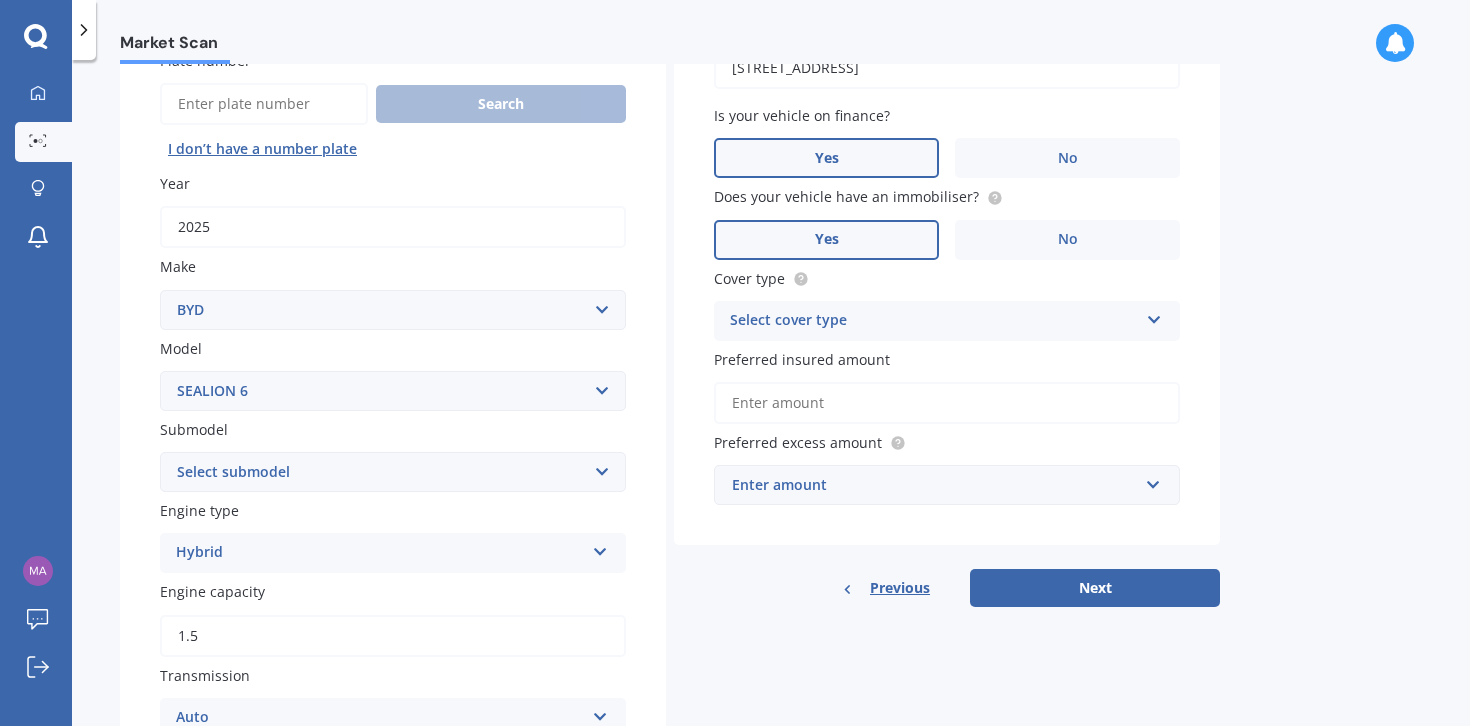 select on "PREMIUM PHEV AWD /AT" 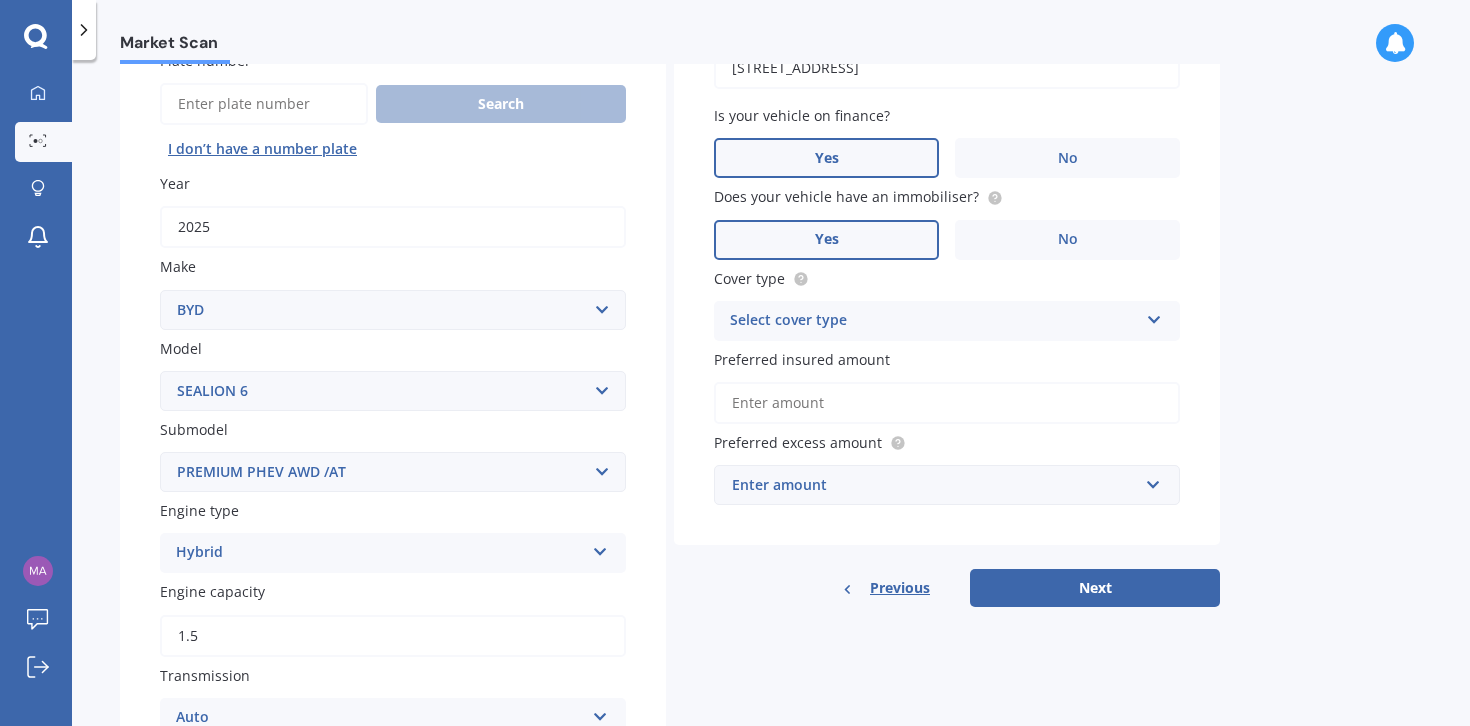 click on "PREMIUM PHEV AWD /AT" at bounding box center [0, 0] 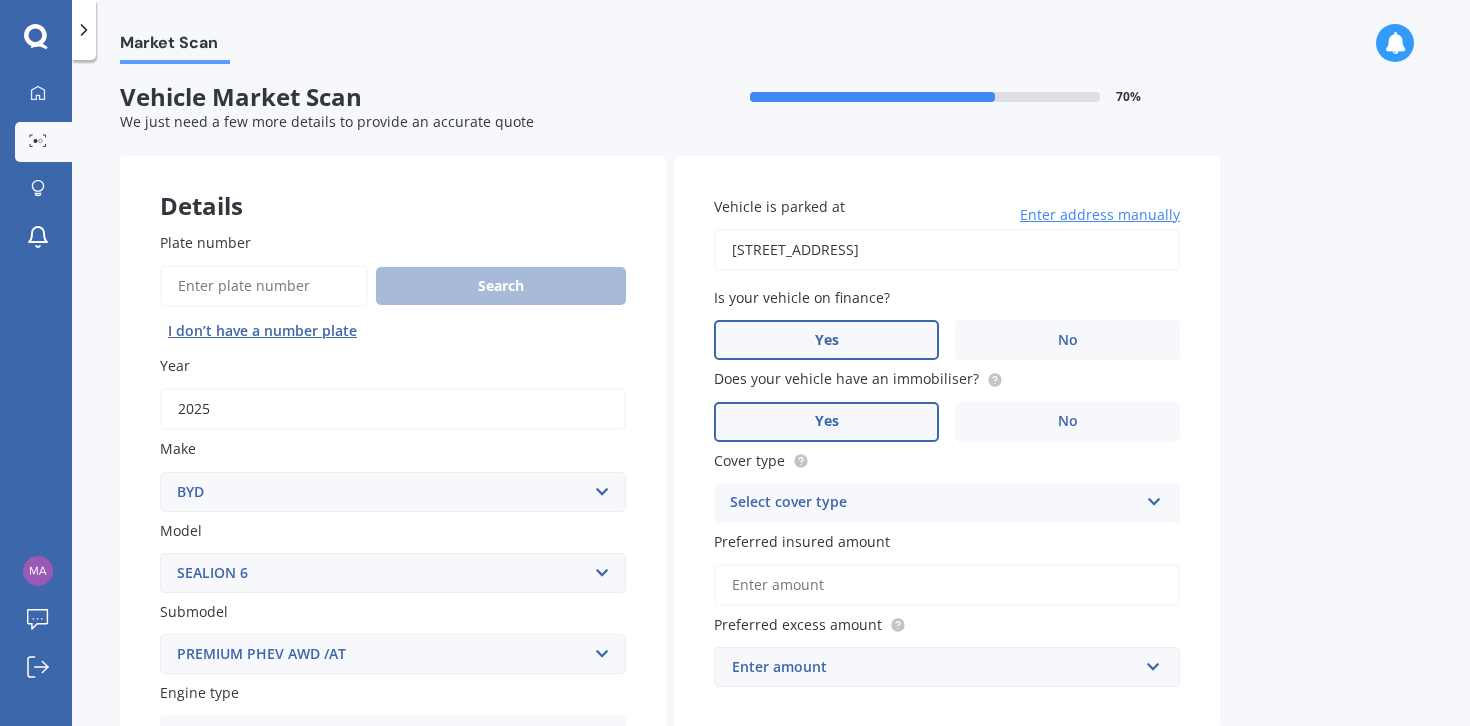 scroll, scrollTop: 96, scrollLeft: 0, axis: vertical 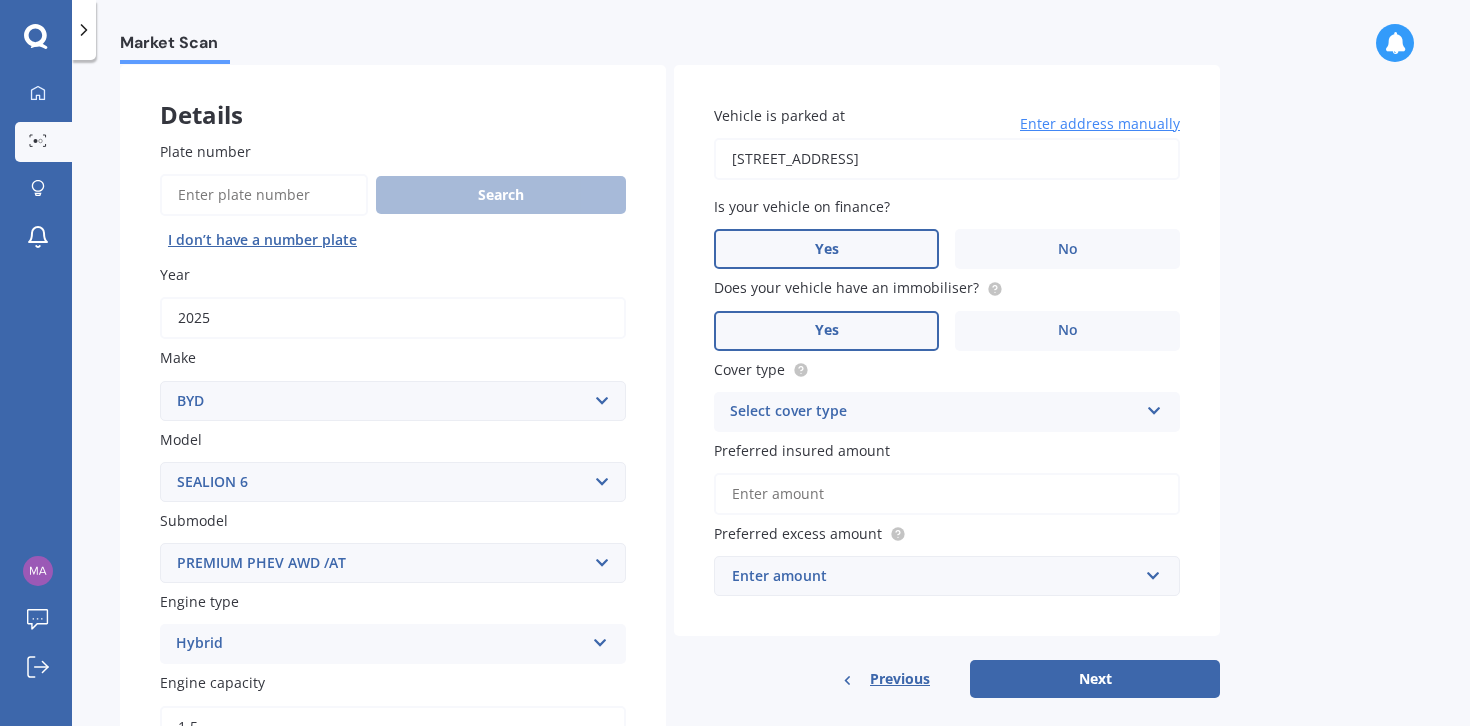 click on "Select cover type Comprehensive Third Party, Fire & Theft Third Party" at bounding box center [947, 412] 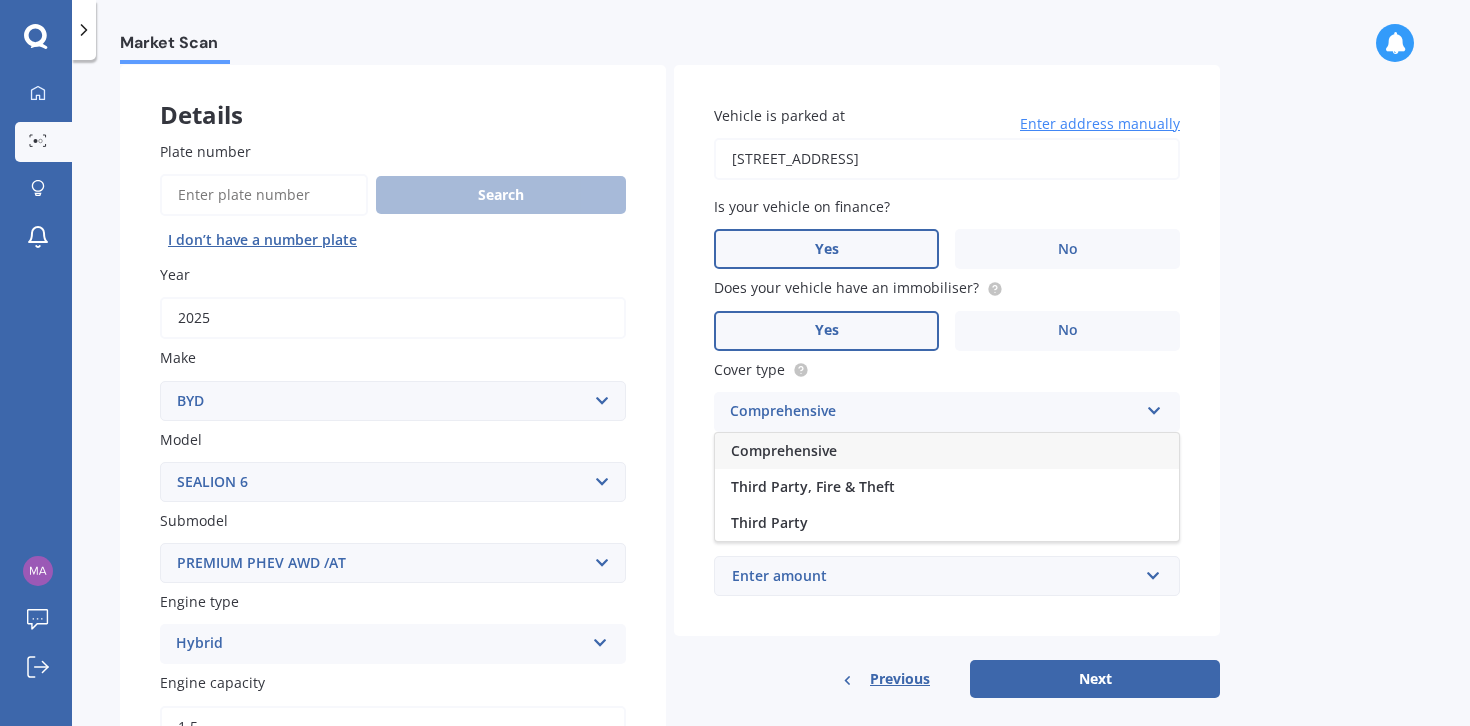 click on "Comprehensive" at bounding box center [784, 450] 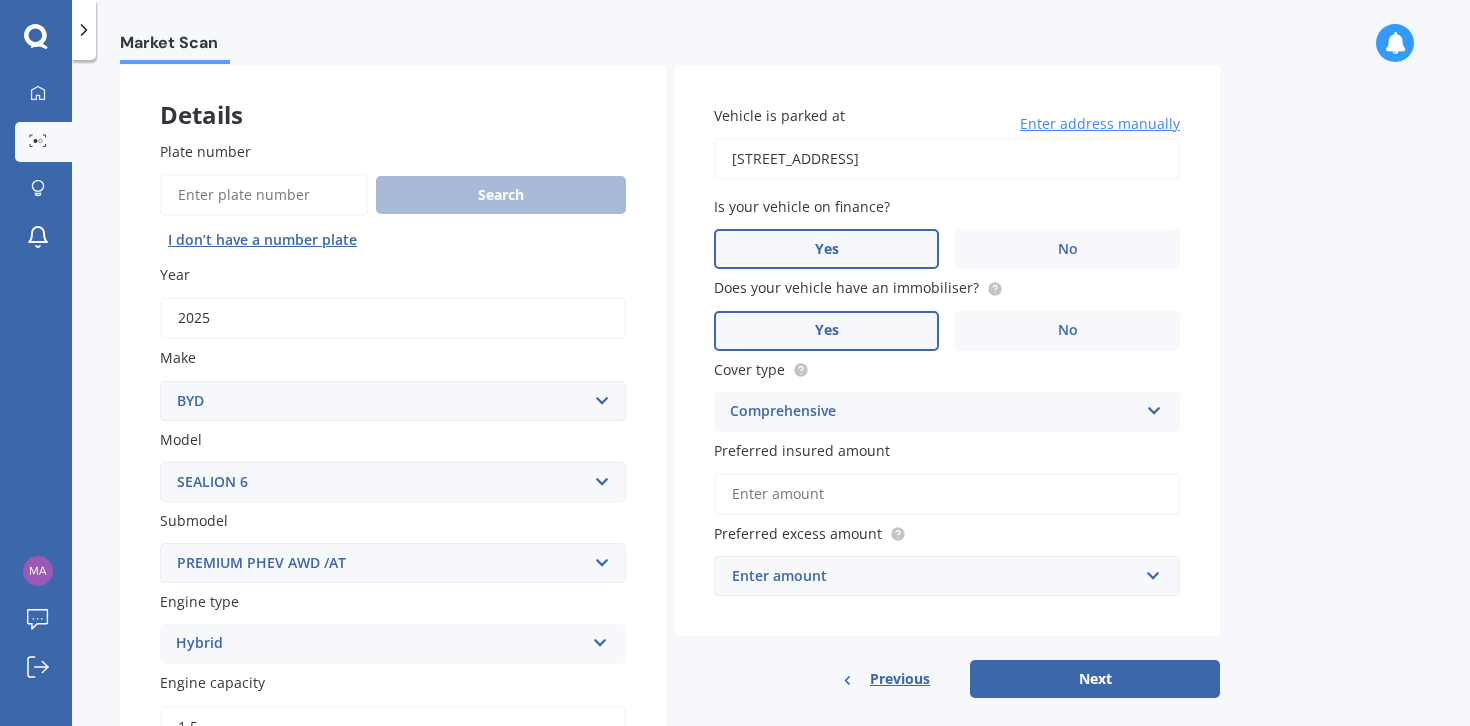 click on "Preferred insured amount" at bounding box center [947, 494] 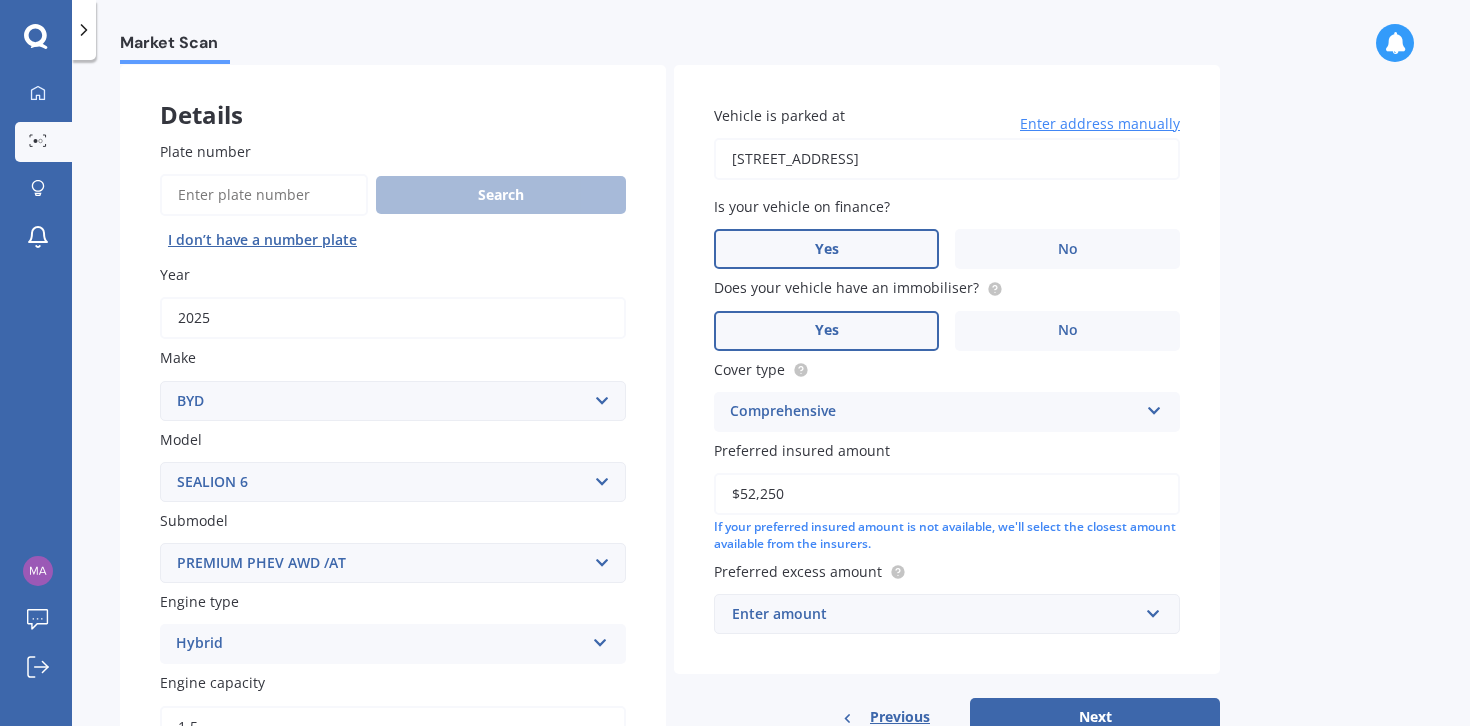 scroll, scrollTop: 161, scrollLeft: 0, axis: vertical 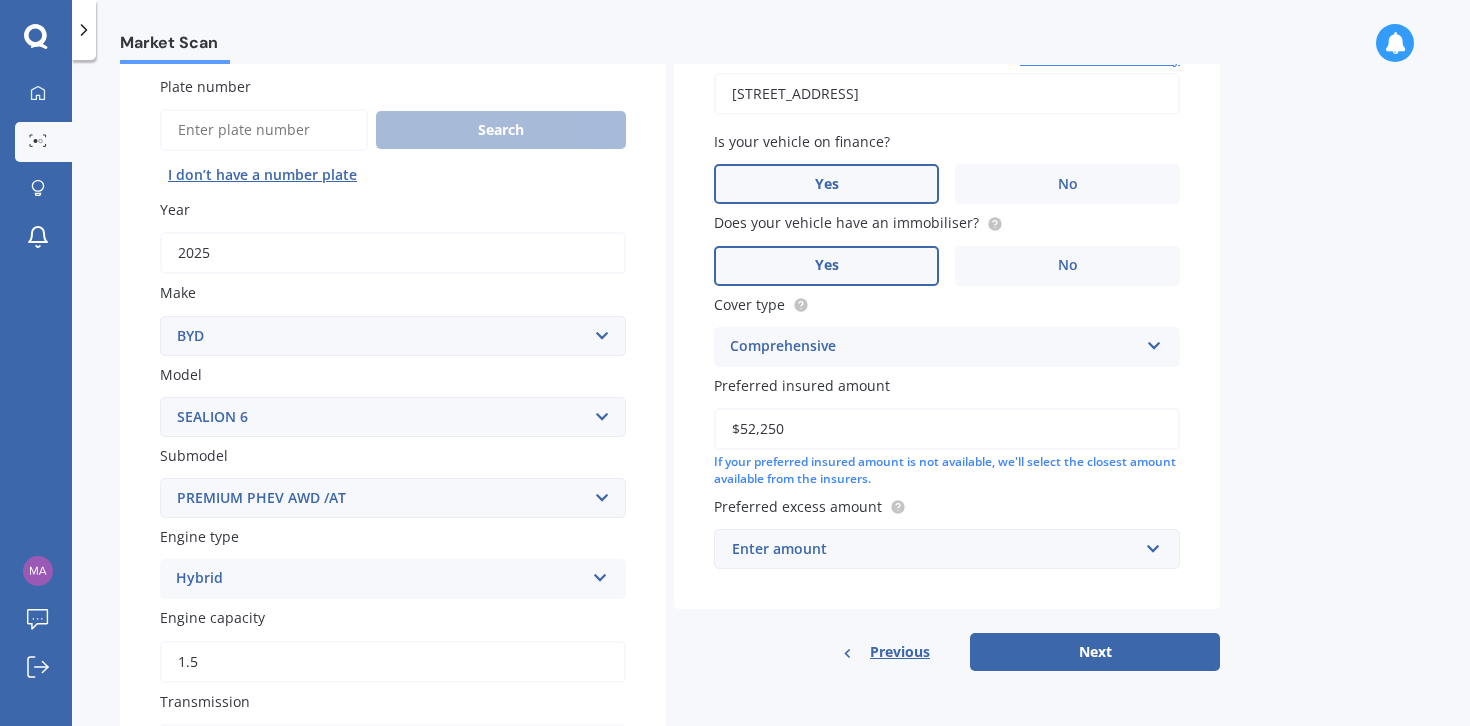 type on "$52,250" 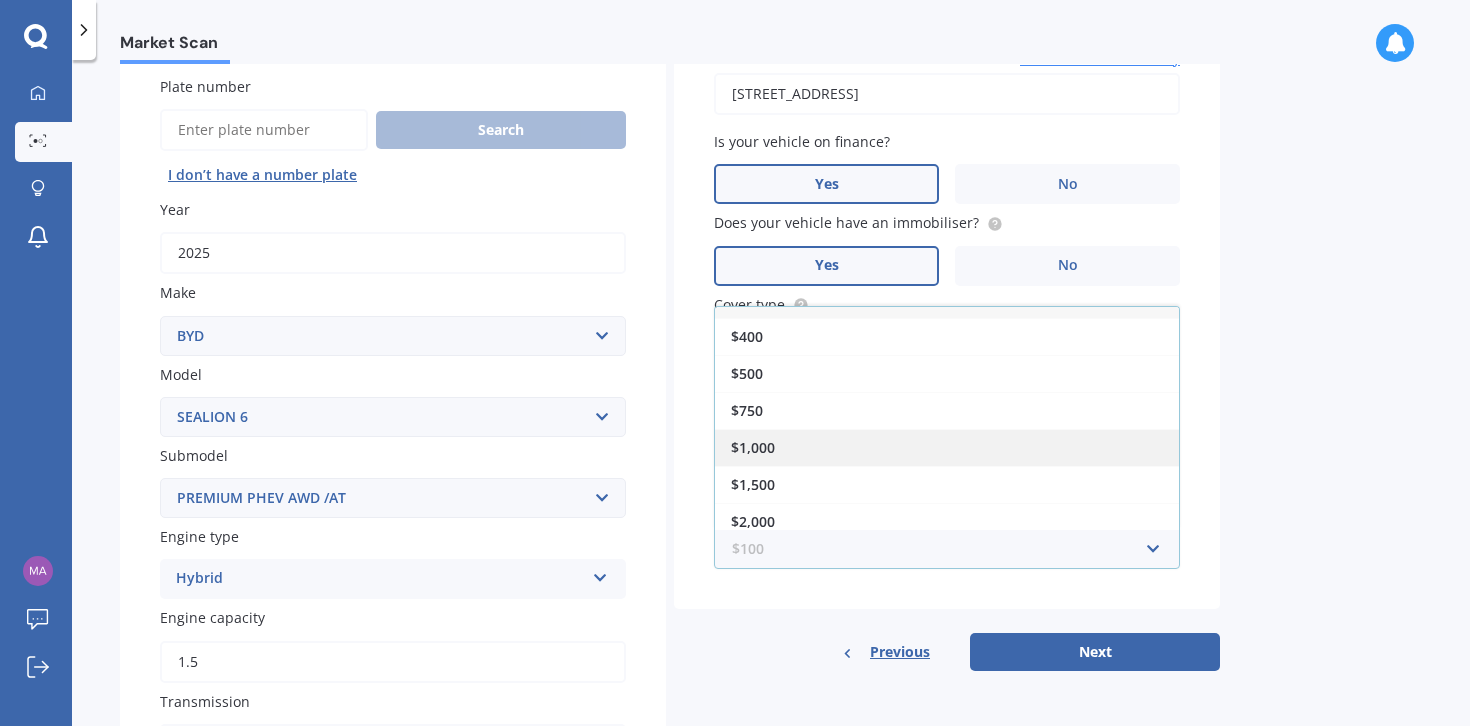 scroll, scrollTop: 36, scrollLeft: 0, axis: vertical 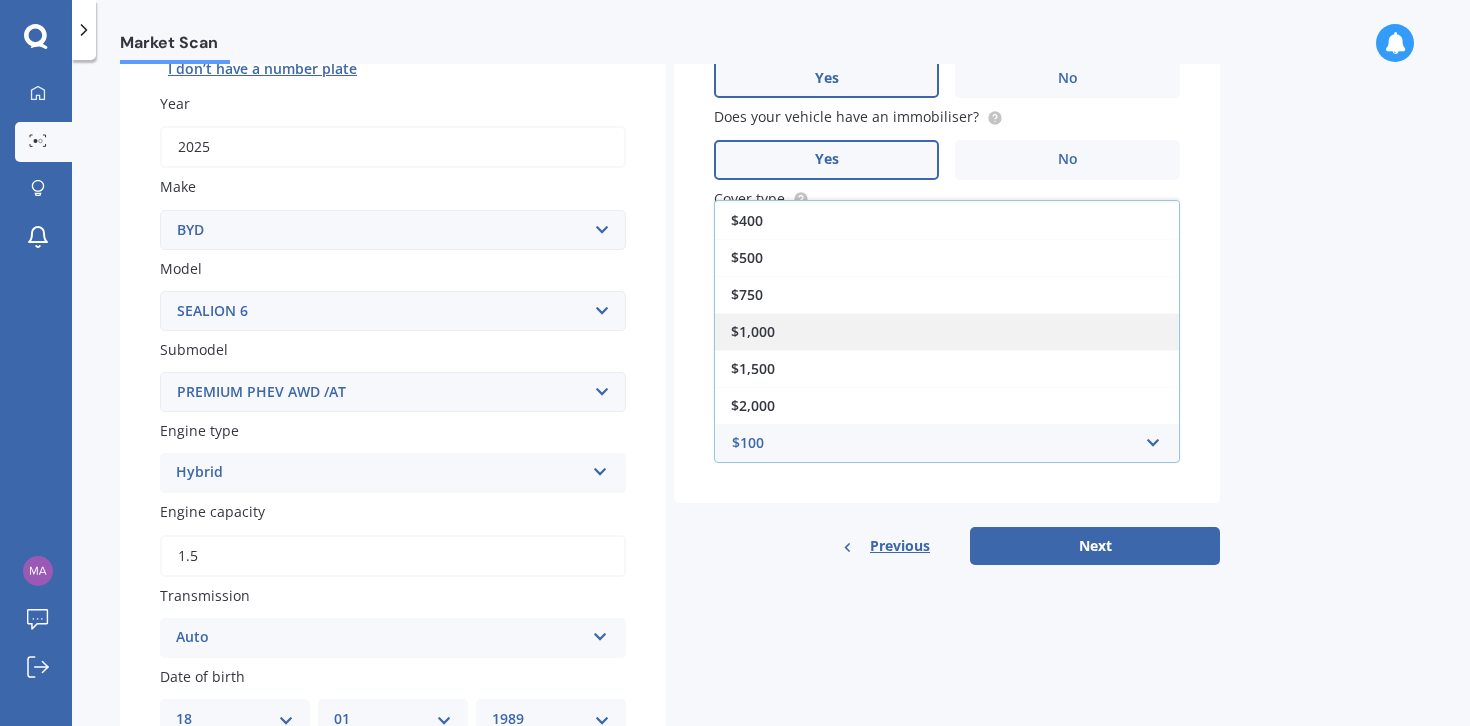 click on "$1,000" at bounding box center (947, 331) 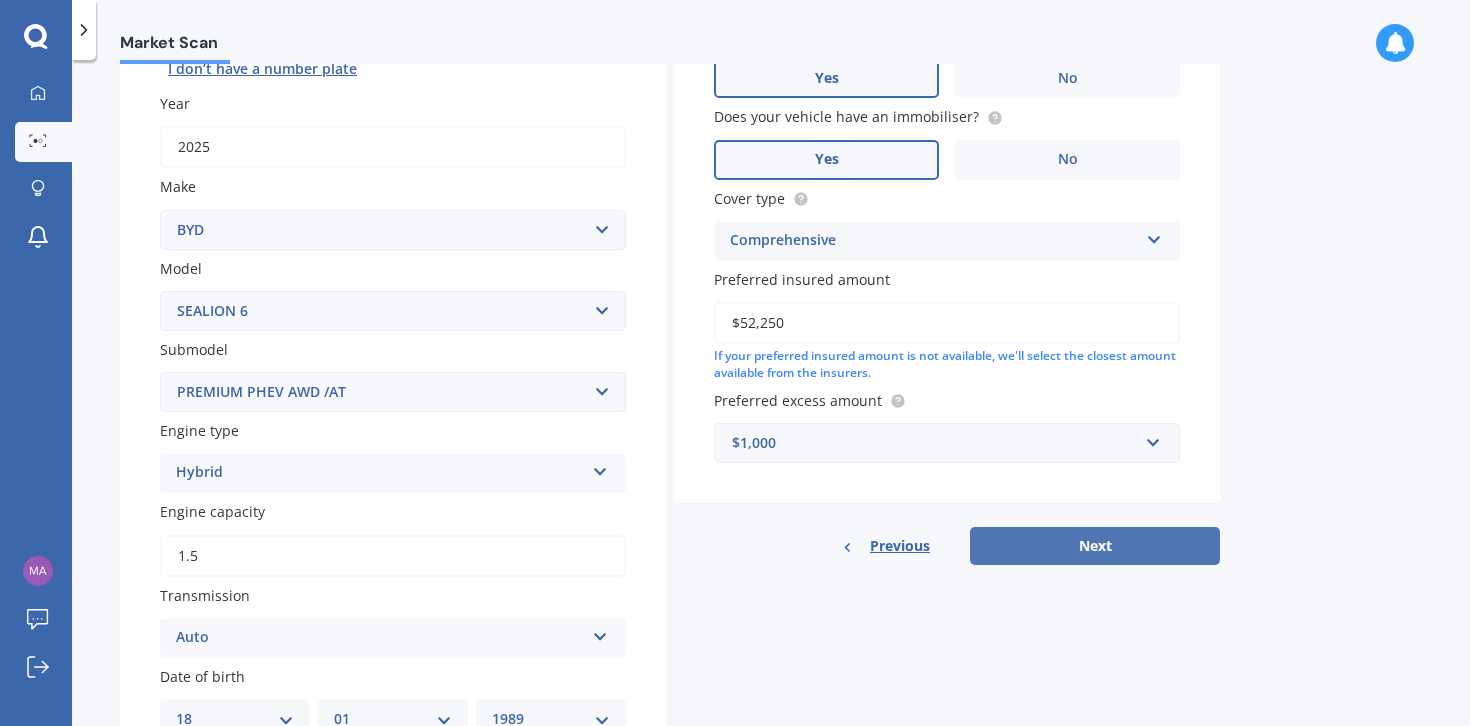 click on "Next" at bounding box center (1095, 546) 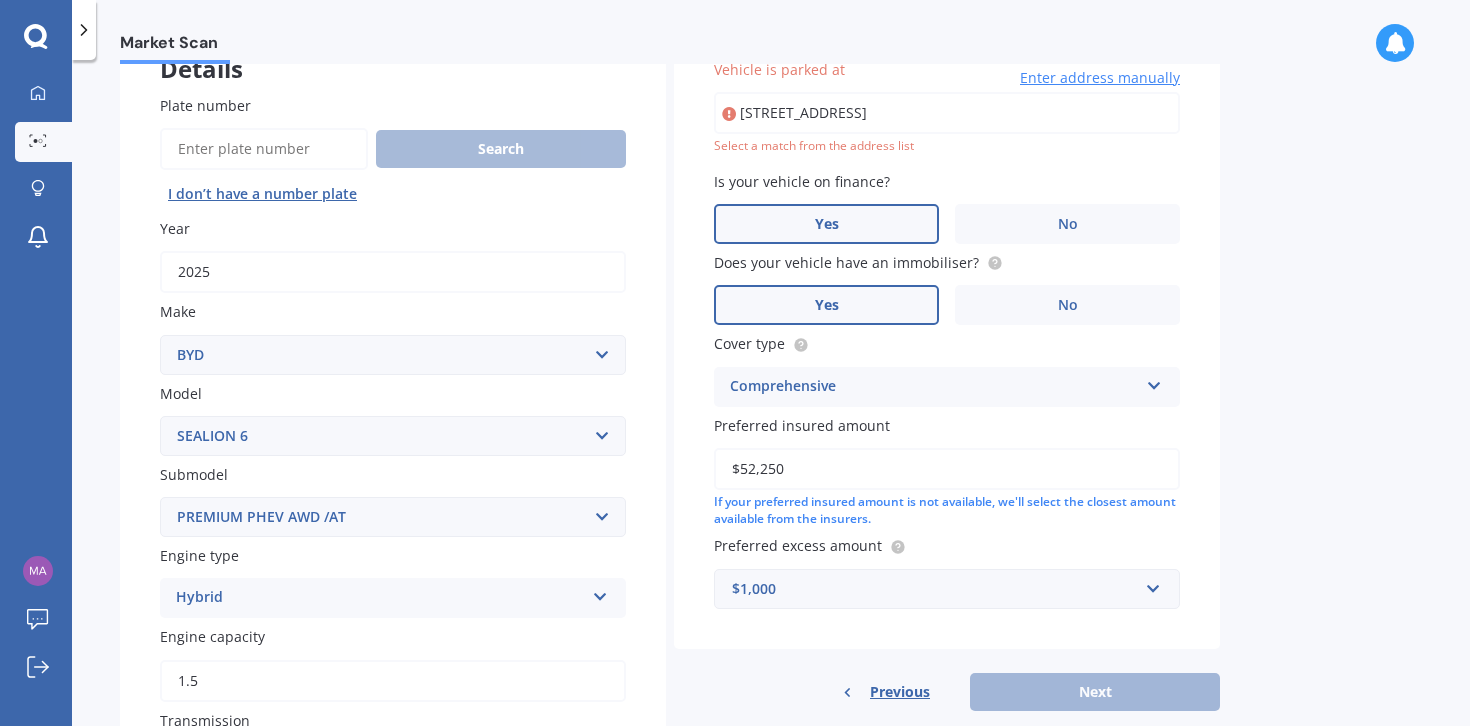 scroll, scrollTop: 137, scrollLeft: 0, axis: vertical 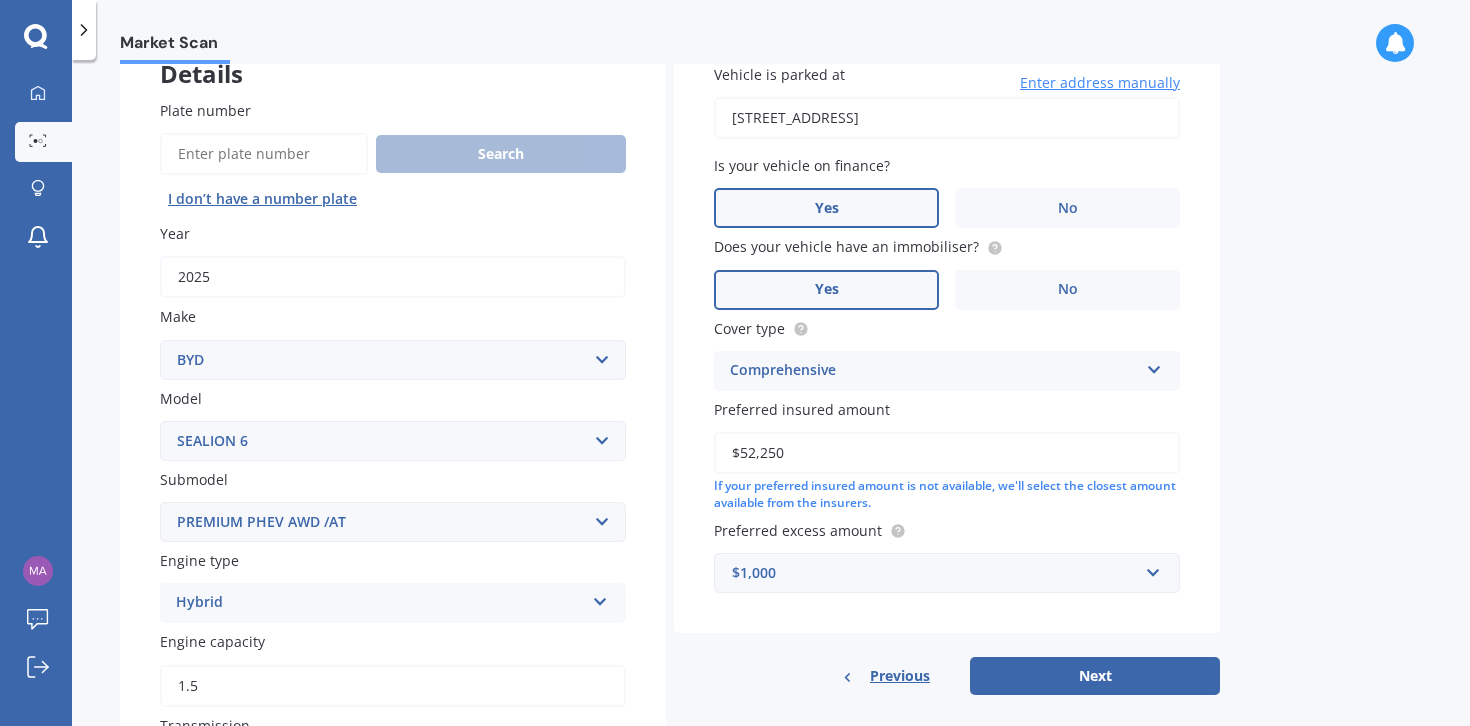 click on "[STREET_ADDRESS]" at bounding box center [947, 118] 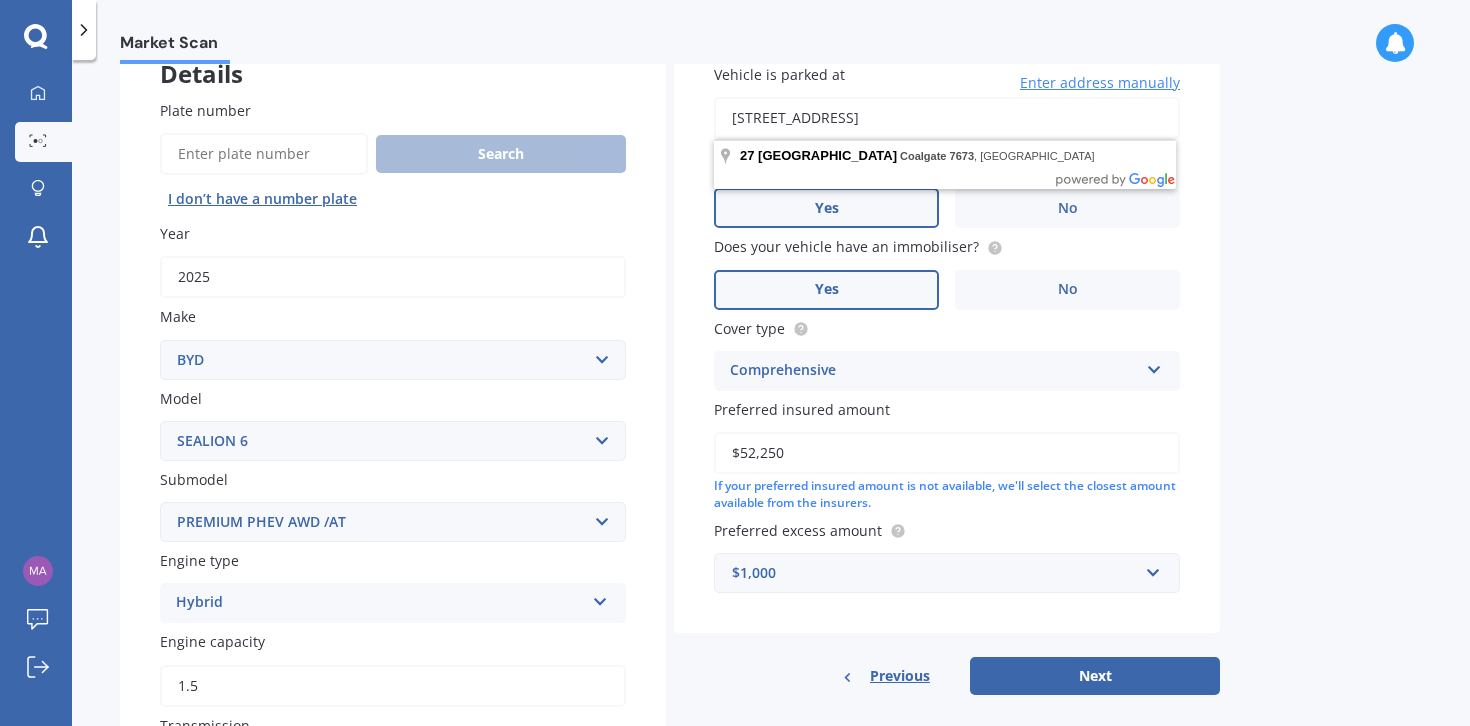 type on "[STREET_ADDRESS]" 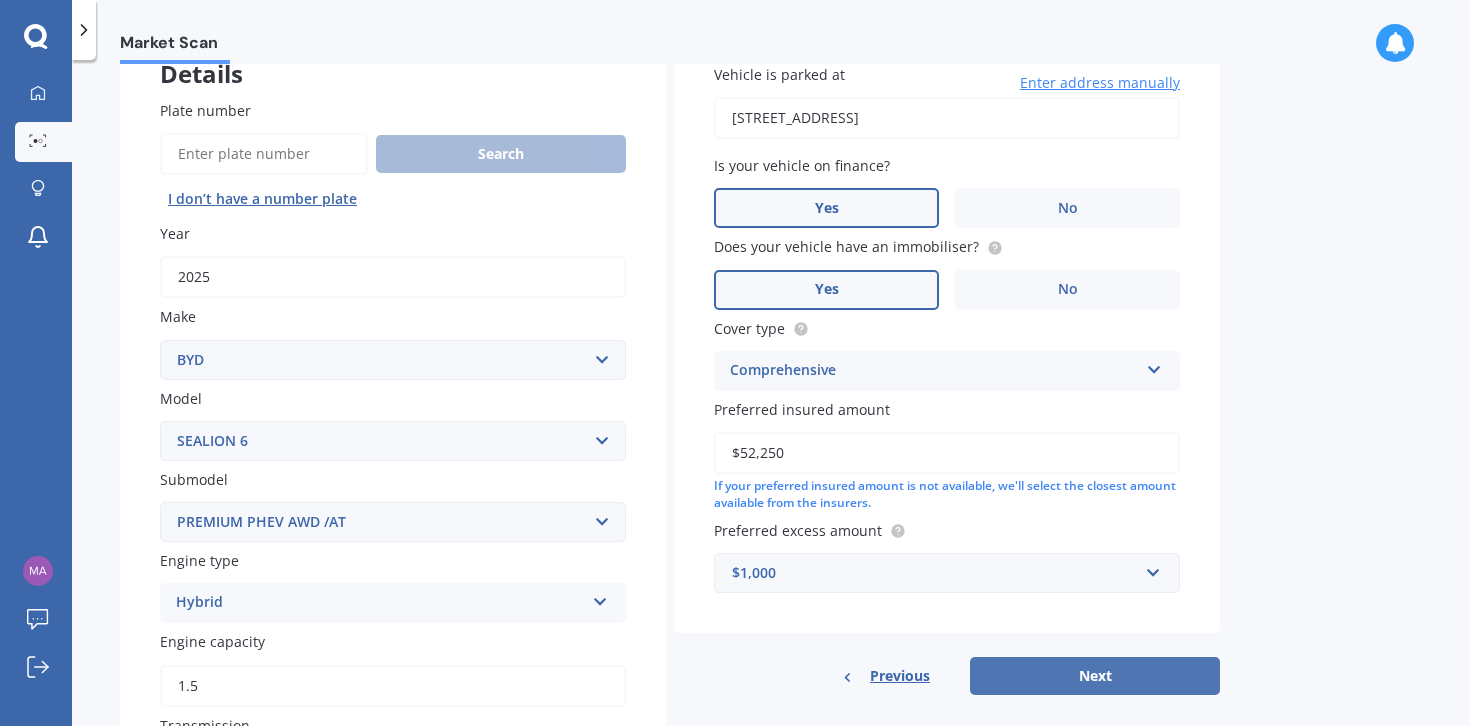 click on "Next" at bounding box center (1095, 676) 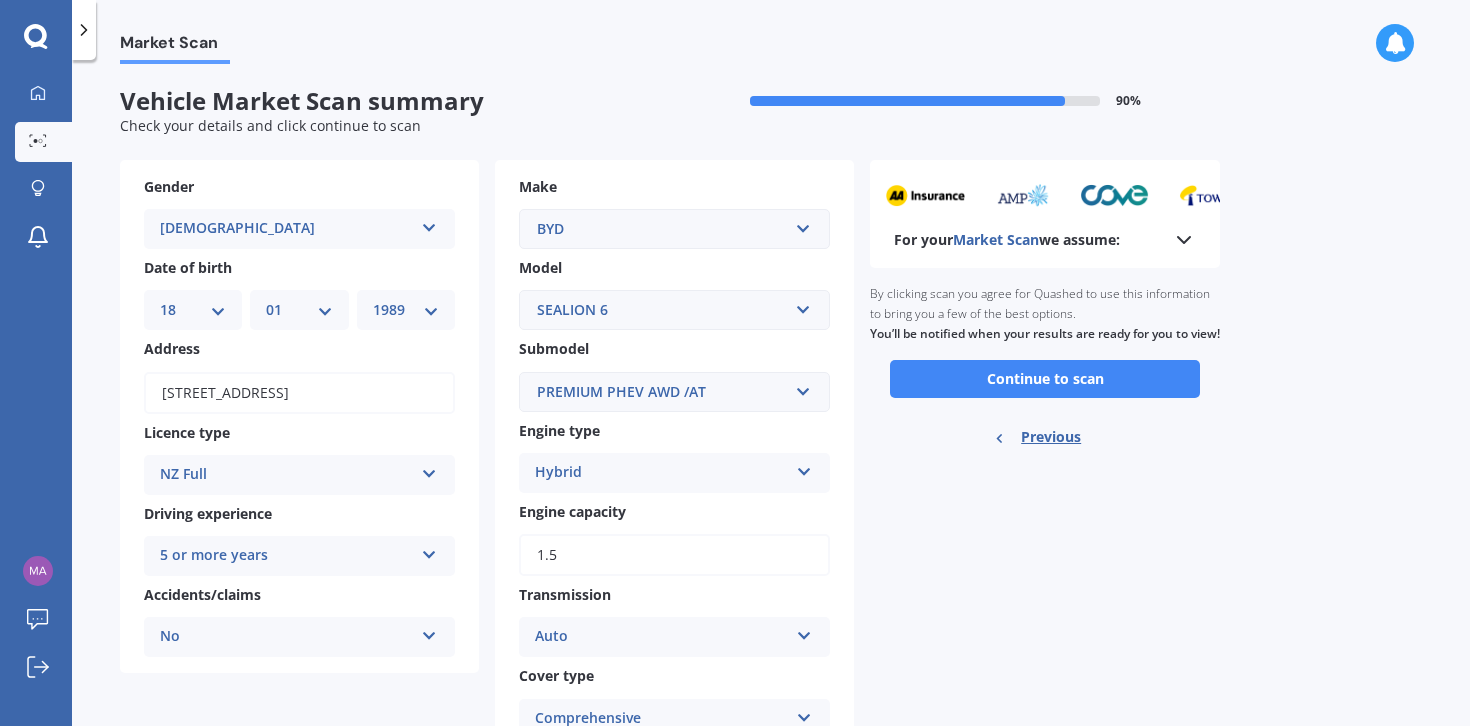 scroll, scrollTop: 0, scrollLeft: 0, axis: both 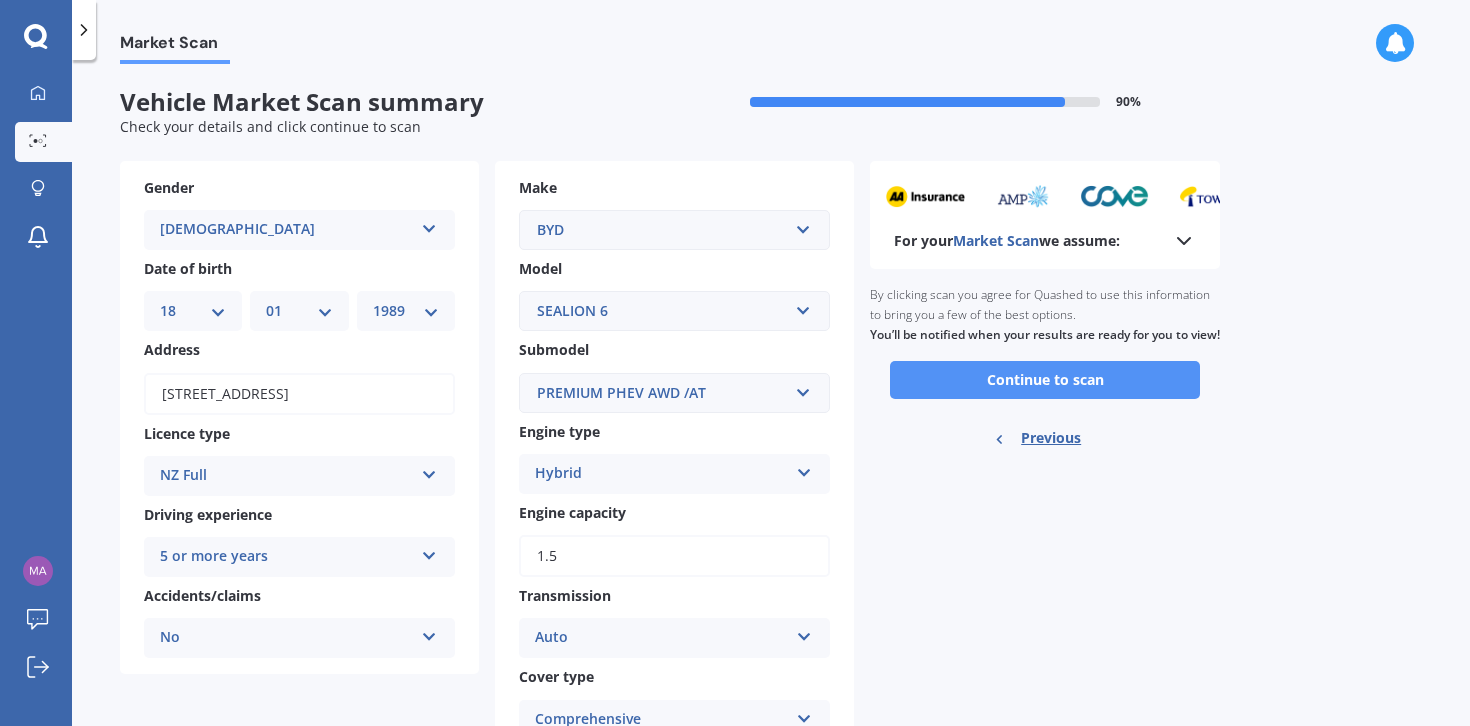 click on "Continue to scan" at bounding box center (1045, 380) 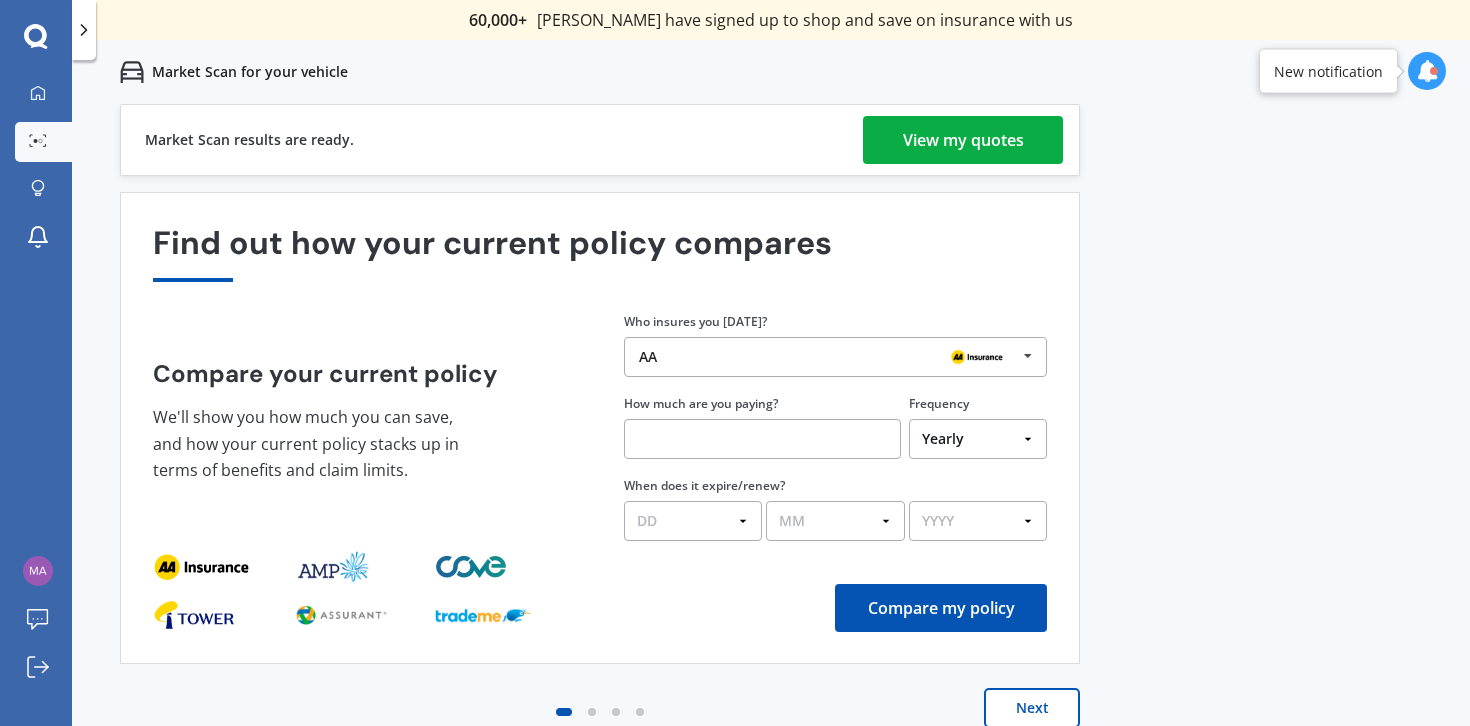 click on "View my quotes" at bounding box center [963, 140] 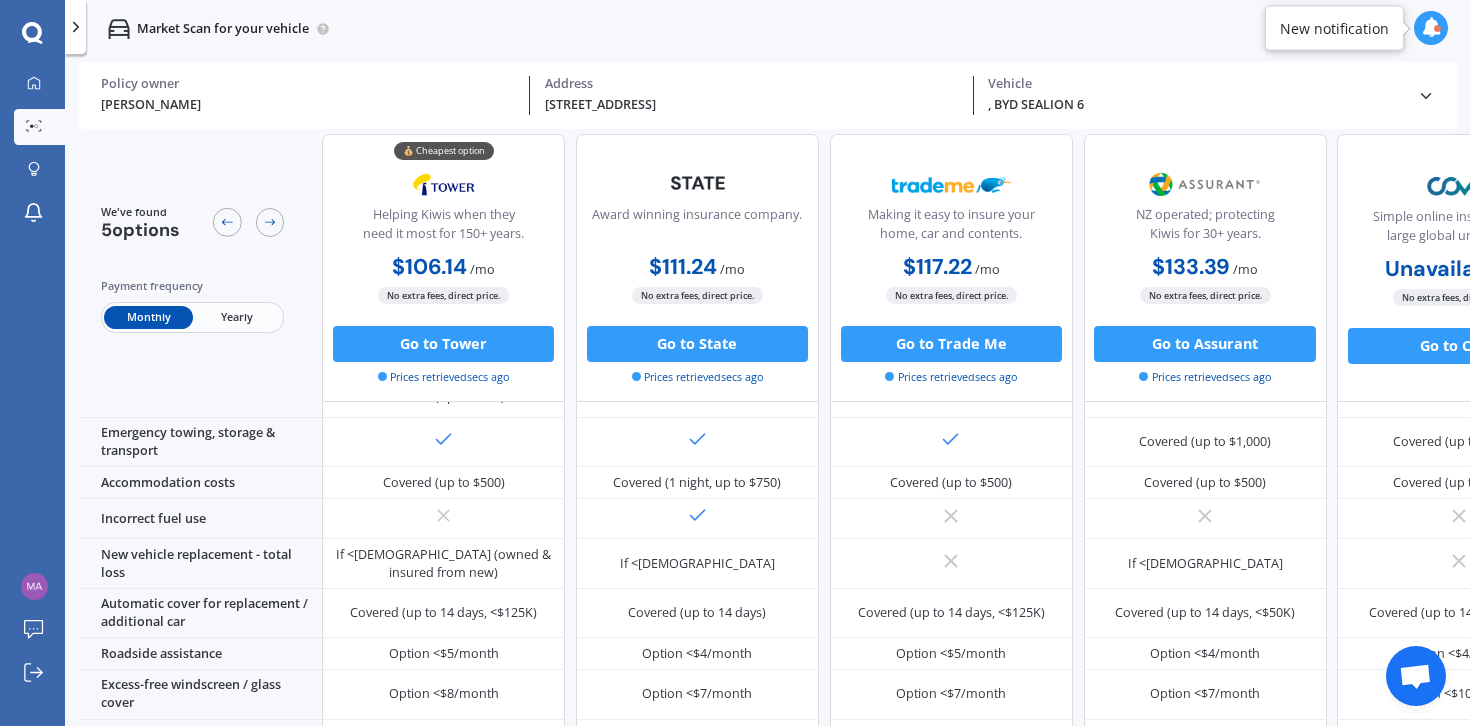 scroll, scrollTop: 0, scrollLeft: 0, axis: both 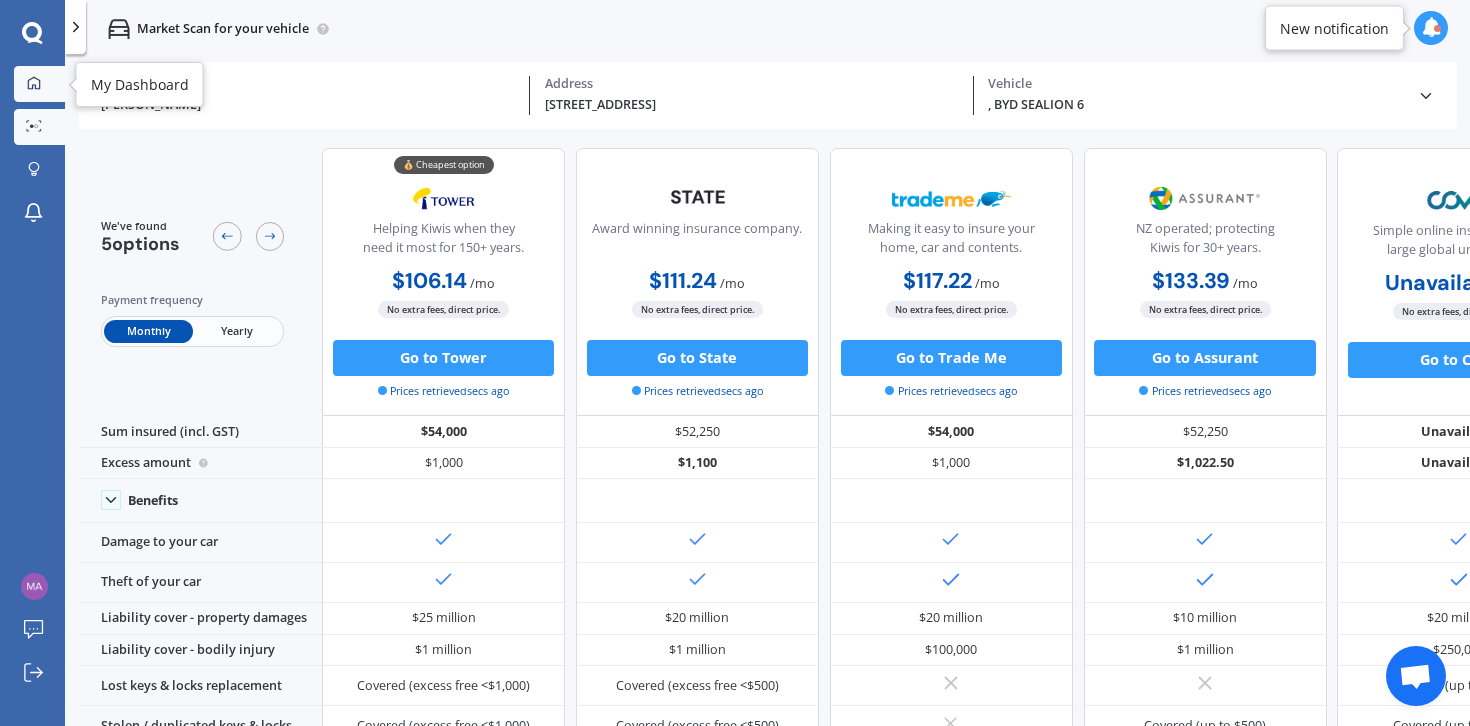 click on "My Dashboard" at bounding box center (39, 84) 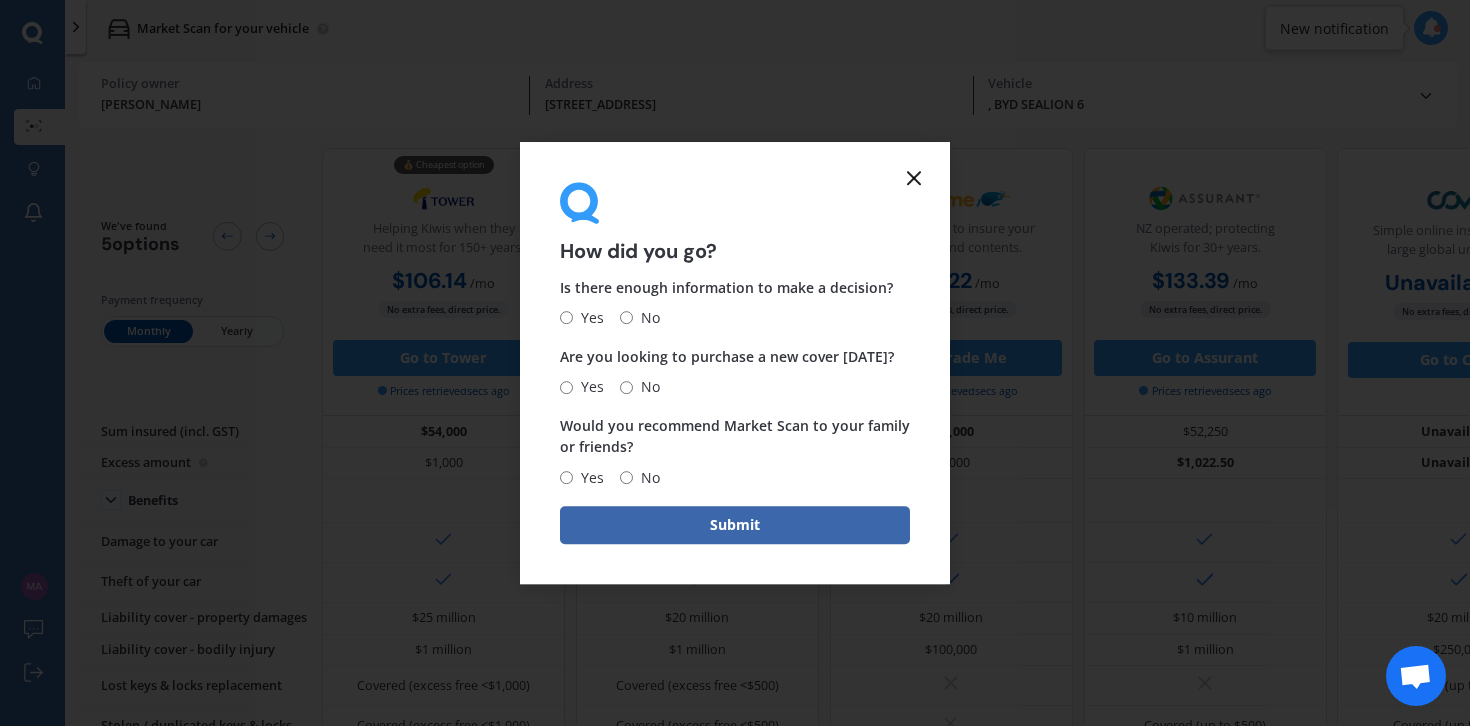 click 